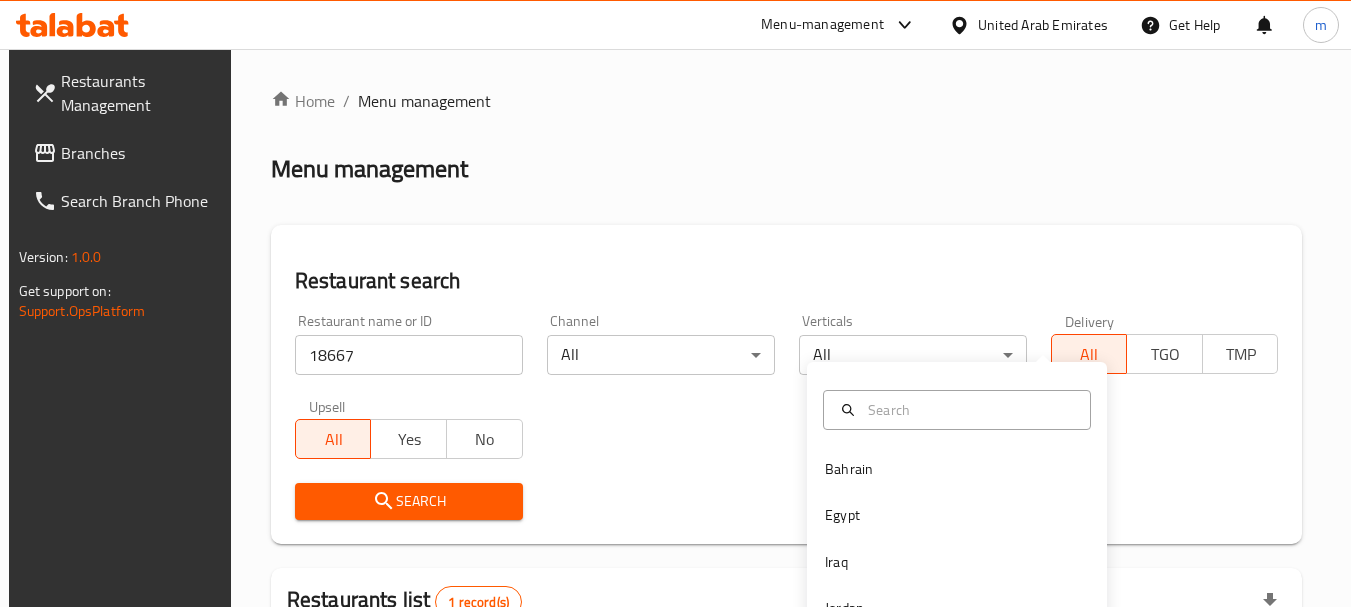 scroll, scrollTop: 310, scrollLeft: 0, axis: vertical 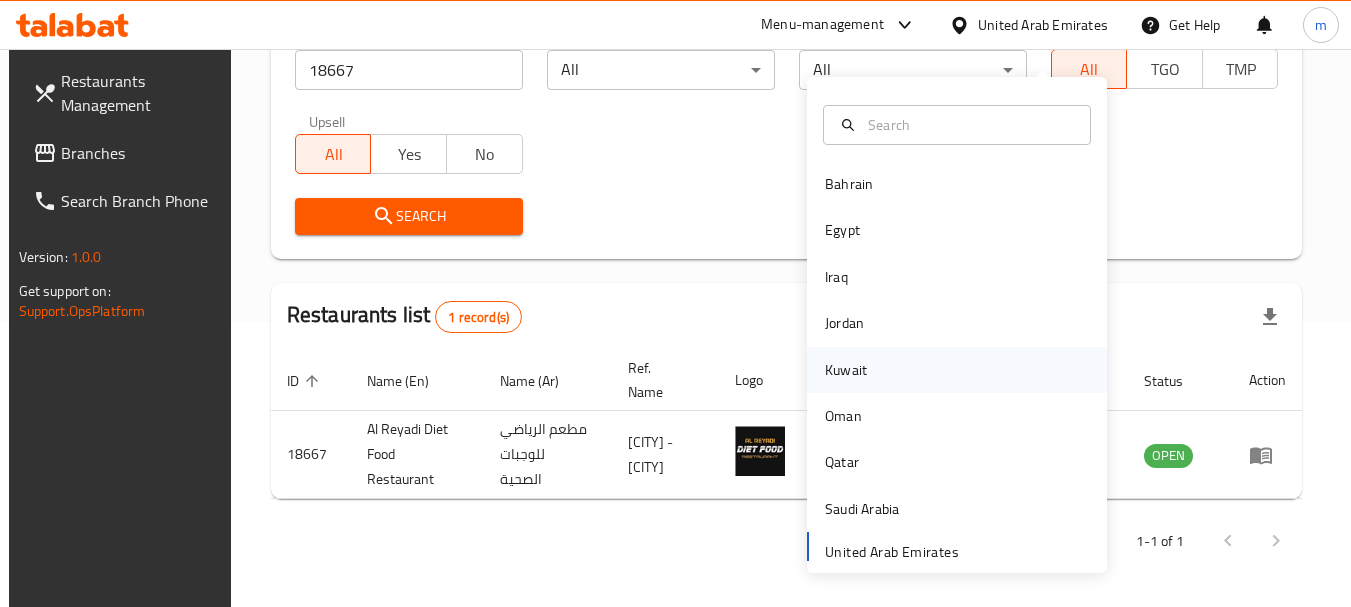 click on "Kuwait" at bounding box center (846, 370) 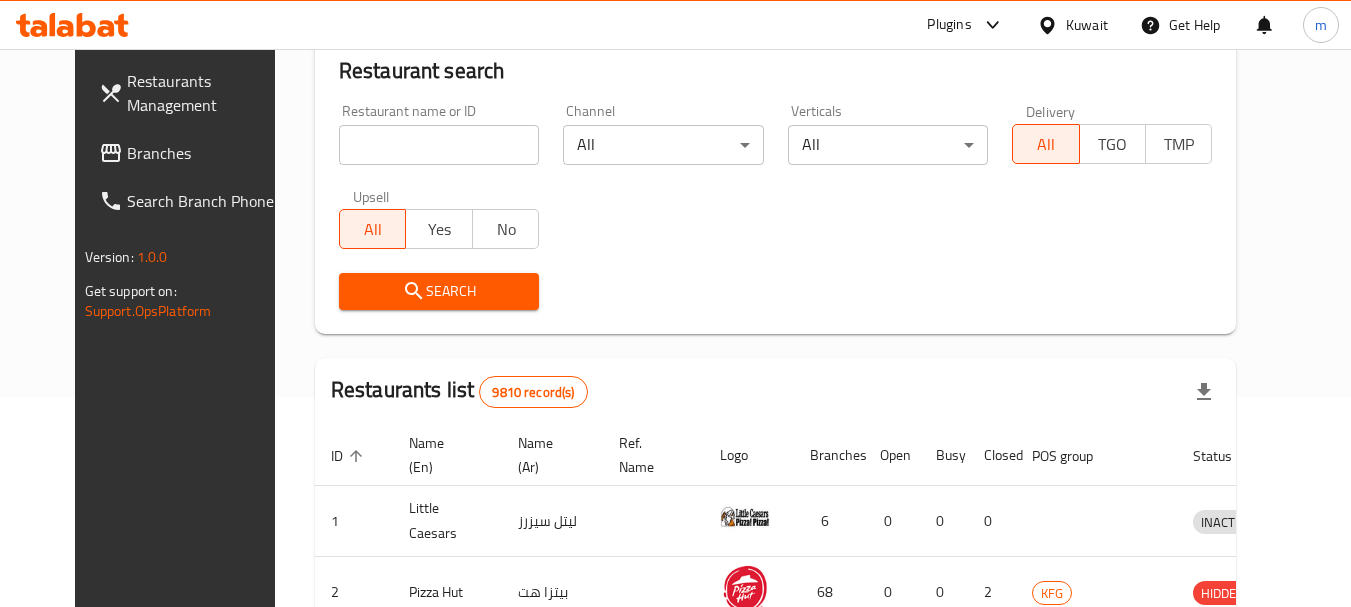 scroll, scrollTop: 310, scrollLeft: 0, axis: vertical 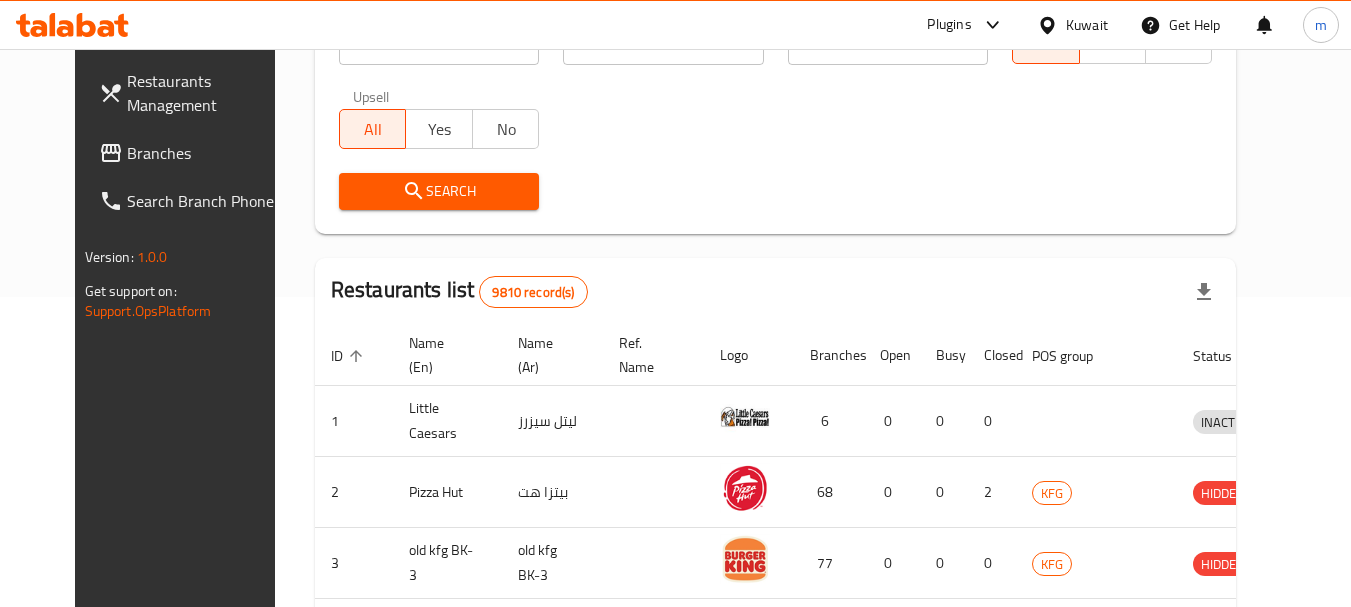 click on "Branches" at bounding box center (206, 153) 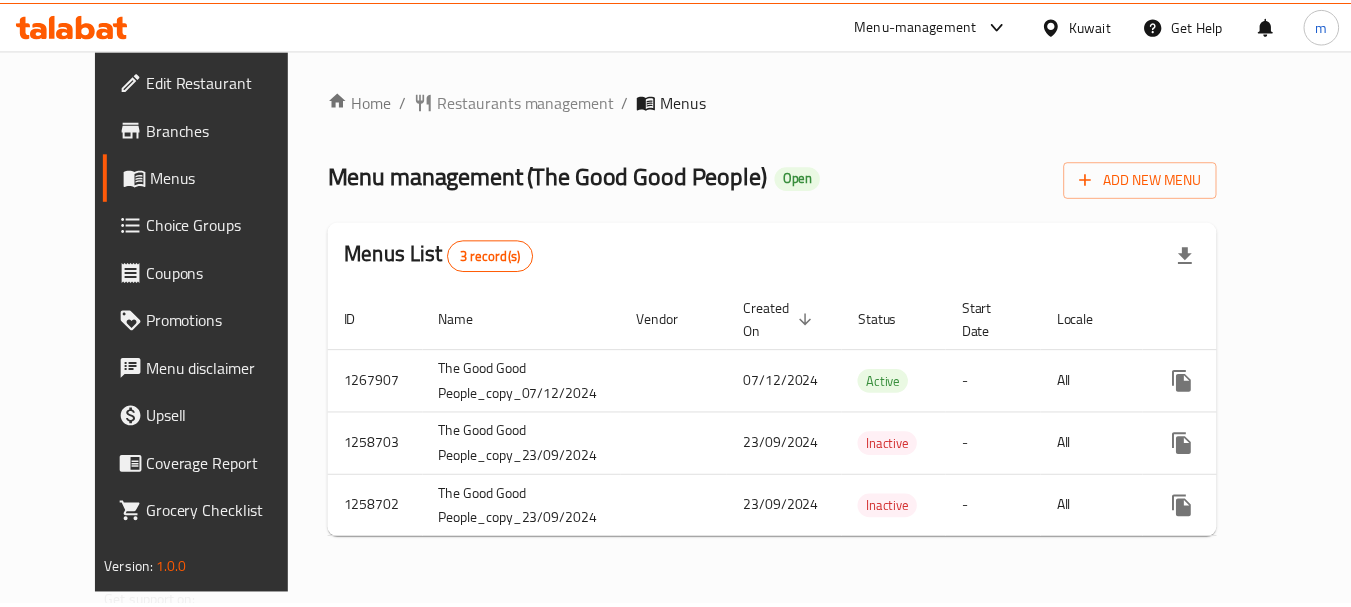 scroll, scrollTop: 0, scrollLeft: 0, axis: both 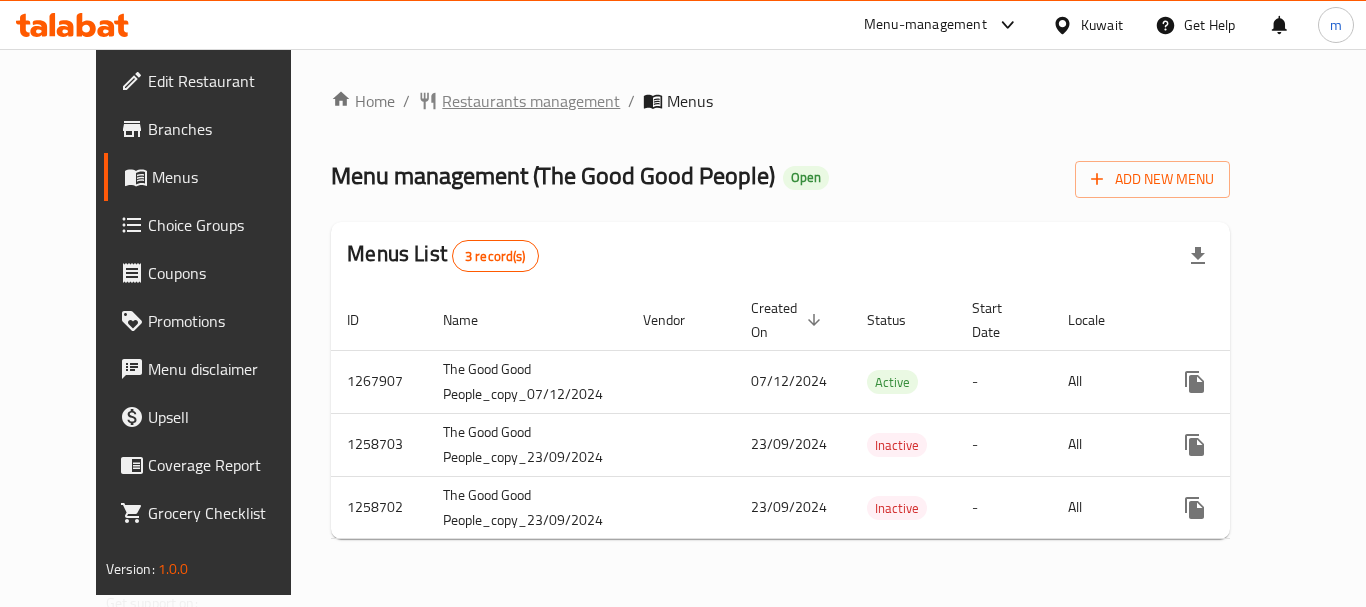 click on "Restaurants management" at bounding box center [531, 101] 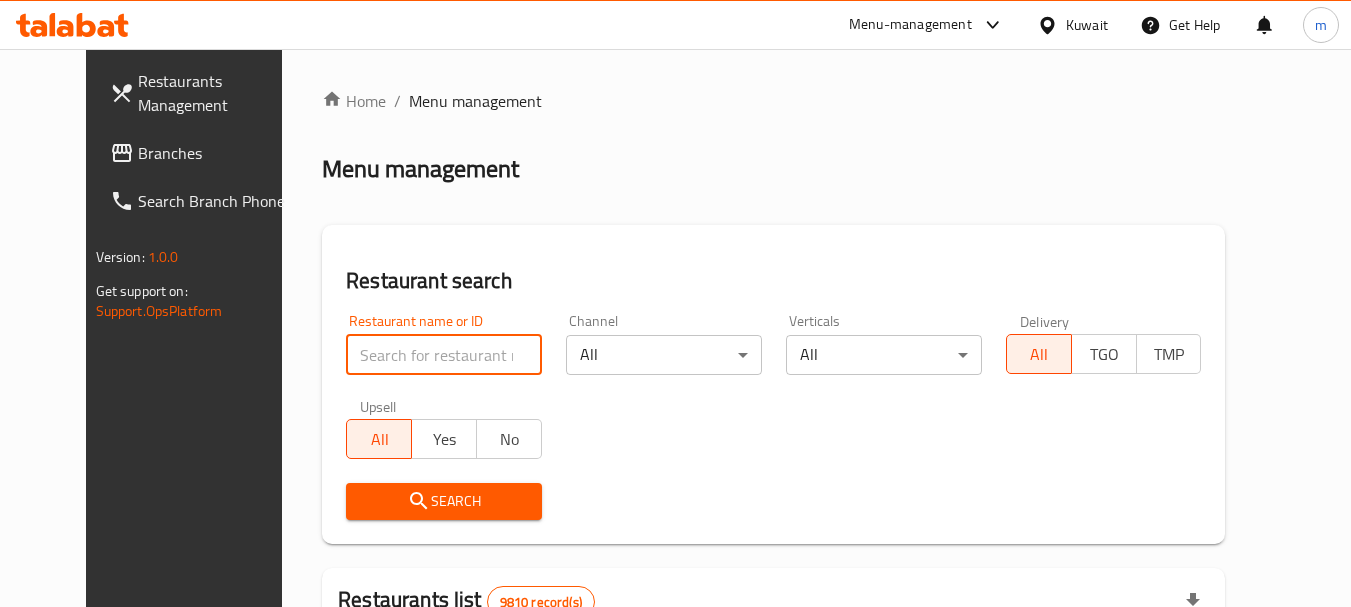 click at bounding box center (444, 355) 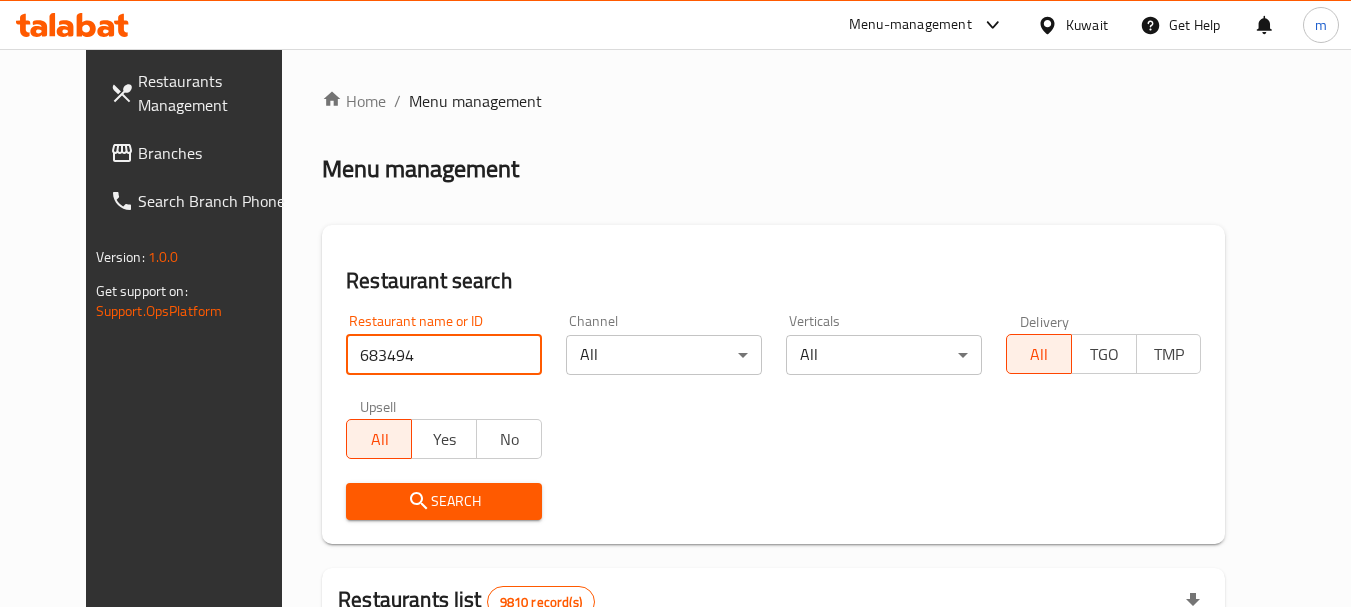 type on "683494" 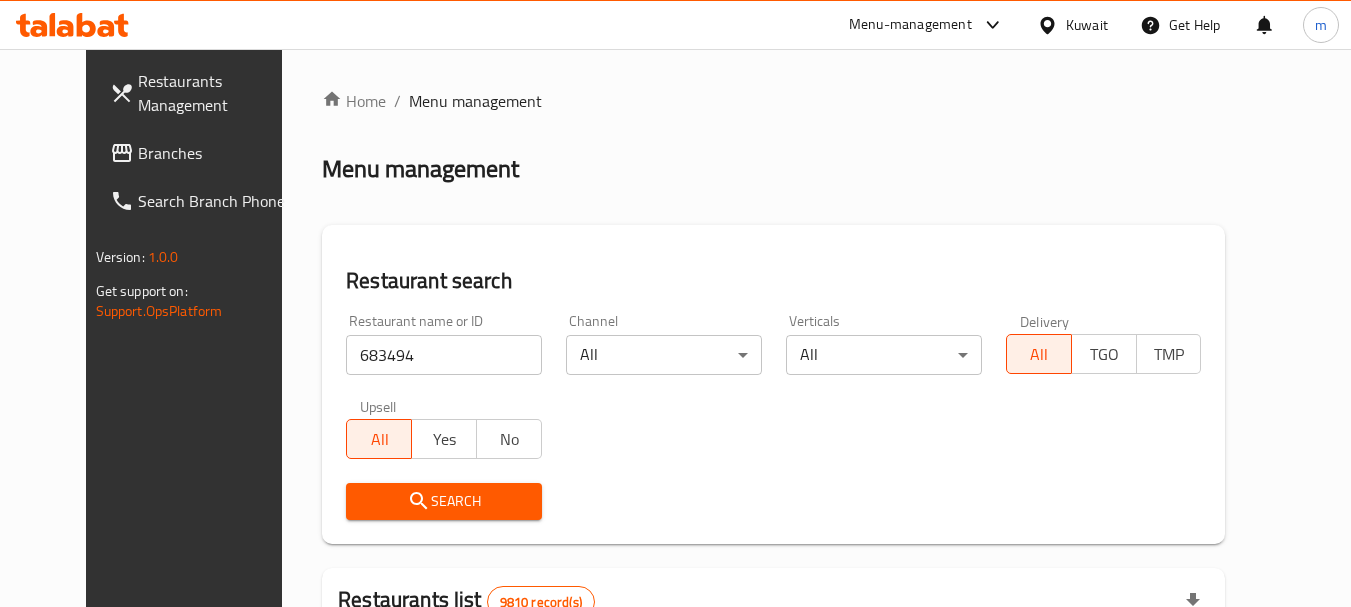 click on "Search" at bounding box center [444, 501] 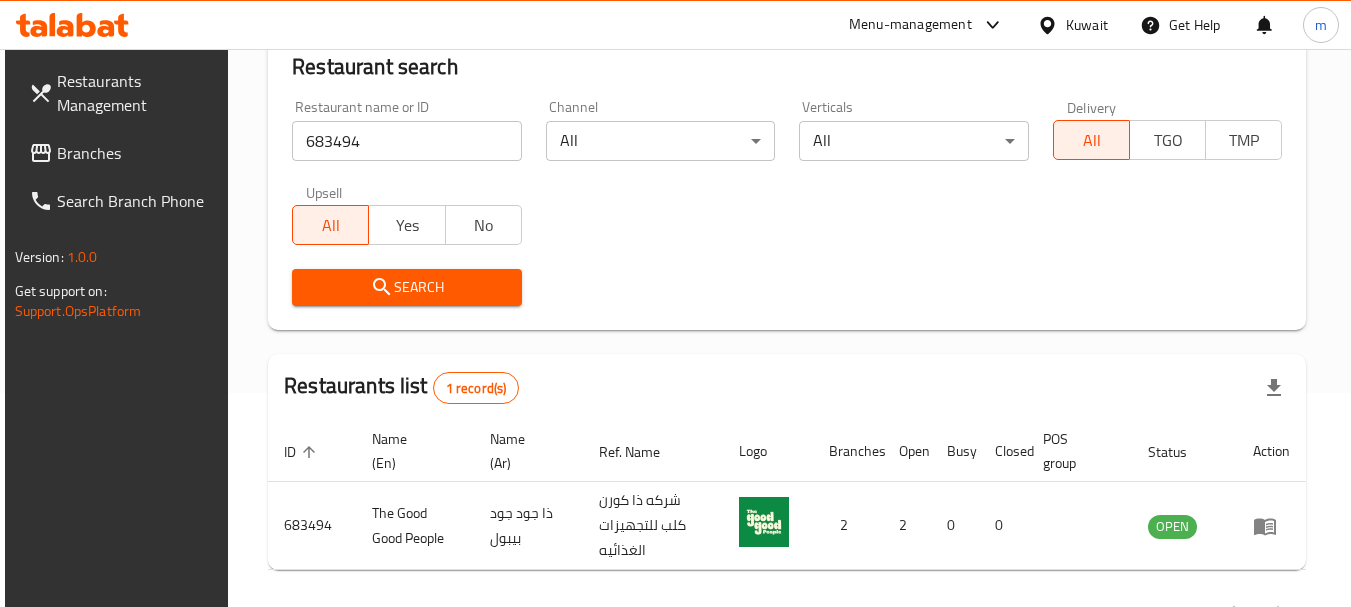 scroll, scrollTop: 285, scrollLeft: 0, axis: vertical 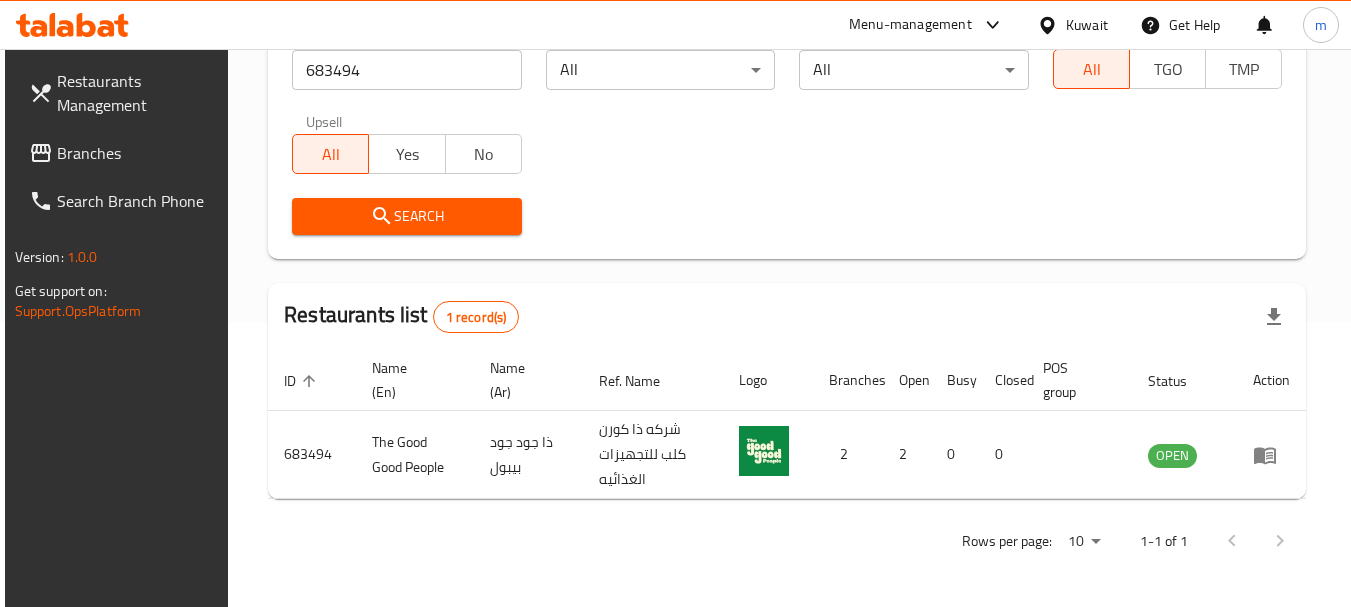 drag, startPoint x: 1052, startPoint y: 25, endPoint x: 1065, endPoint y: 21, distance: 13.601471 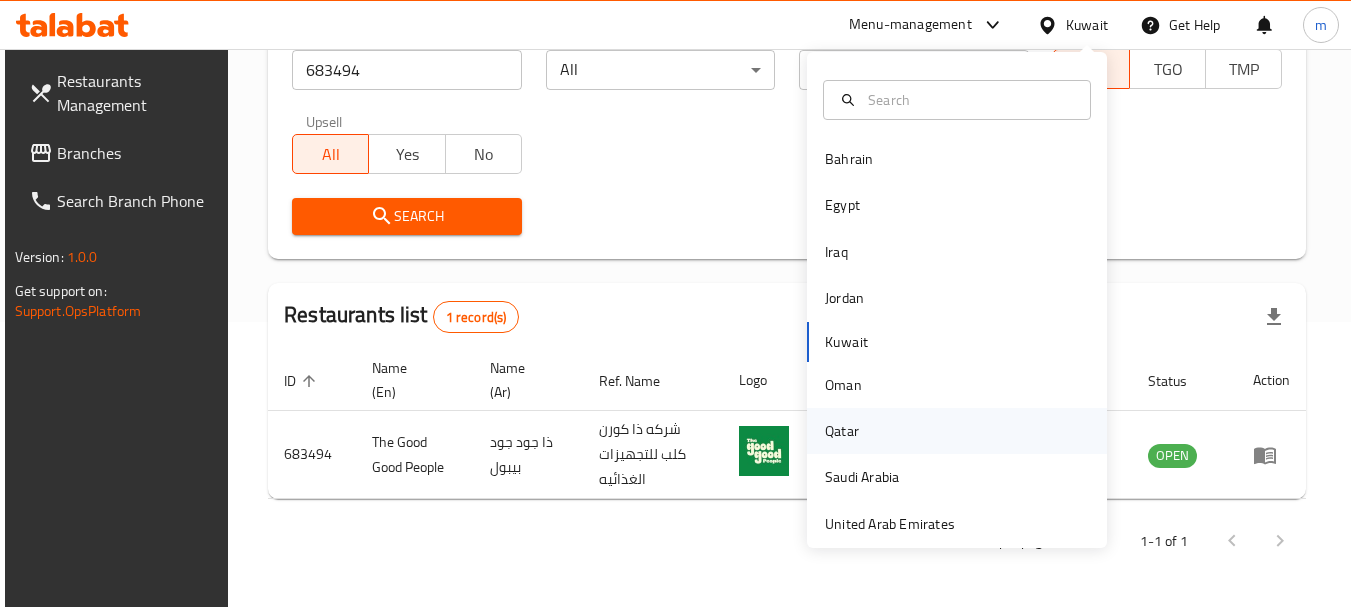click on "Qatar" at bounding box center [842, 431] 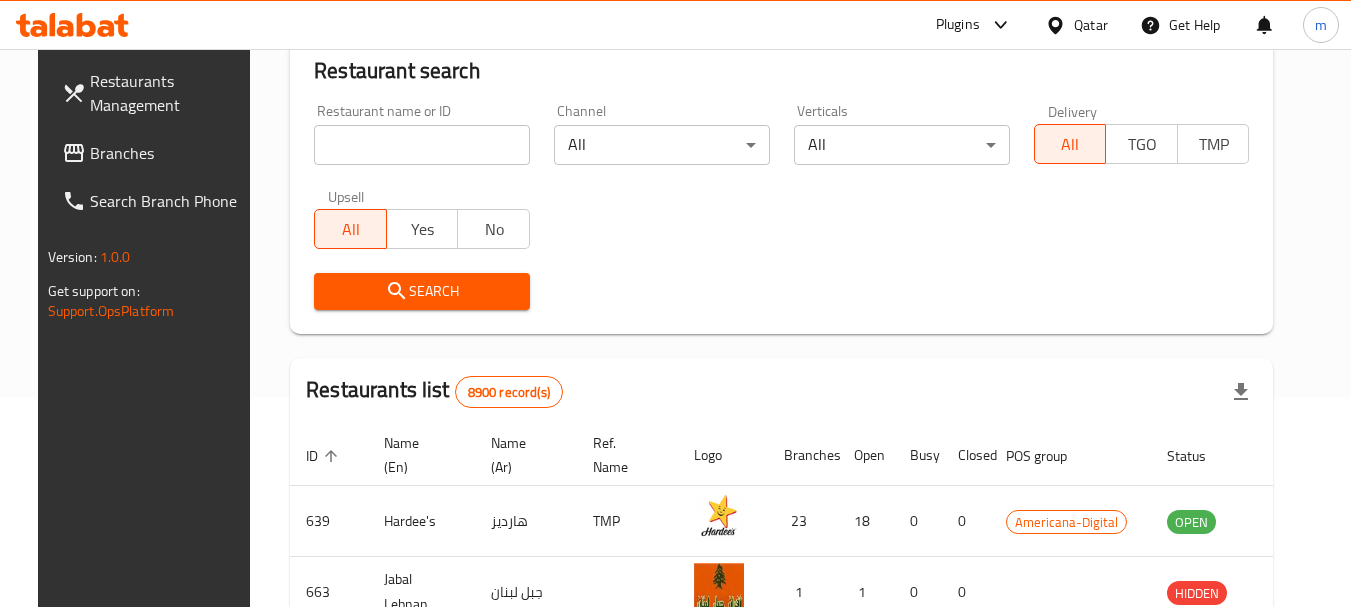 scroll, scrollTop: 285, scrollLeft: 0, axis: vertical 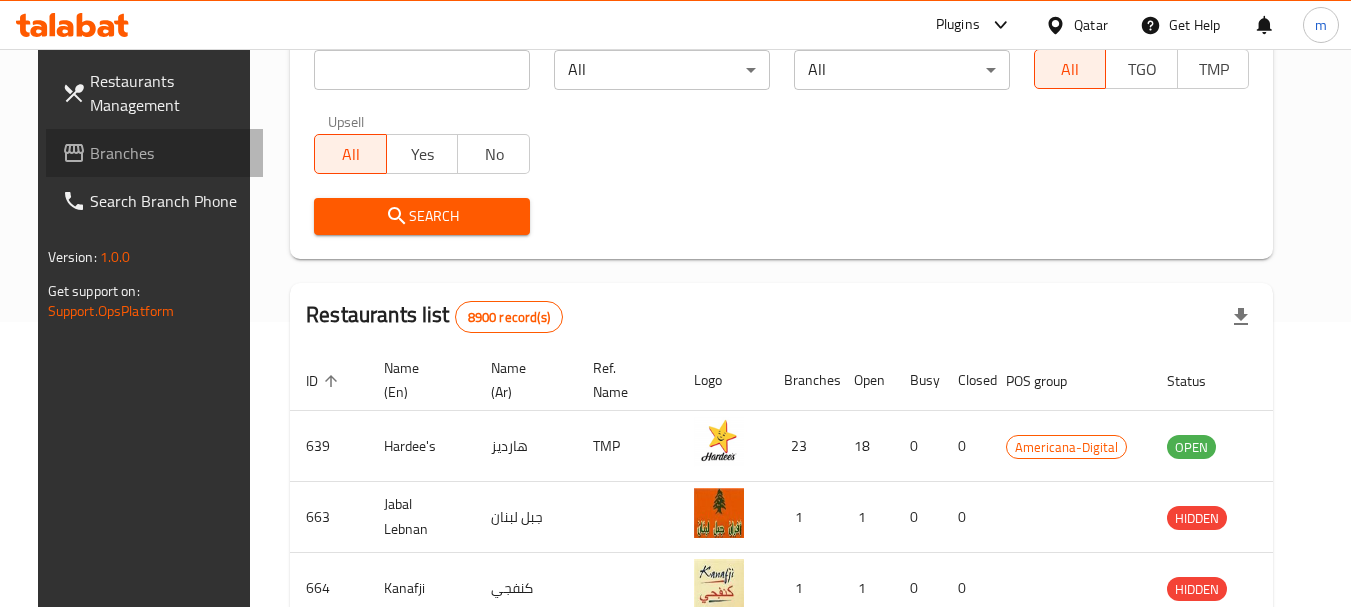 drag, startPoint x: 90, startPoint y: 147, endPoint x: 101, endPoint y: 148, distance: 11.045361 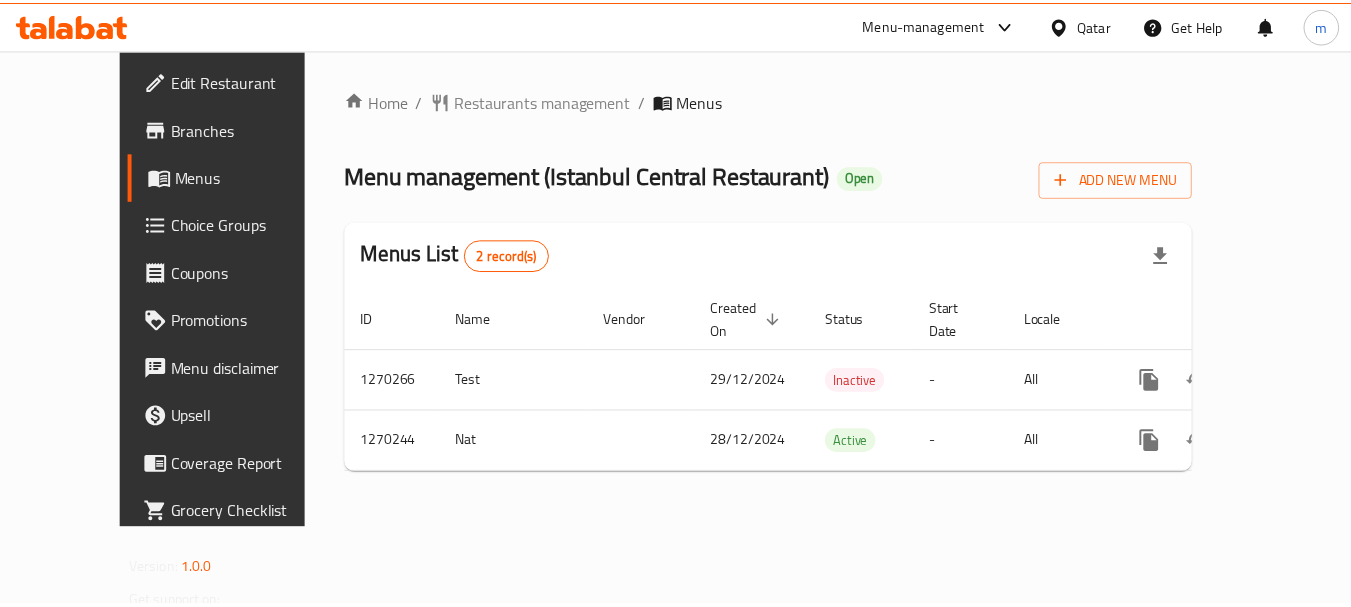 scroll, scrollTop: 0, scrollLeft: 0, axis: both 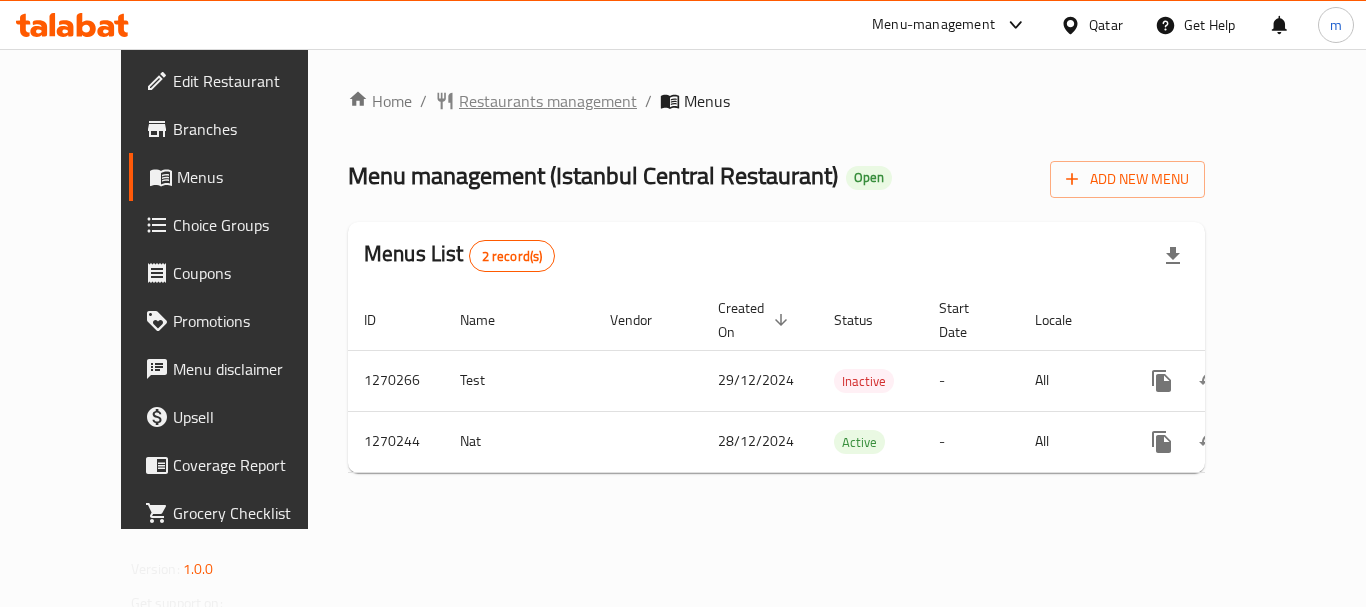 click on "Restaurants management" at bounding box center (548, 101) 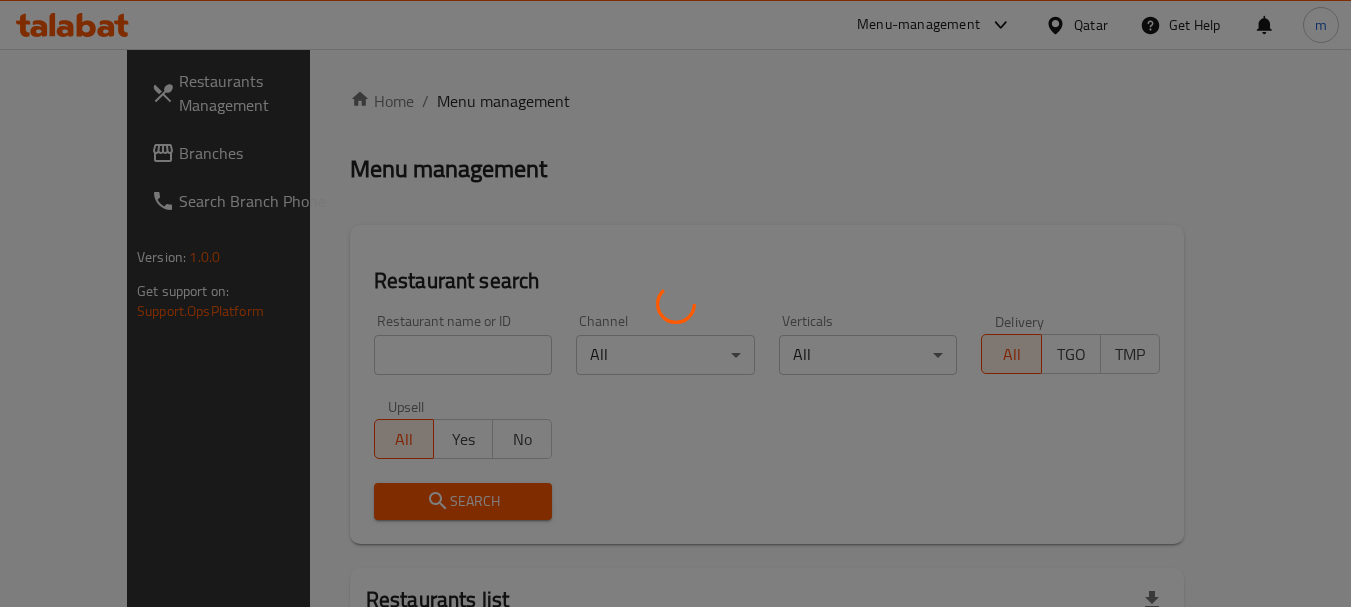 click at bounding box center [675, 303] 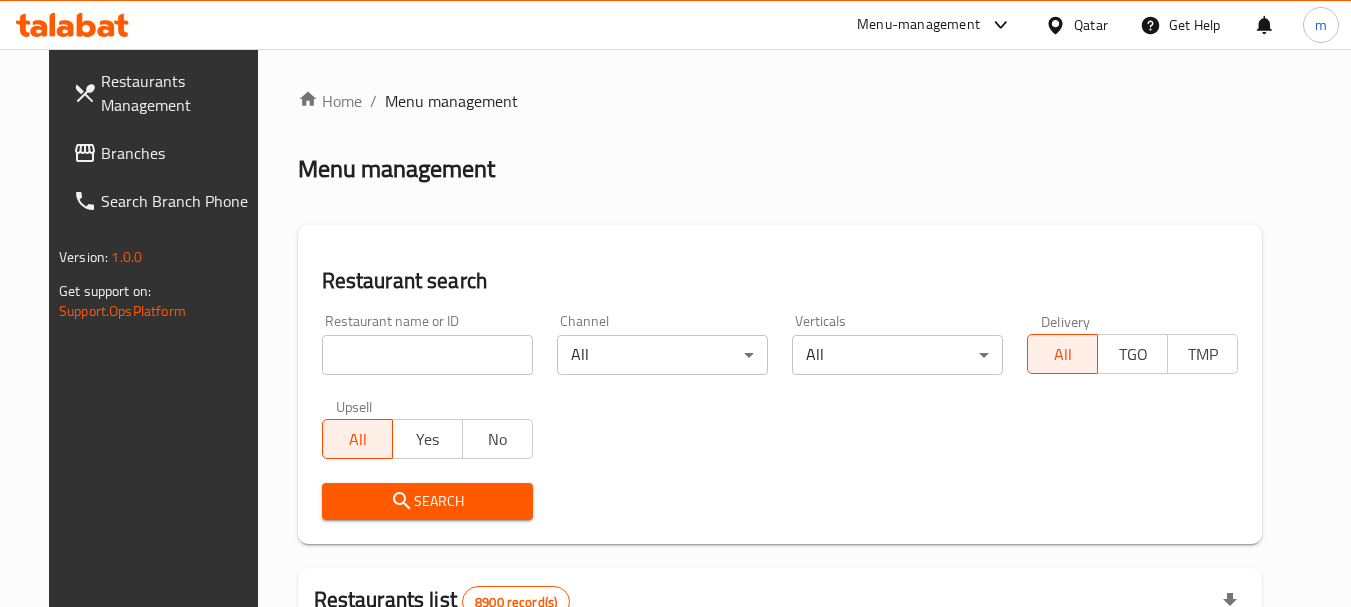 click at bounding box center (427, 355) 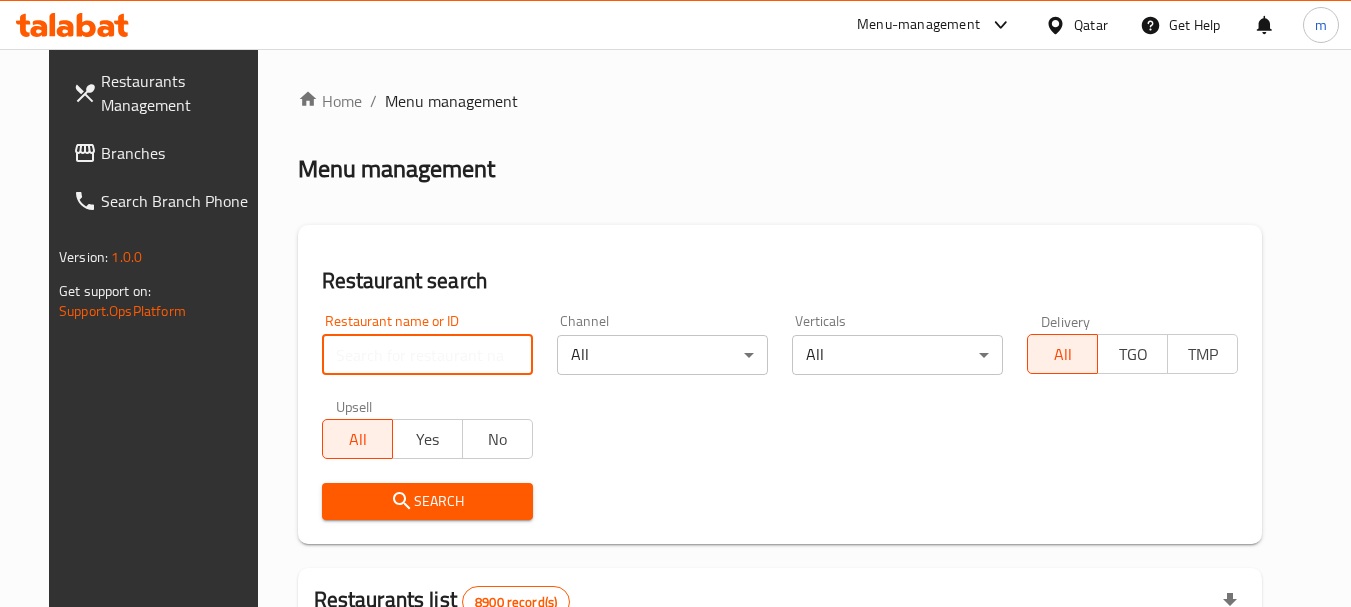paste on "689092" 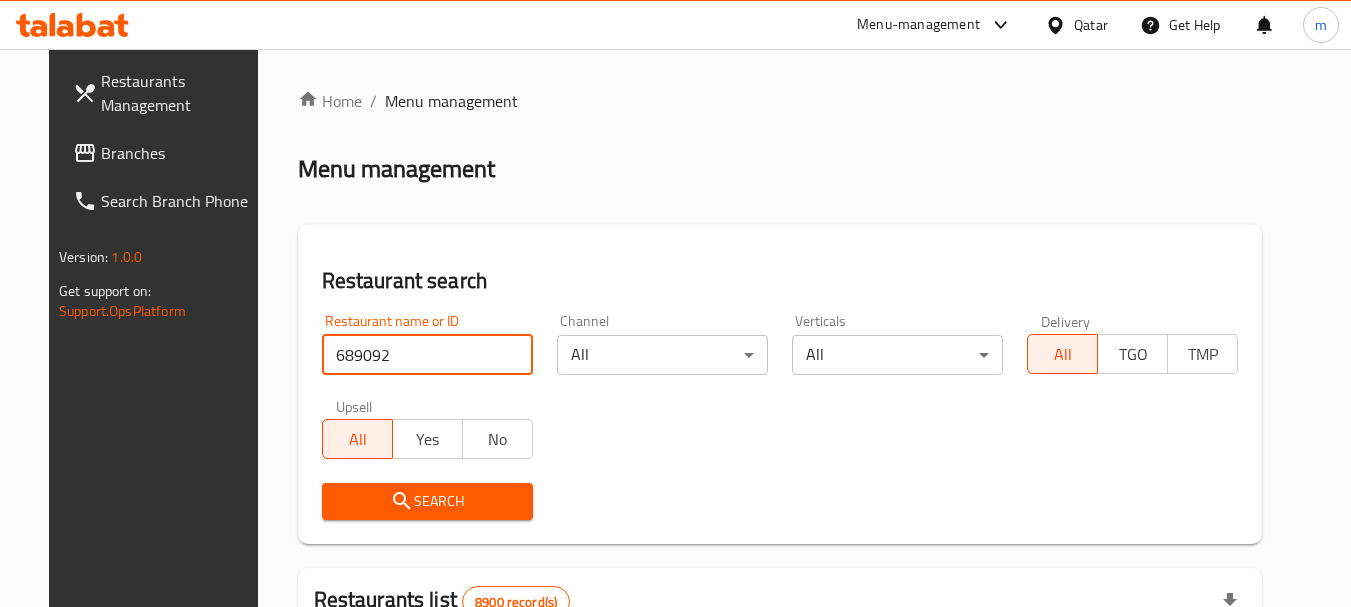 type on "689092" 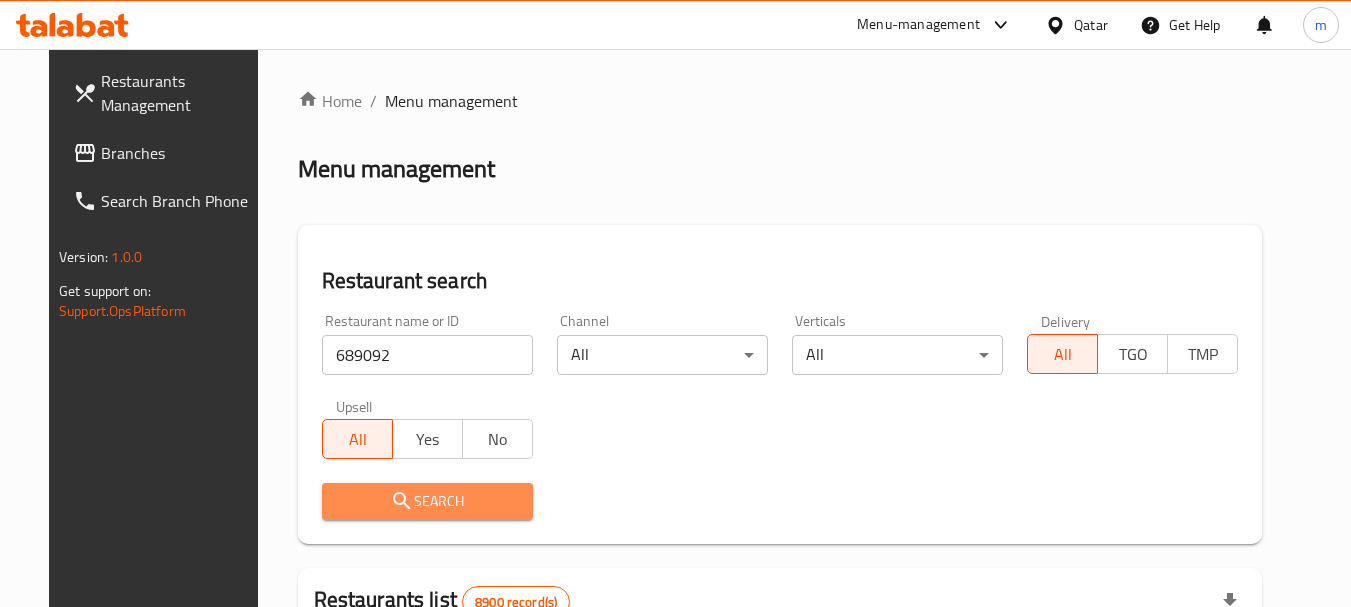 drag, startPoint x: 383, startPoint y: 496, endPoint x: 446, endPoint y: 485, distance: 63.953106 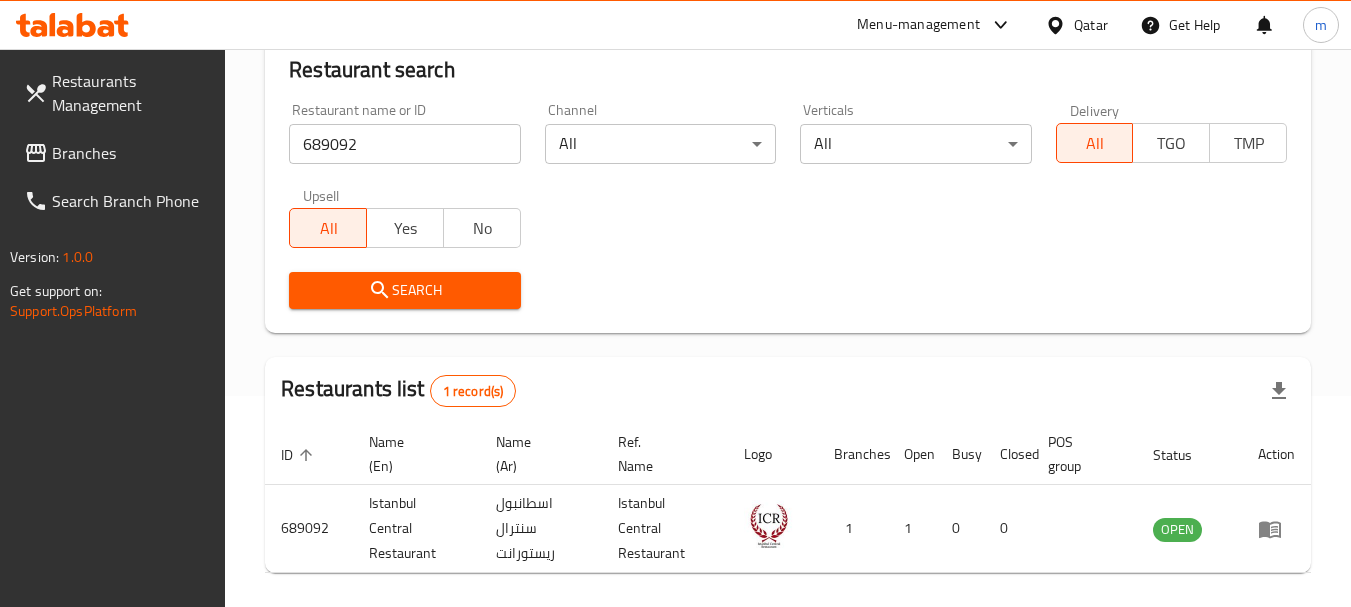 scroll, scrollTop: 285, scrollLeft: 0, axis: vertical 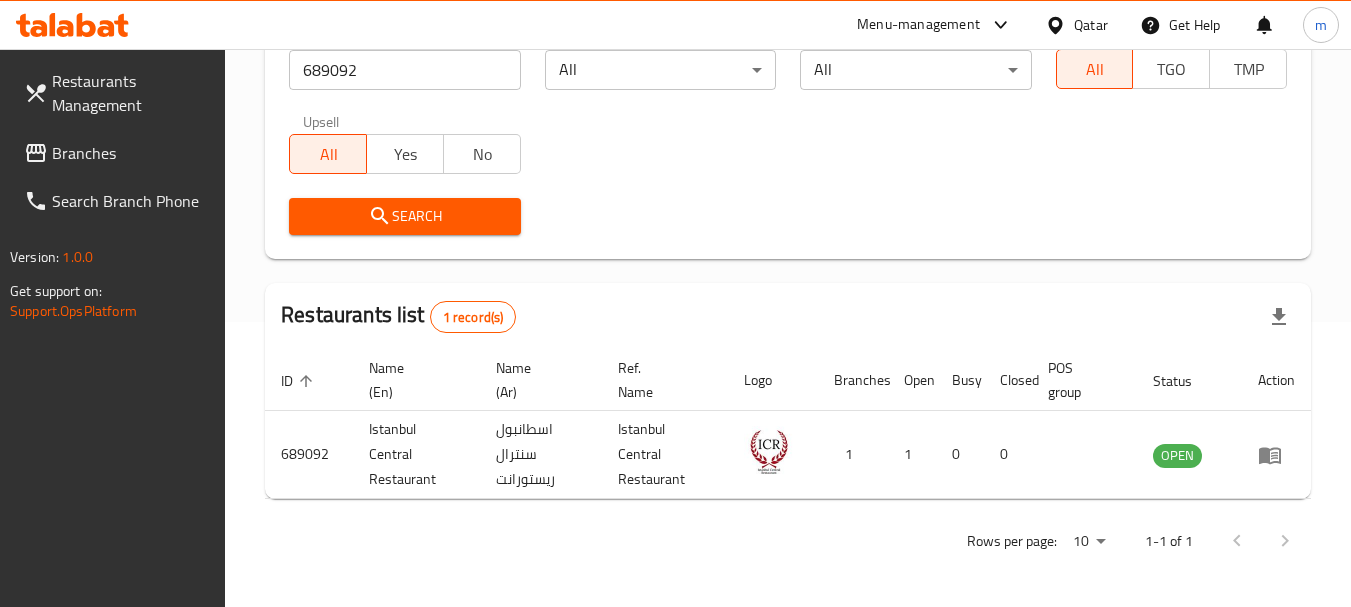 click on "Qatar" at bounding box center (1091, 25) 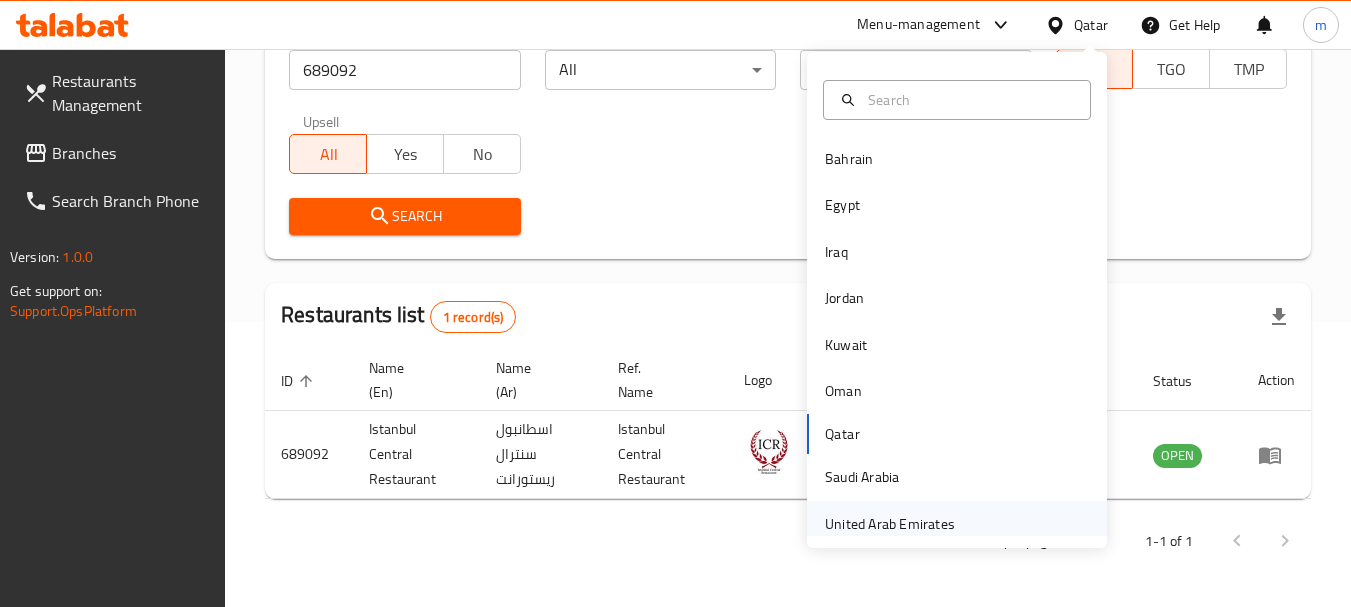 click on "United Arab Emirates" at bounding box center (890, 524) 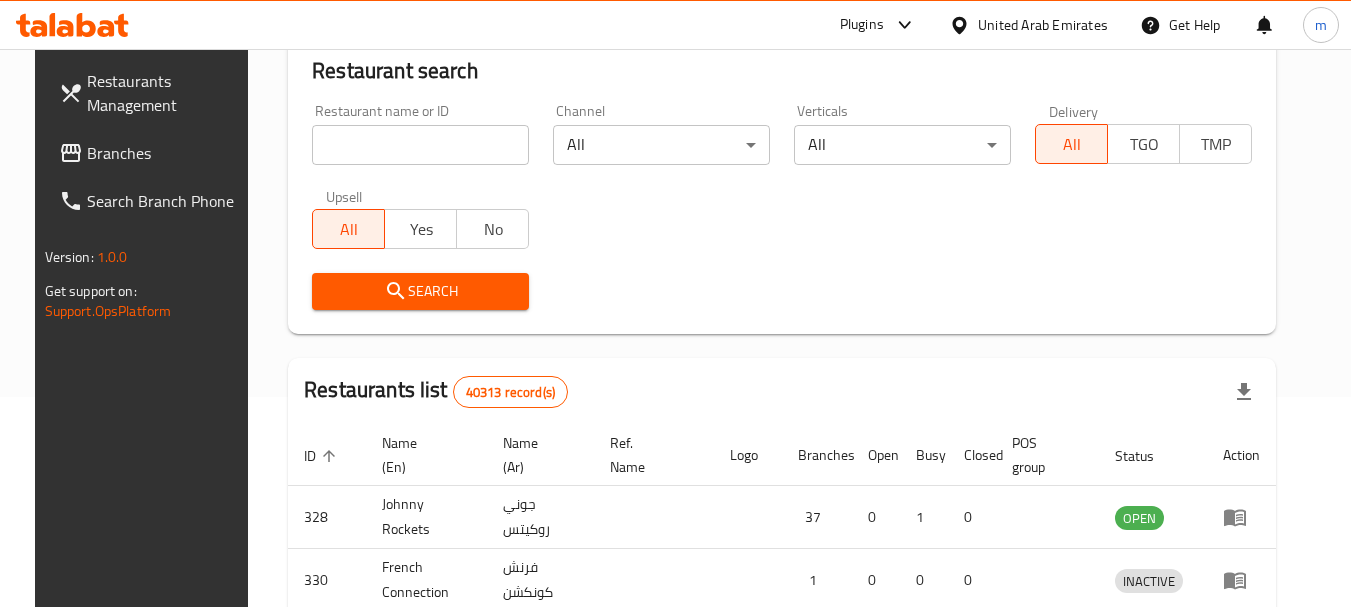 scroll, scrollTop: 285, scrollLeft: 0, axis: vertical 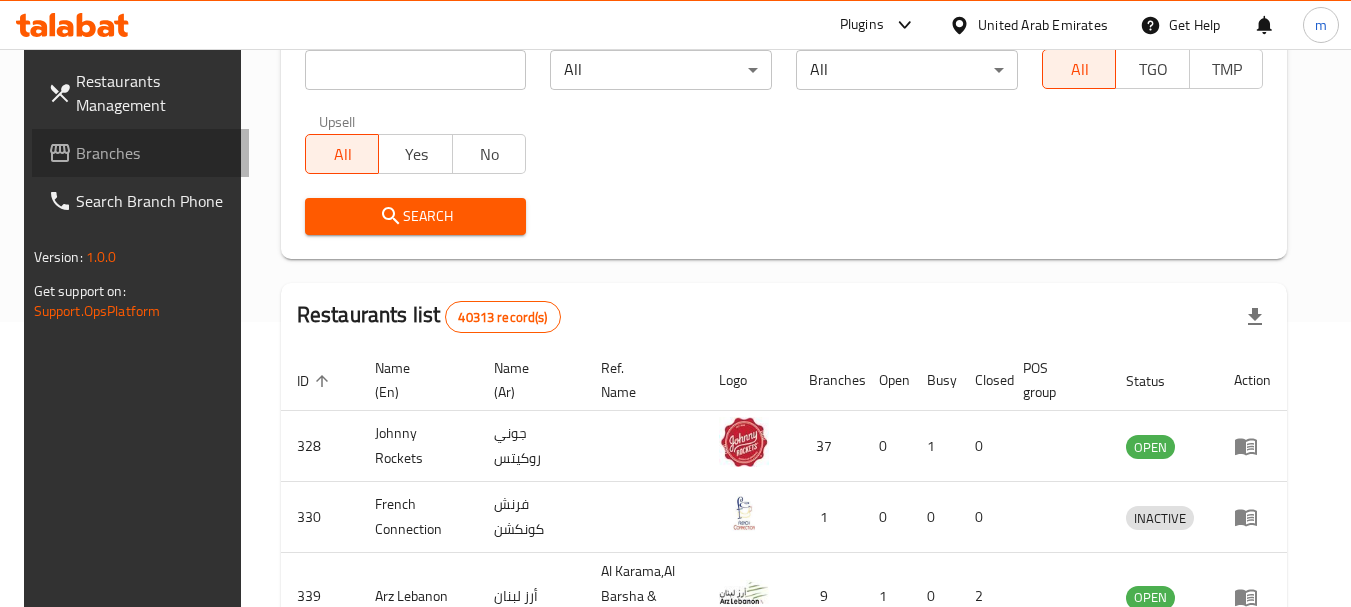 click on "Branches" at bounding box center (141, 153) 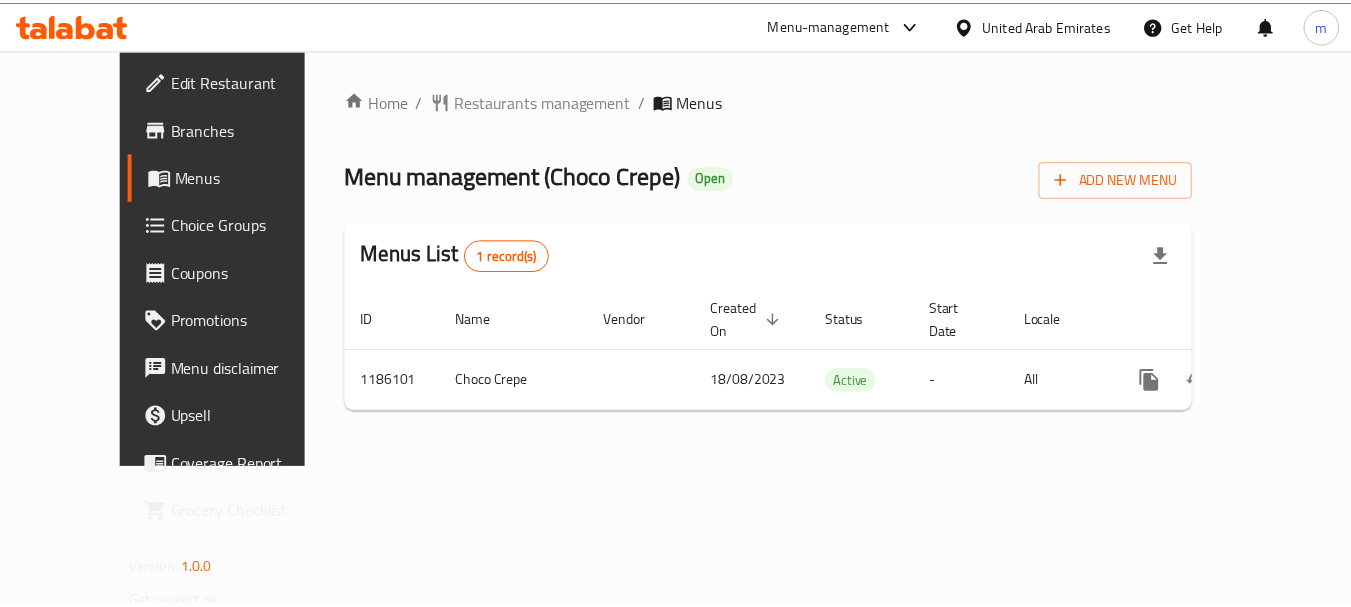 scroll, scrollTop: 0, scrollLeft: 0, axis: both 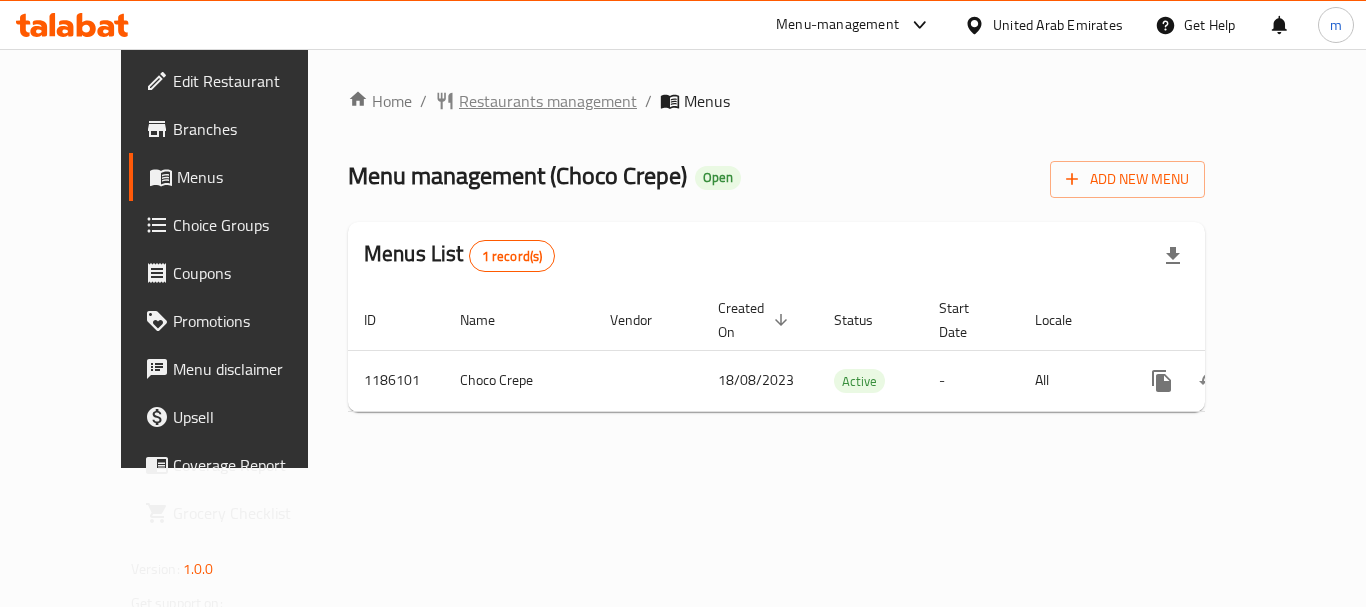 click on "Restaurants management" at bounding box center (548, 101) 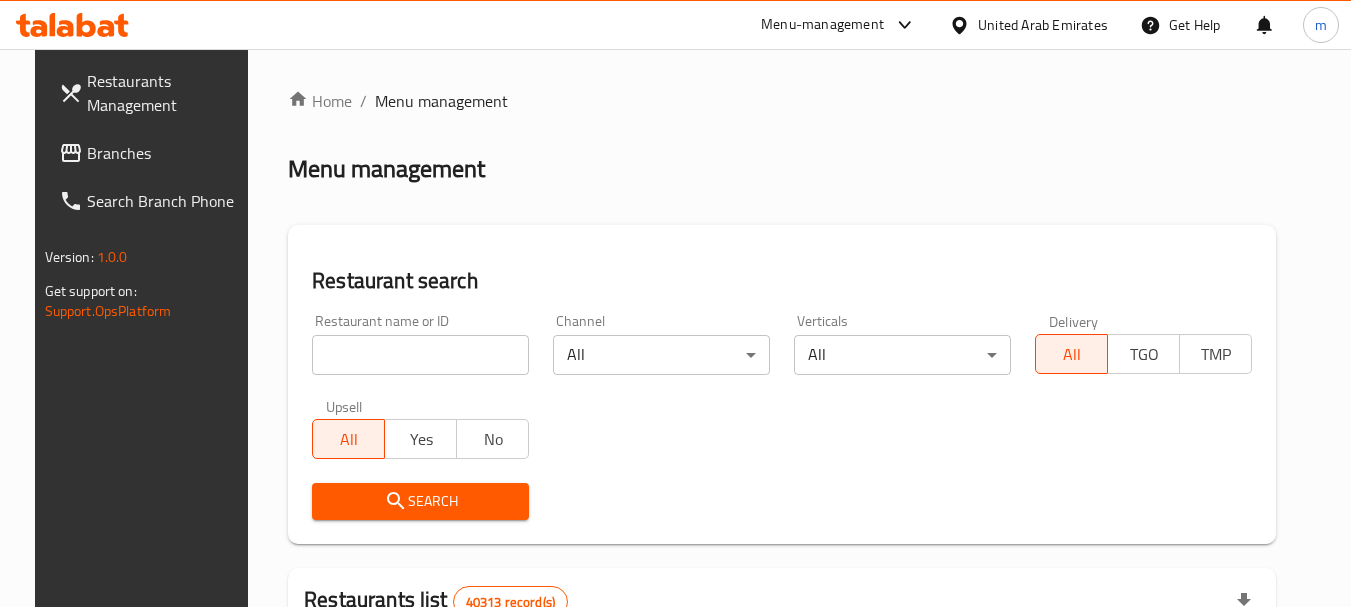 drag, startPoint x: 410, startPoint y: 354, endPoint x: 352, endPoint y: 362, distance: 58.549126 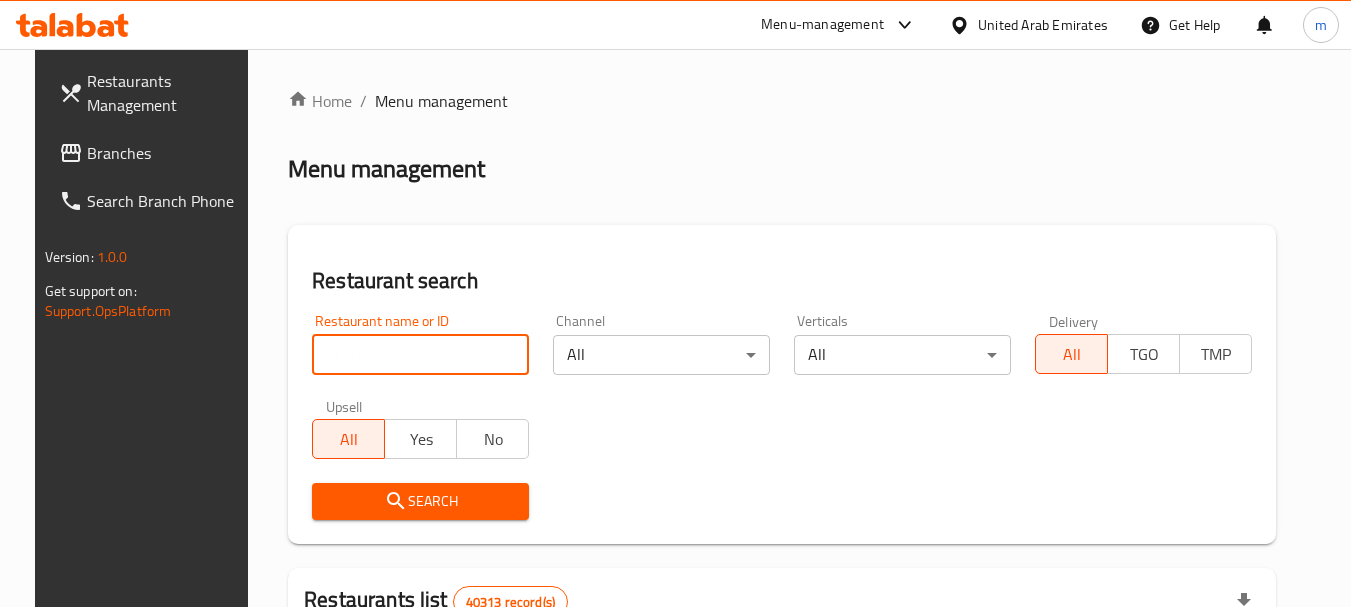 paste on "666560" 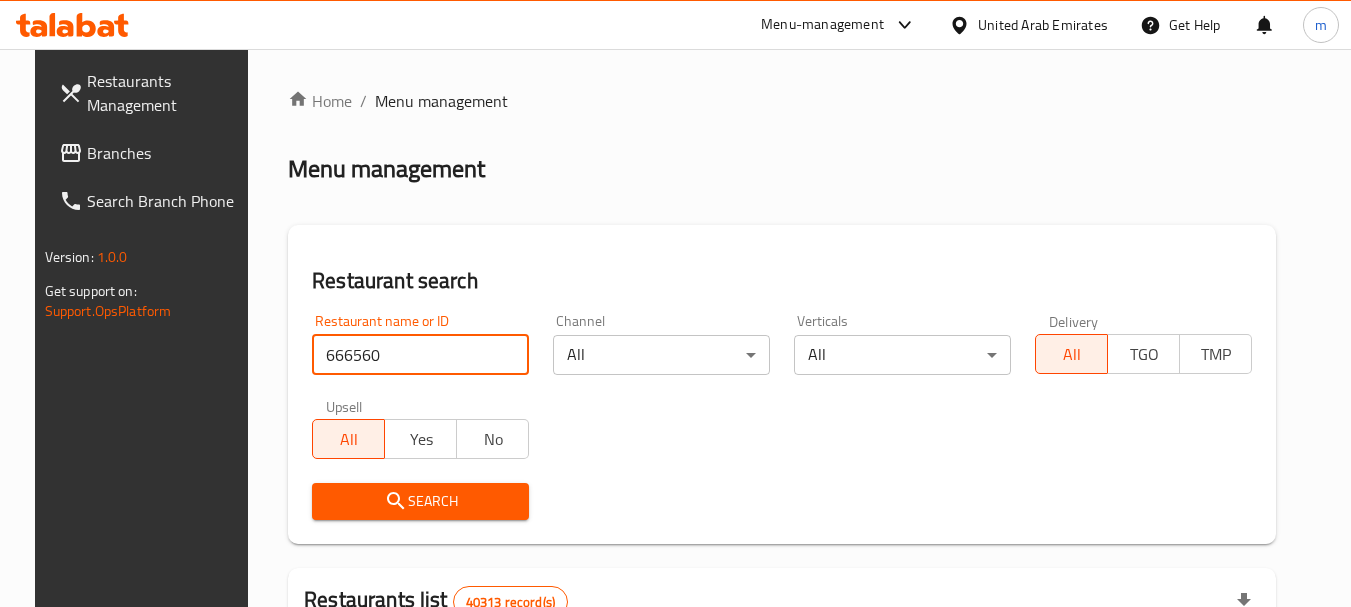 type on "666560" 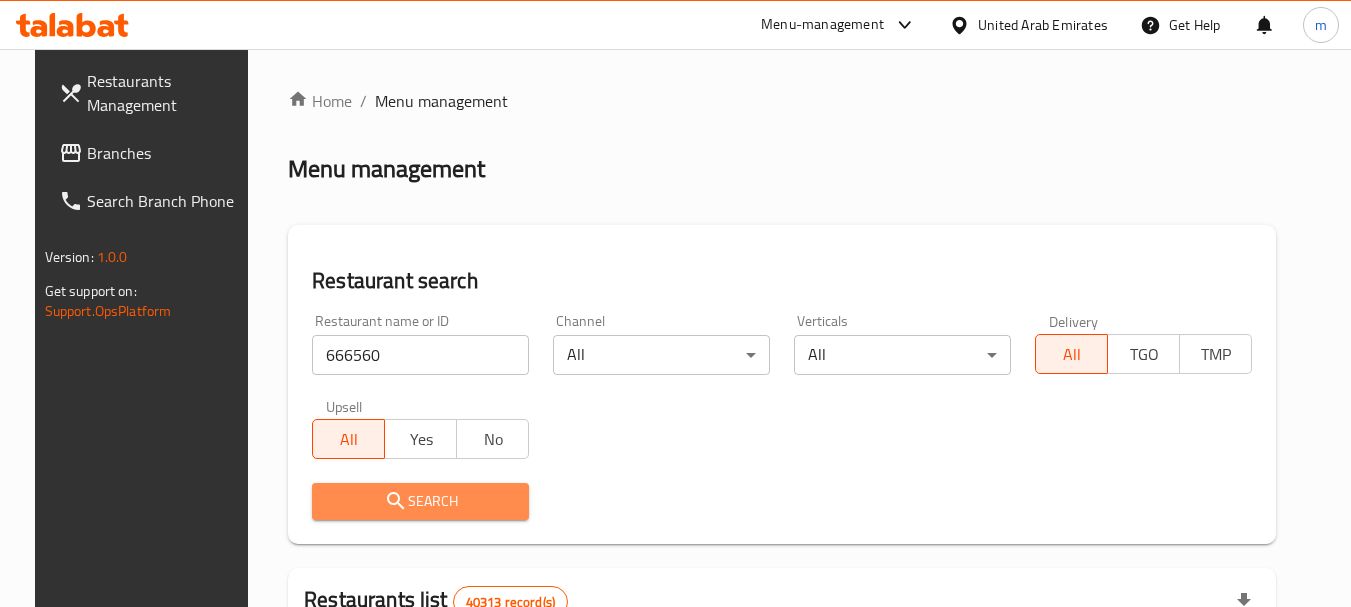 click on "Search" at bounding box center (420, 501) 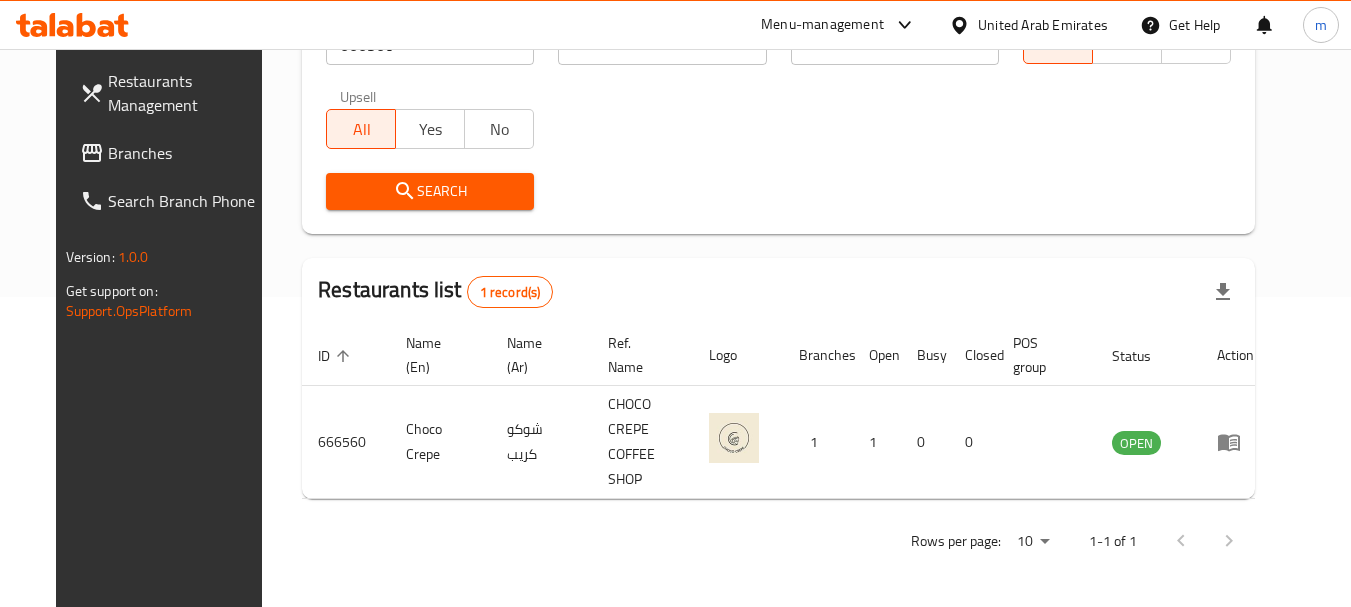 scroll, scrollTop: 268, scrollLeft: 0, axis: vertical 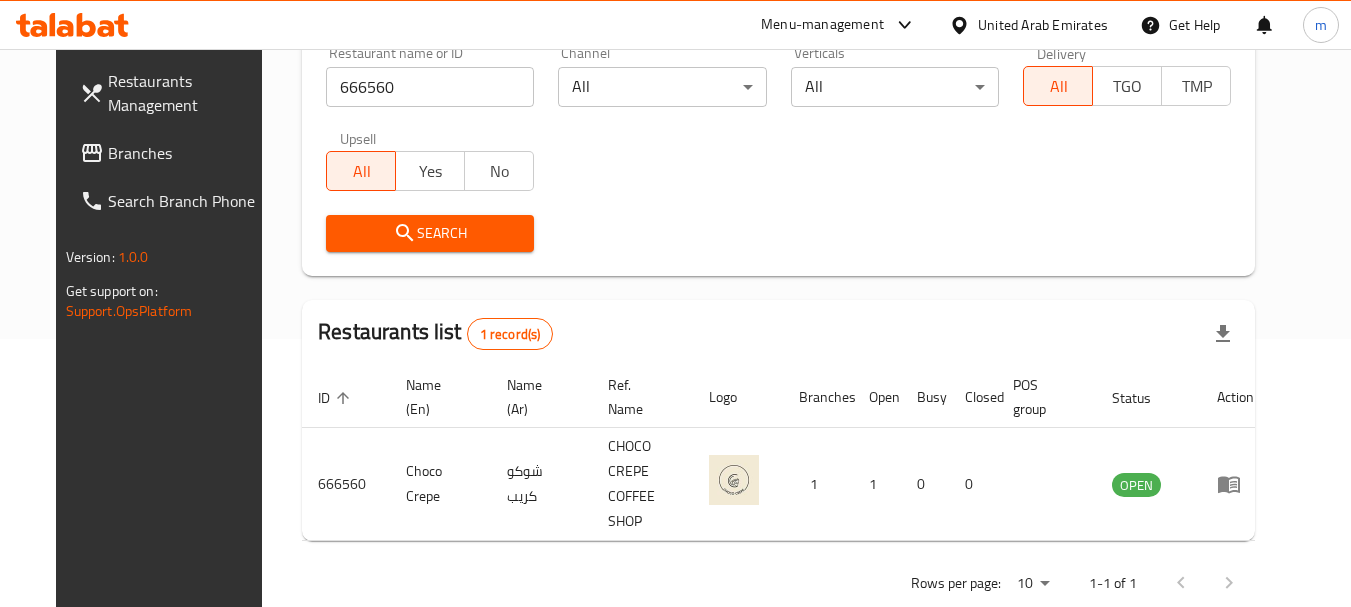 click on "United Arab Emirates" at bounding box center (1043, 25) 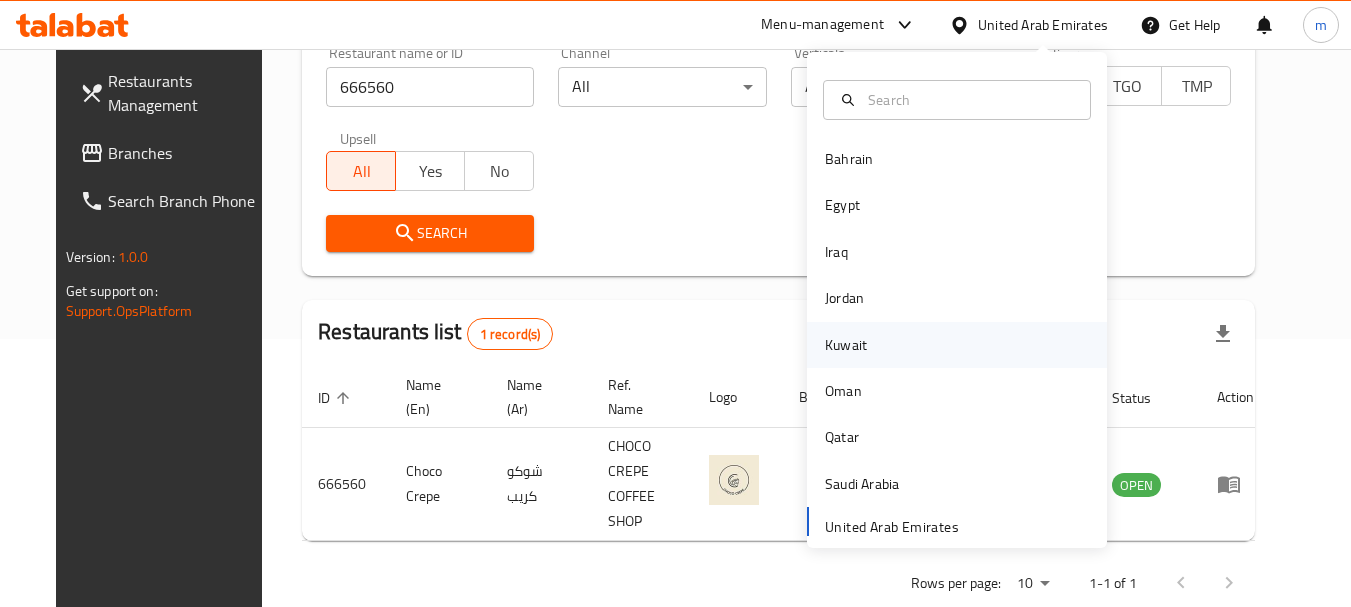click on "Kuwait" at bounding box center [846, 345] 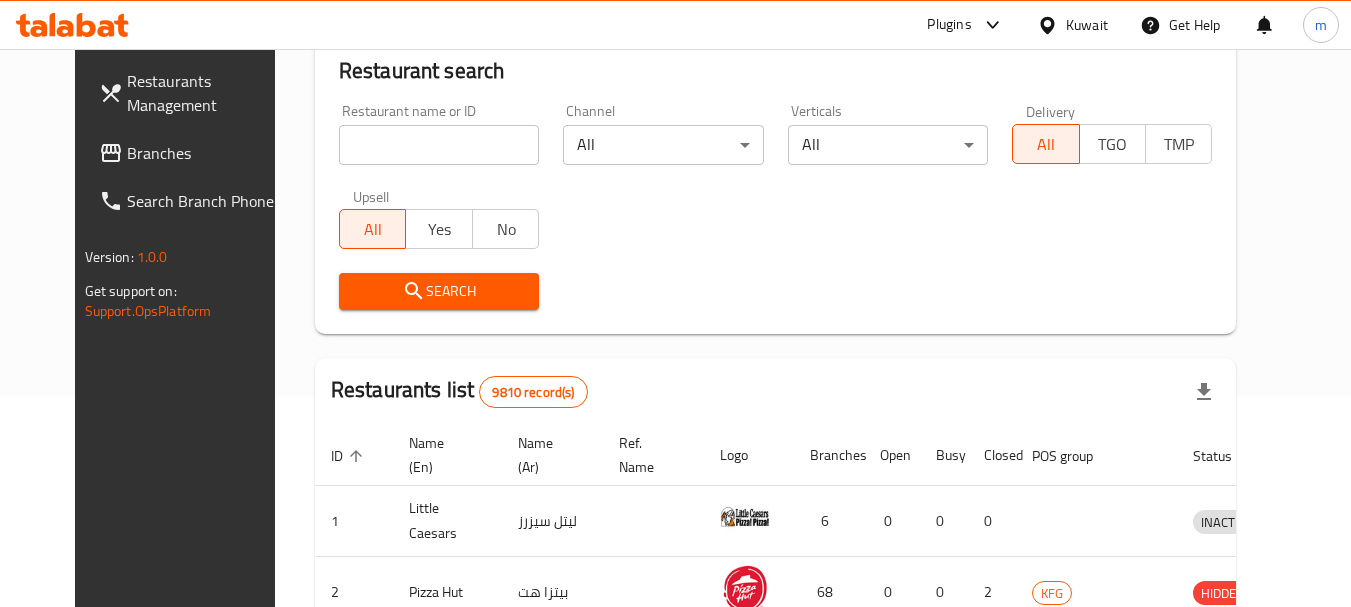 scroll, scrollTop: 268, scrollLeft: 0, axis: vertical 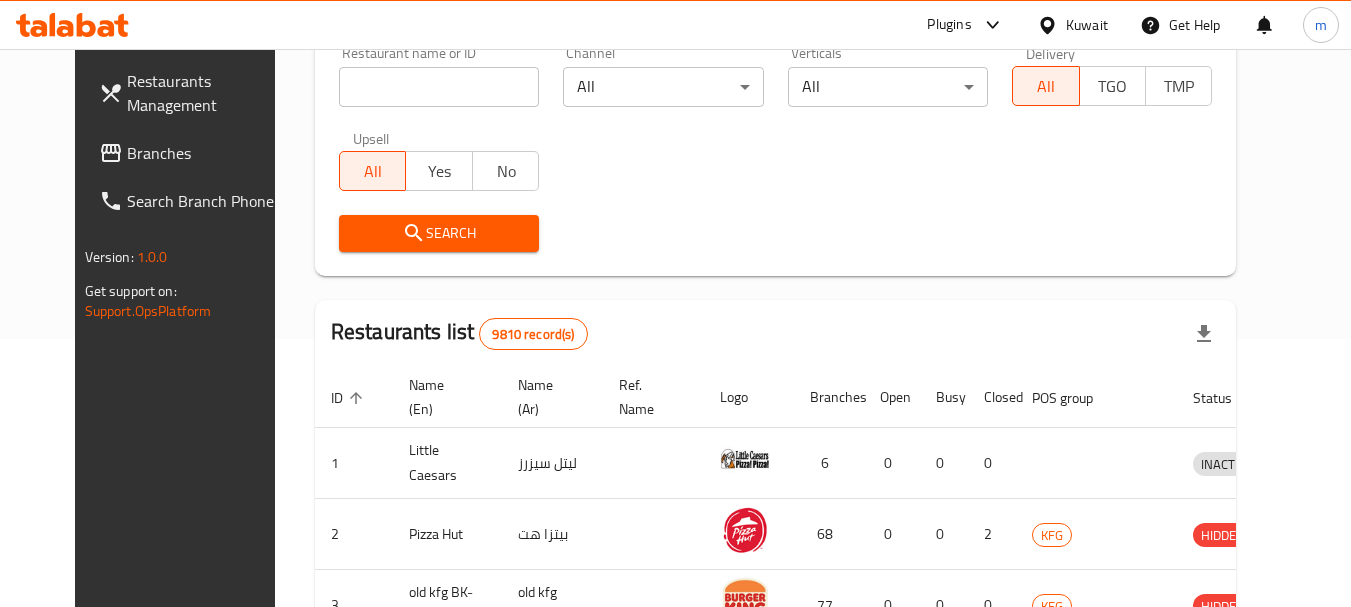 click on "Branches" at bounding box center (206, 153) 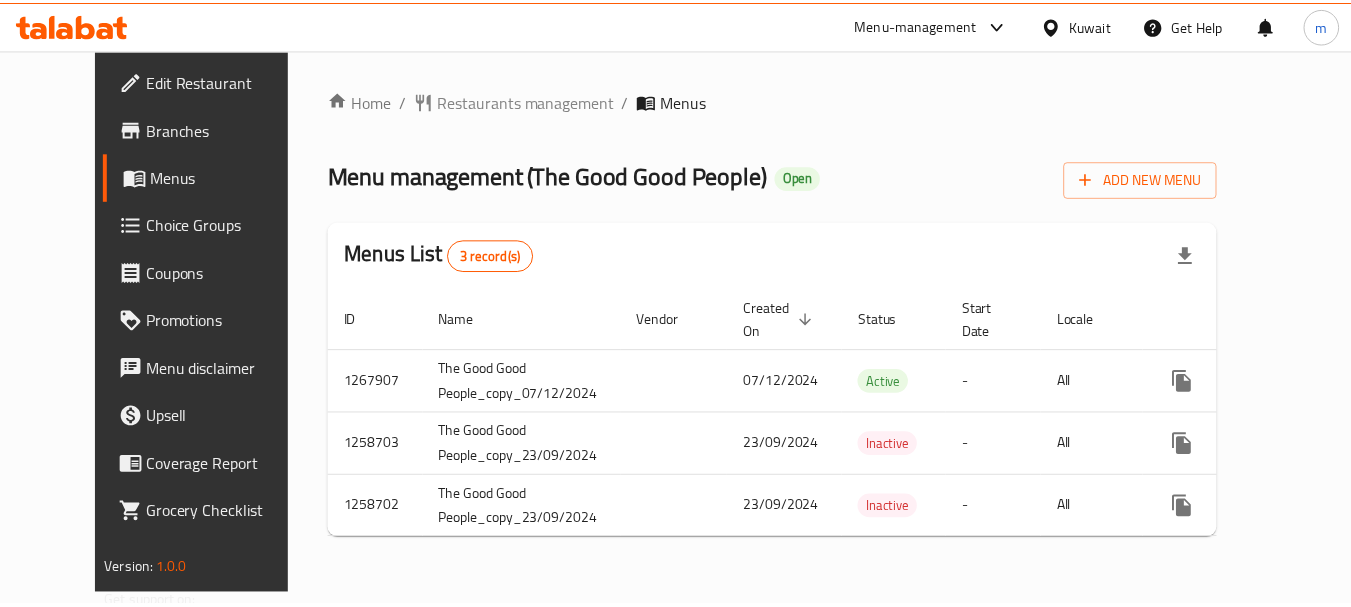scroll, scrollTop: 0, scrollLeft: 0, axis: both 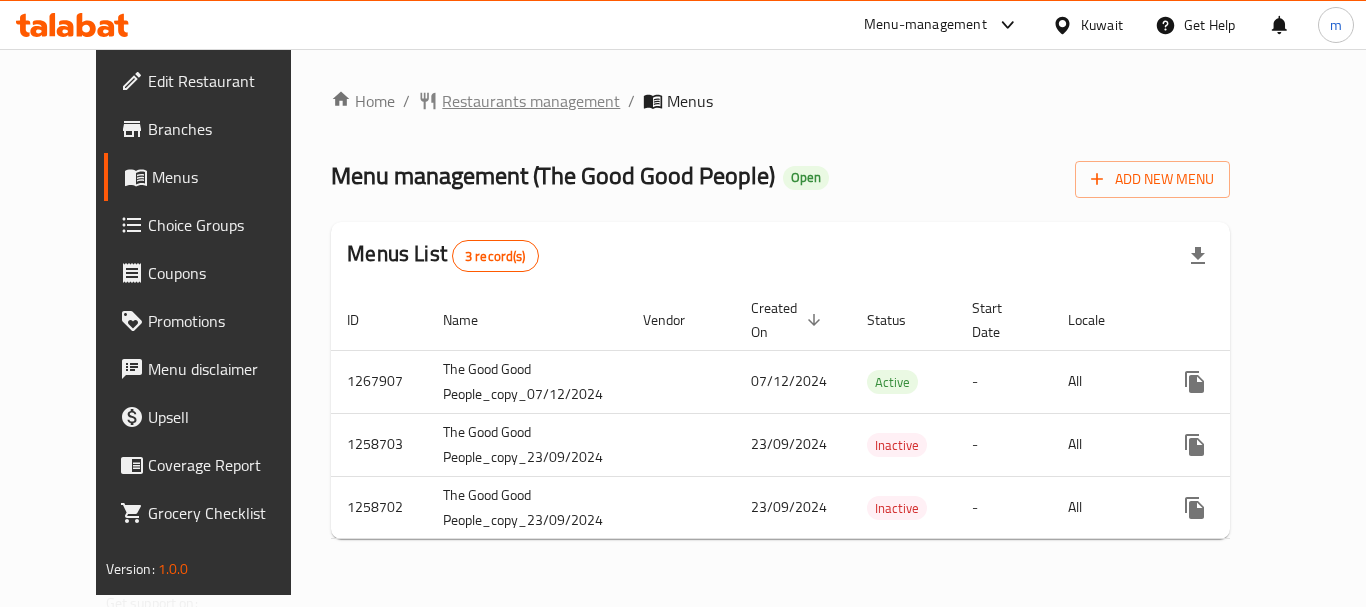 click on "Restaurants management" at bounding box center [531, 101] 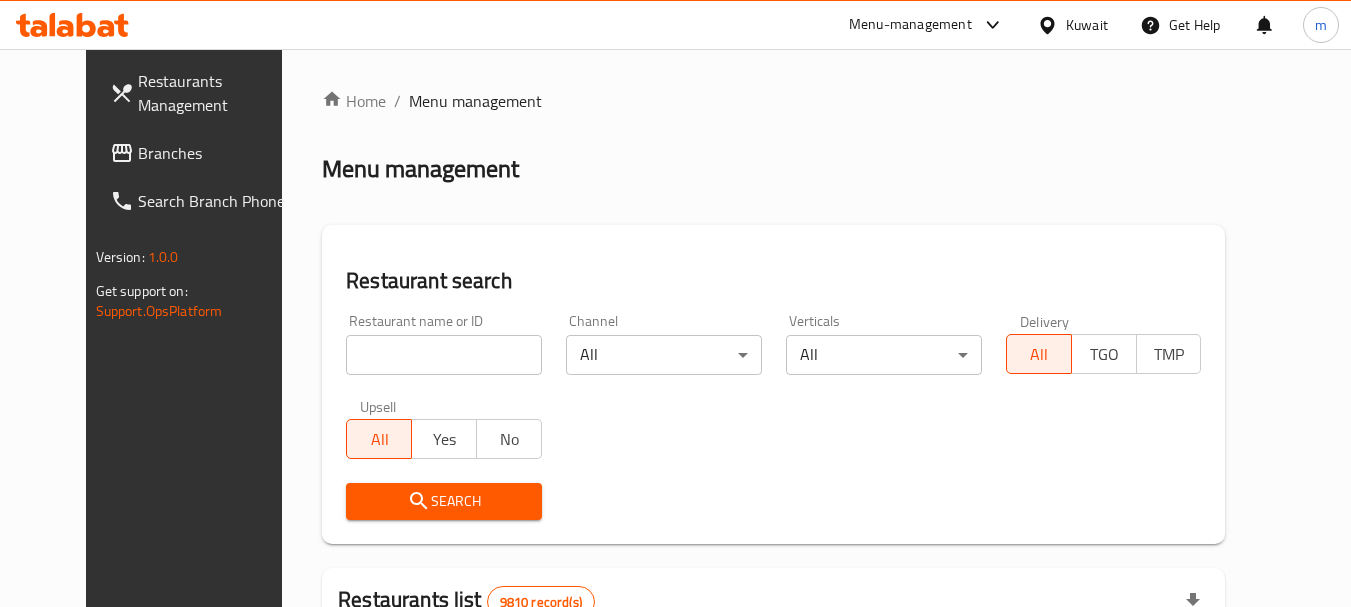 click on "Home / Menu management Menu management Restaurant search Restaurant name or ID Restaurant name or ID Channel All ​ Verticals All ​ Delivery All TGO TMP Upsell All Yes No   Search Restaurants list   9810 record(s) ID sorted ascending Name (En) Name (Ar) Ref. Name Logo Branches Open Busy Closed POS group Status Action 1 [BRAND]  [BRAND] 6 0 0 0 INACTIVE 2 [BRAND] [BRAND] 68 0 0 2 [BRAND] HIDDEN 3 [BRAND] [BRAND] 77 0 0 0 [BRAND] HIDDEN 4 [BRAND] [BRAND] 58 51 0 0 Americana-Digital OPEN 5 [BRAND] [BRAND] 15 11 1 0 OPEN 6 [BRAND] [BRAND] 69 61 0 0 Americana-Digital OPEN 7 [BRAND] [BRAND] 0 0 0 0 OPEN 8 [BRAND] [BRAND] 11 11 0 0 OCIMS OPEN 9 [BRAND] [BRAND] 2 2 0 0 OPEN 10 [BRAND] [BRAND] 1 1 0 0 OPEN Rows per page: 10 1-10 of 9810" at bounding box center [773, 692] 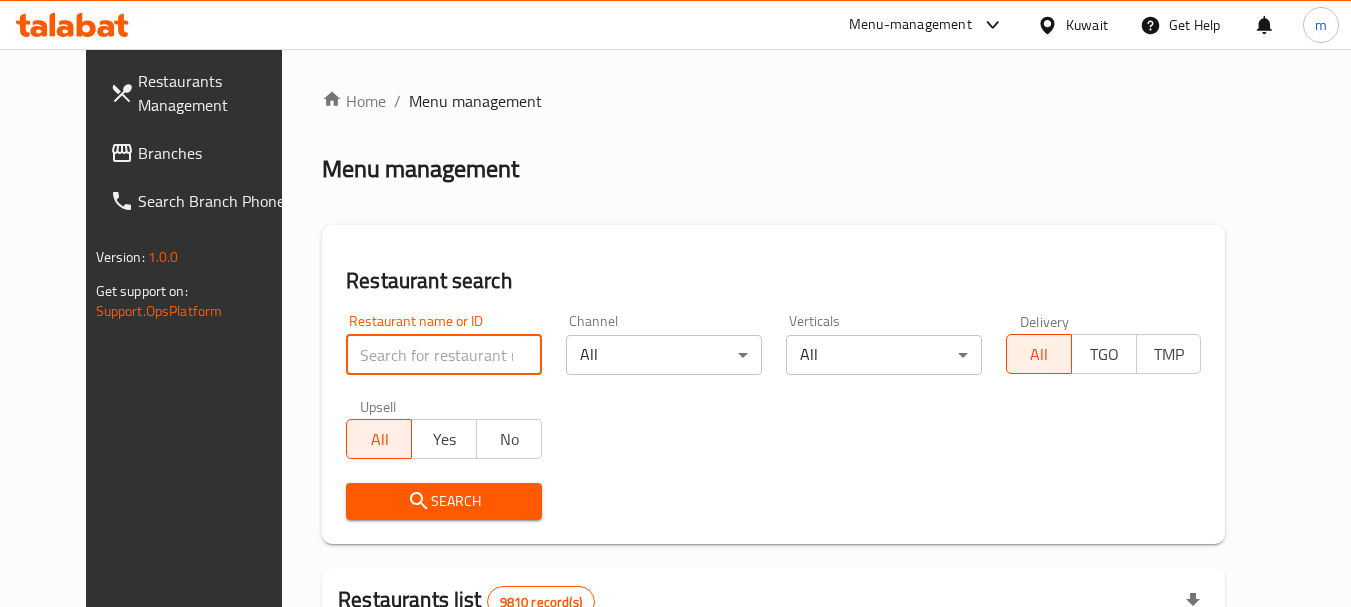 click at bounding box center (444, 355) 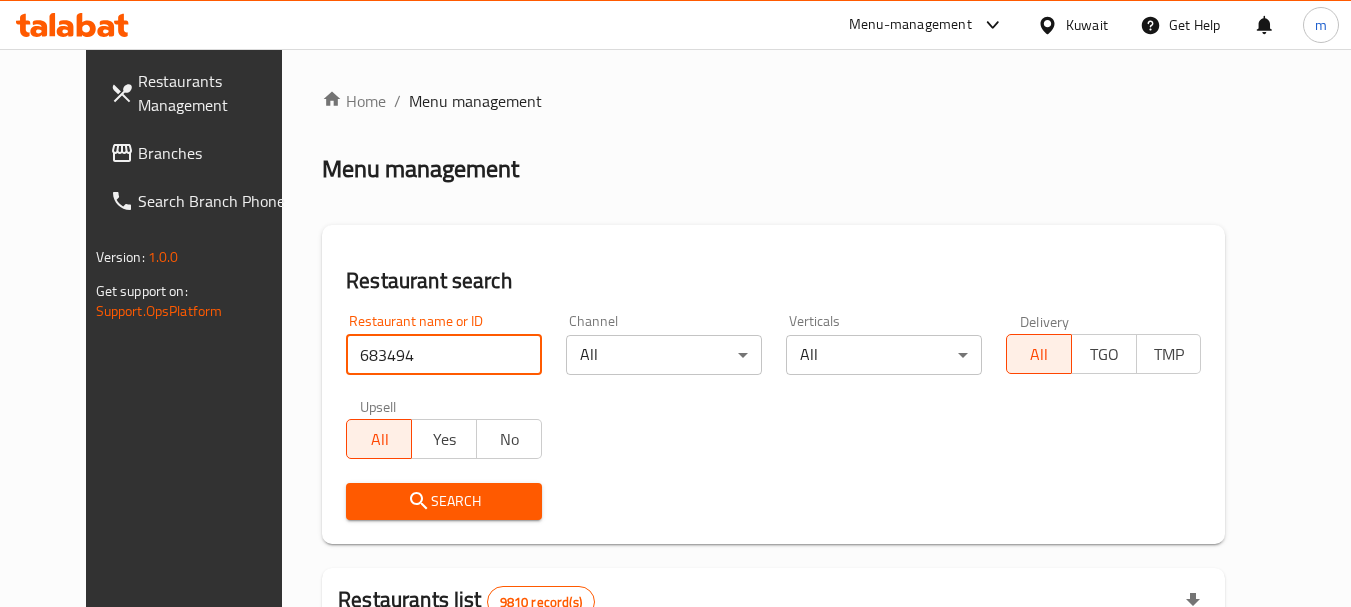 type on "683494" 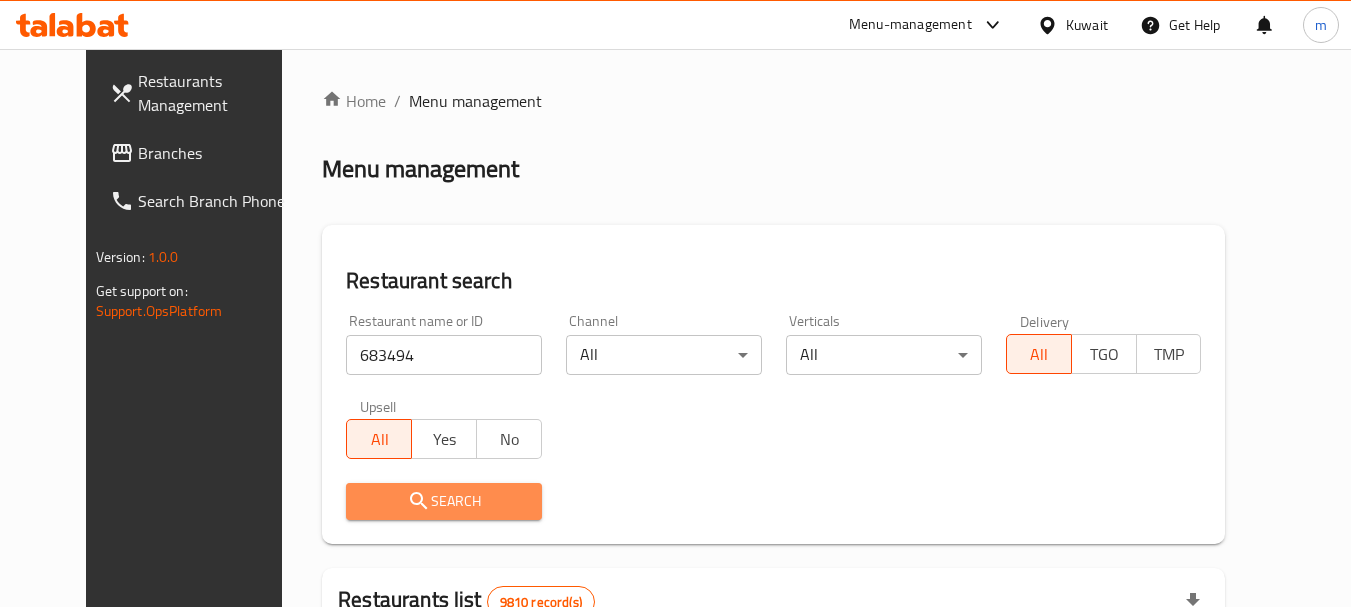 click on "Search" at bounding box center [444, 501] 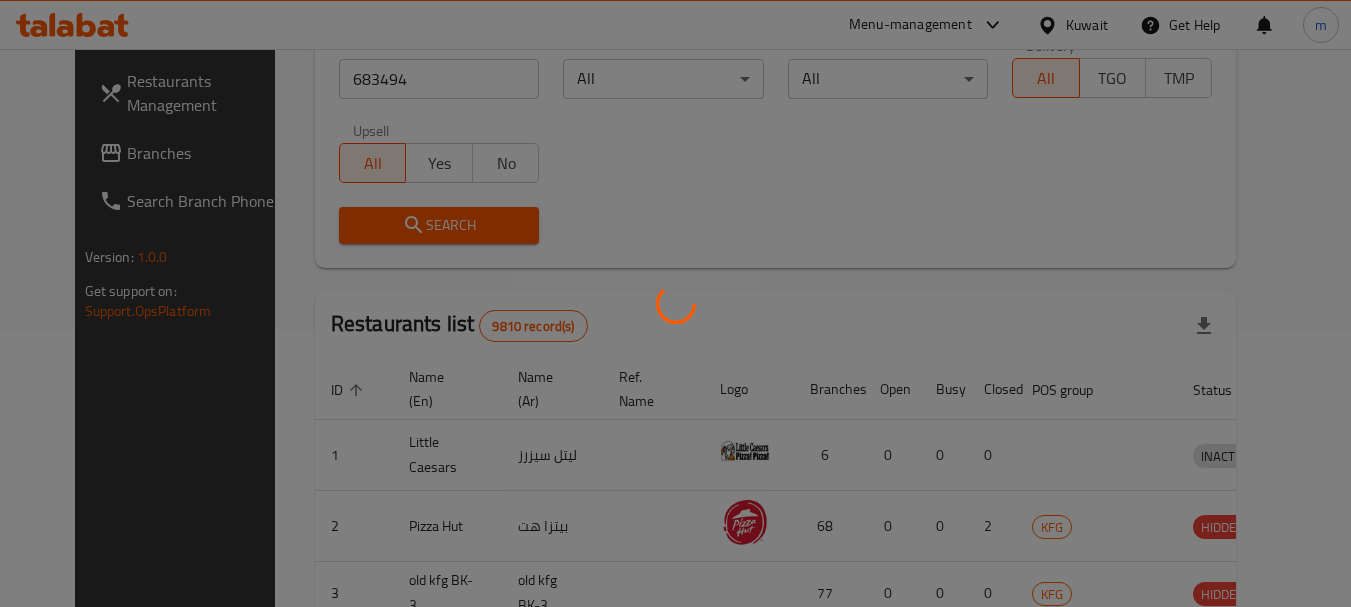 scroll, scrollTop: 285, scrollLeft: 0, axis: vertical 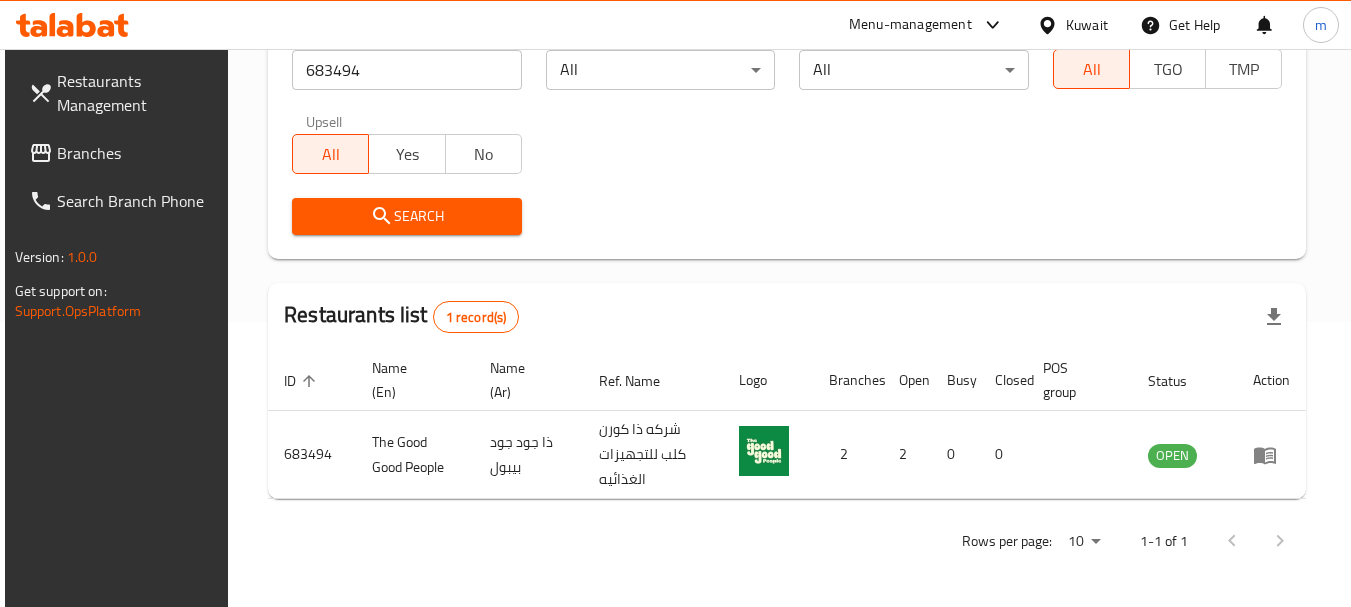 click on "Kuwait" at bounding box center [1087, 25] 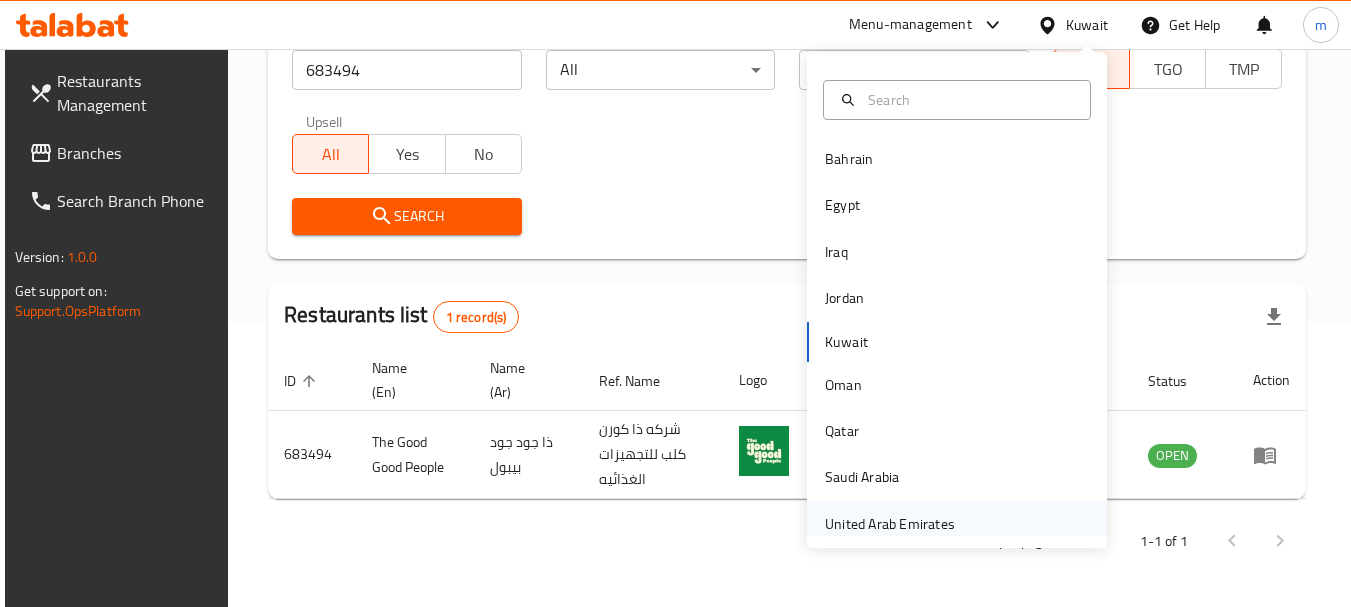 click on "United Arab Emirates" at bounding box center [890, 524] 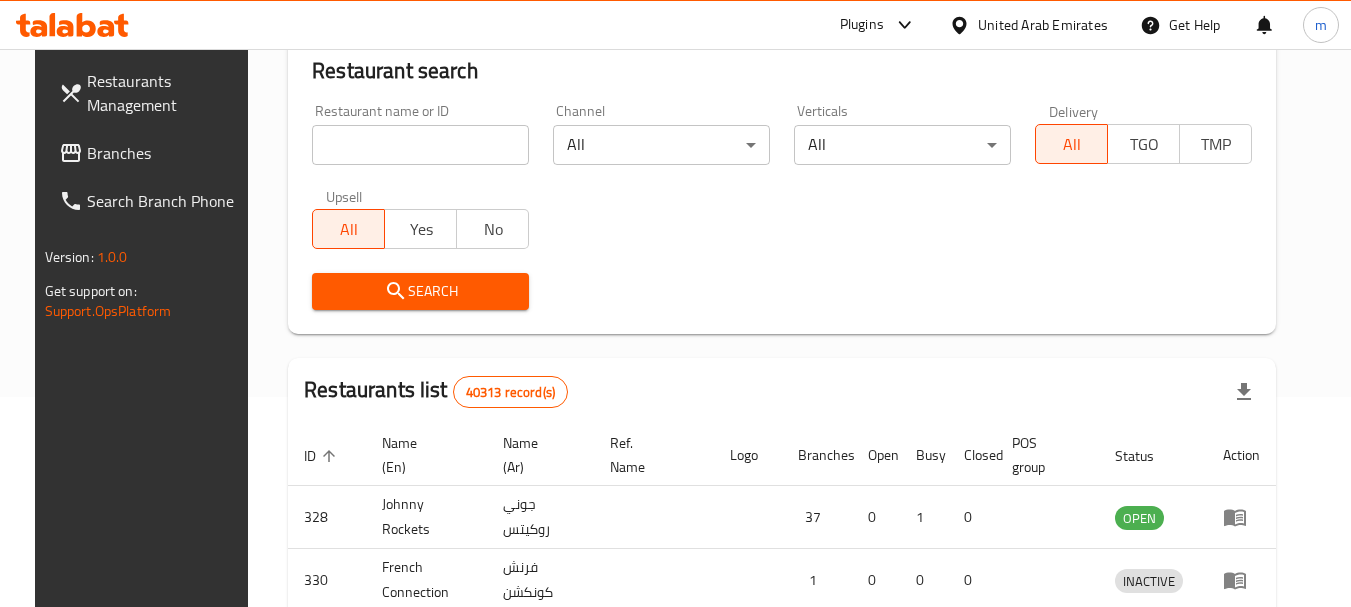 scroll, scrollTop: 285, scrollLeft: 0, axis: vertical 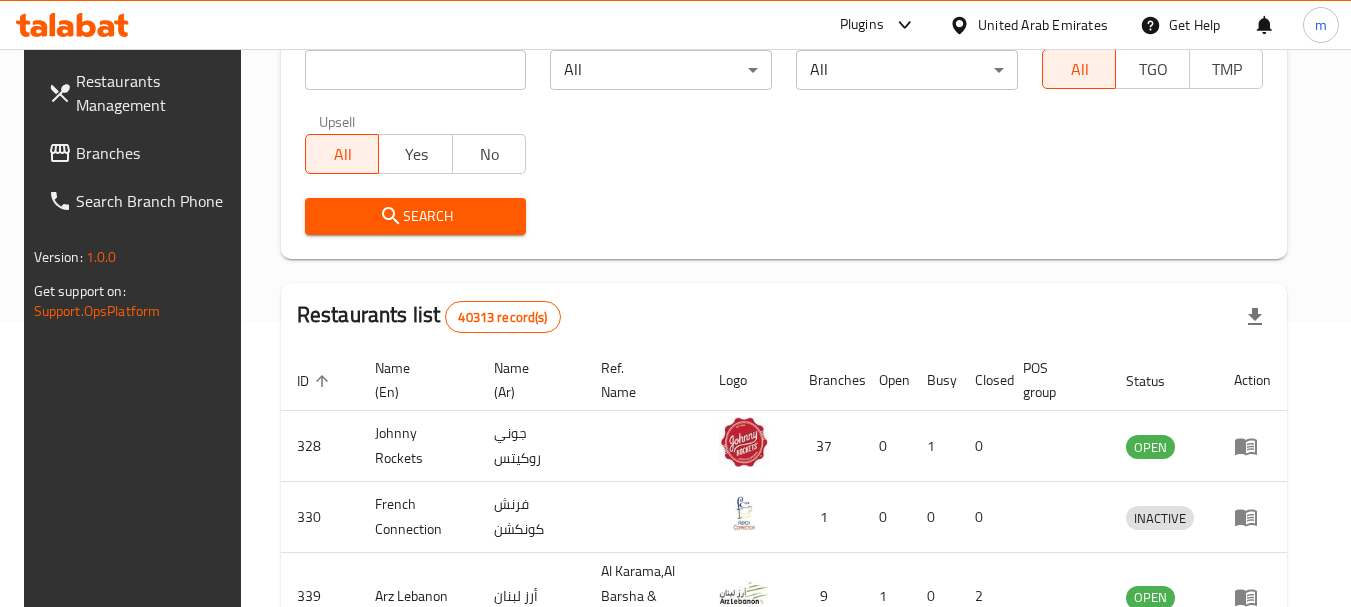 click on "Branches" at bounding box center (155, 153) 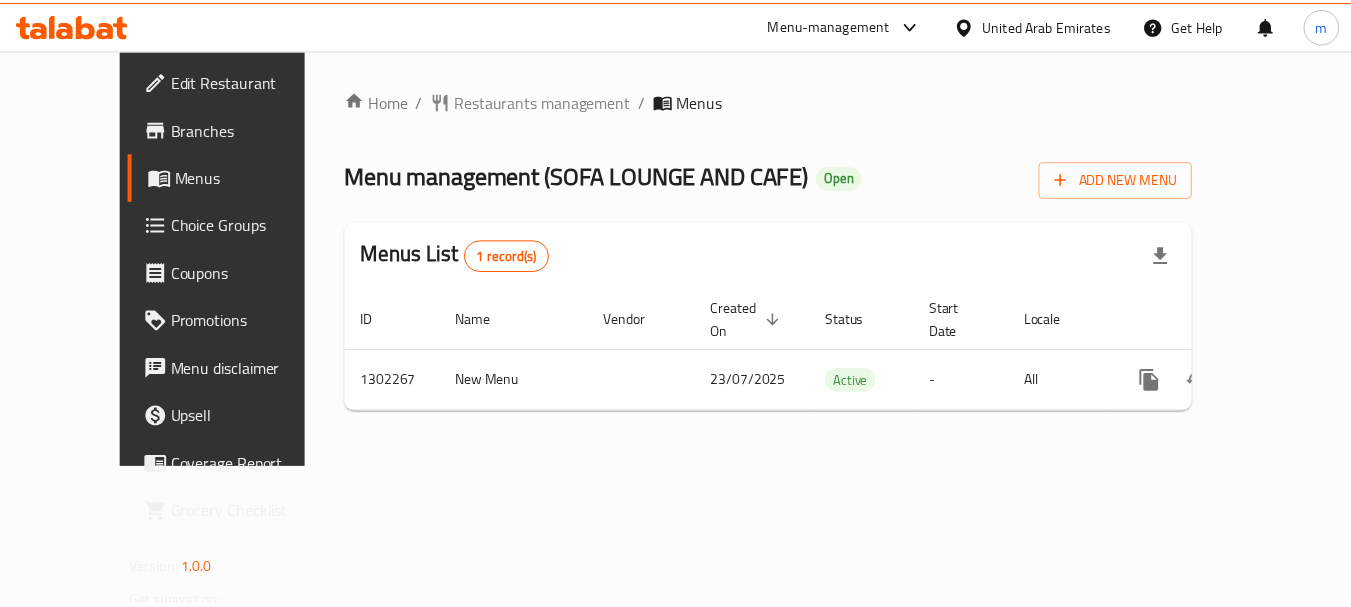 scroll, scrollTop: 0, scrollLeft: 0, axis: both 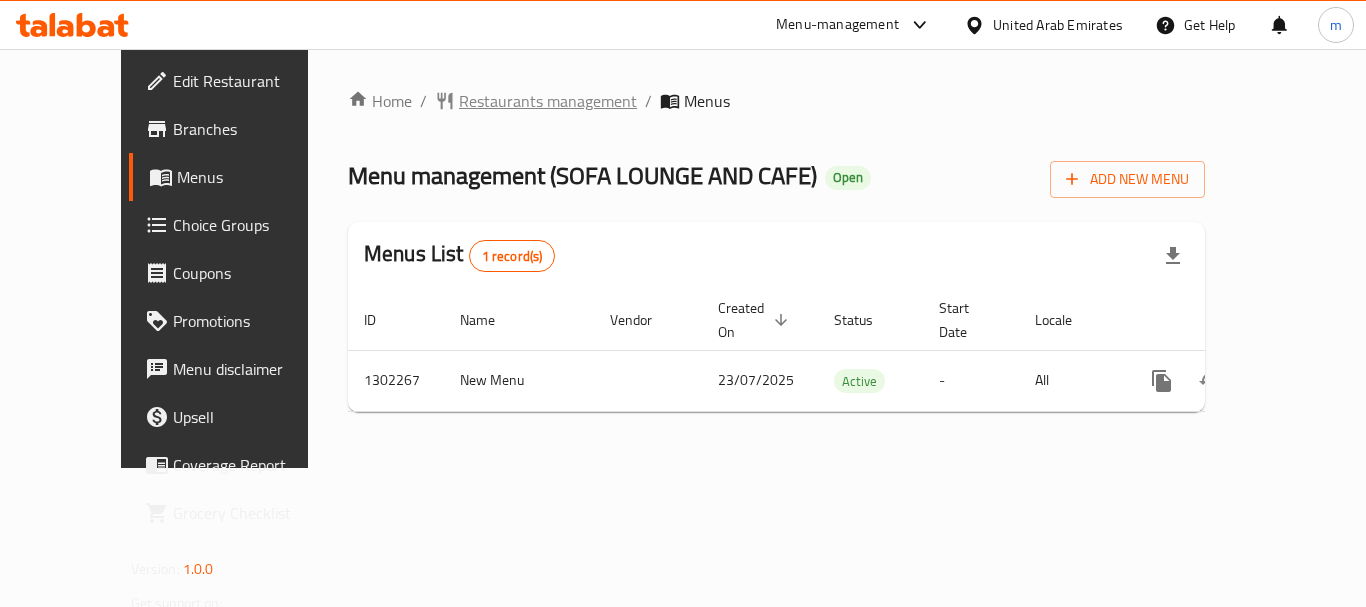 click on "Restaurants management" at bounding box center (548, 101) 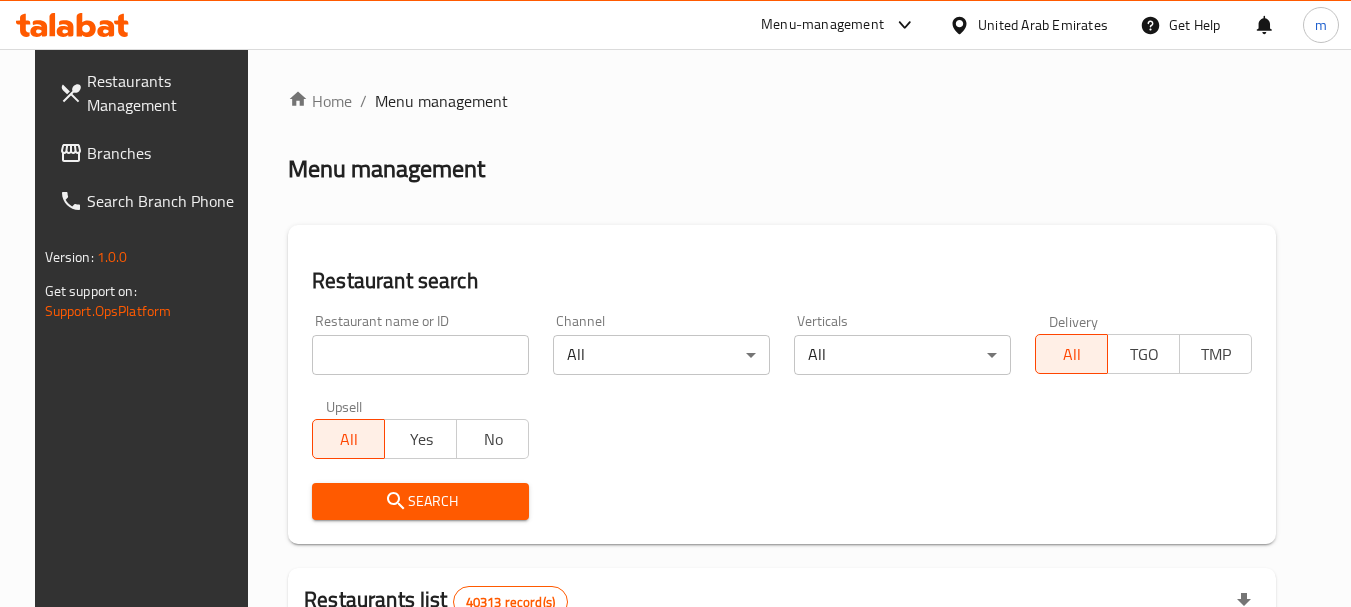 click on "Home / Menu management Menu management Restaurant search Restaurant name or ID Restaurant name or ID Channel All ​ Verticals All ​ Delivery All TGO TMP Upsell All Yes No   Search Restaurants list   40313 record(s) ID sorted ascending Name (En) Name (Ar) Ref. Name Logo Branches Open Busy Closed POS group Status Action 328 Johnny Rockets جوني روكيتس 37 0 1 0 OPEN 330 French Connection فرنش كونكشن 1 0 0 0 INACTIVE 339 Arz Lebanon أرز لبنان Al Karama,Al Barsha & Mirdif 9 1 0 2 OPEN 340 Mega Wraps ميجا رابس 3 0 0 0 INACTIVE 342 Sandella's Flatbread Cafe سانديلاز فلات براد 7 0 0 0 INACTIVE 343 Dragon Hut كوخ التنين 1 0 0 0 INACTIVE 348 Thai Kitchen المطبخ التايلندى 1 0 0 0 INACTIVE 349 Mughal  موغل 1 0 0 0 HIDDEN 350 HOT N COOL (Old) هوت و كول 1 0 0 0 INACTIVE 355 Al Habasha  الحبشة 11 1 0 0 HIDDEN Rows per page: 10 1-10 of 40313" at bounding box center (782, 717) 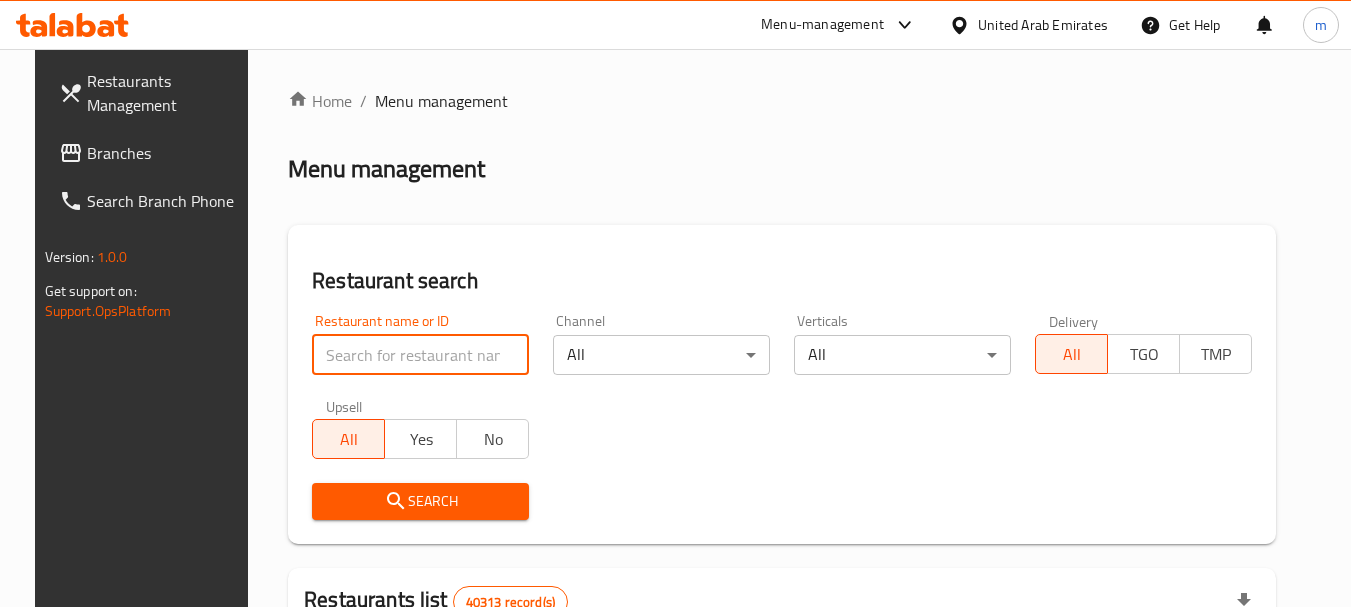 paste on "701866" 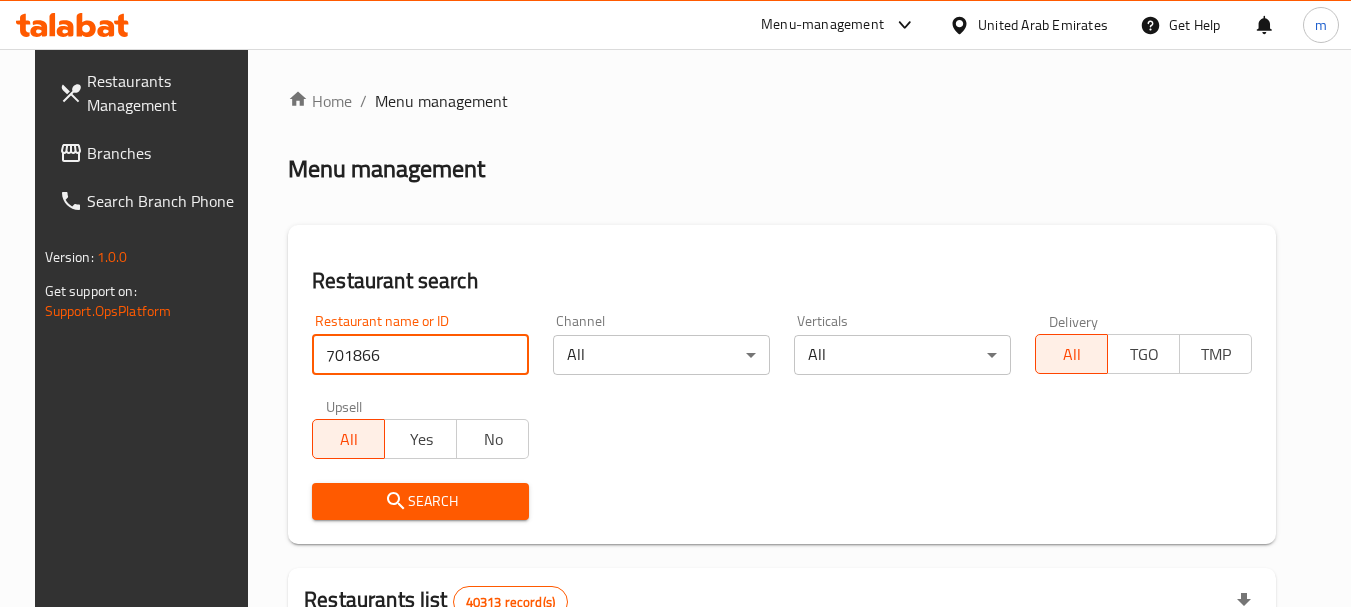 type on "701866" 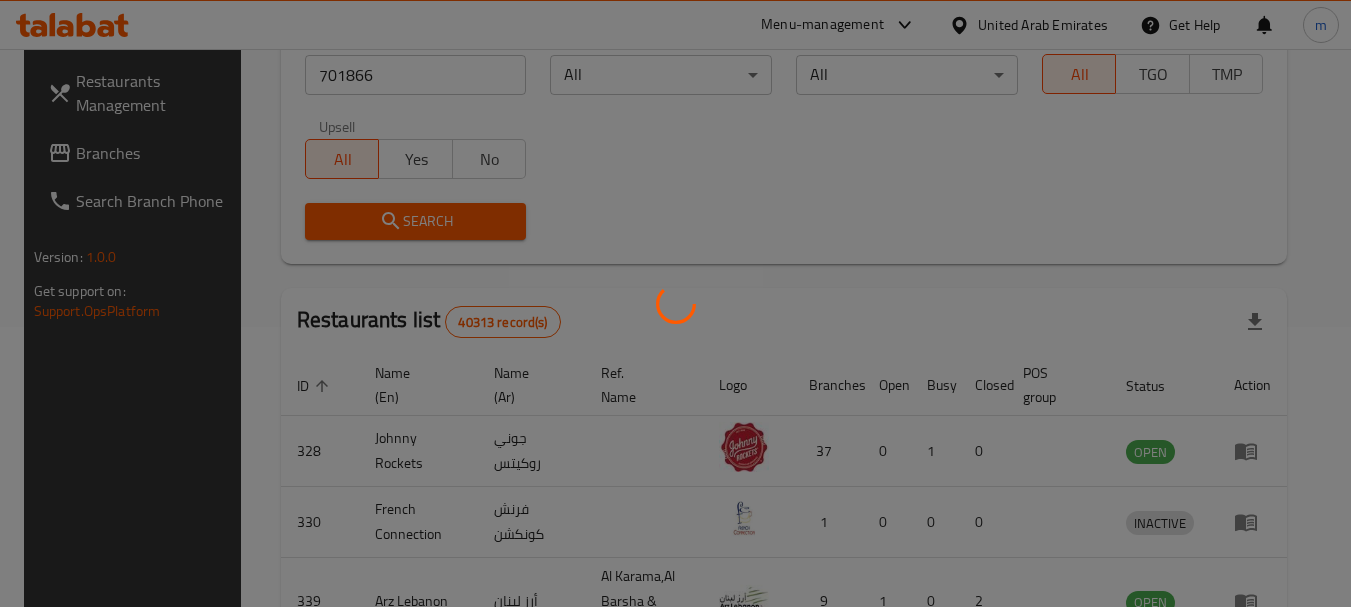 scroll, scrollTop: 268, scrollLeft: 0, axis: vertical 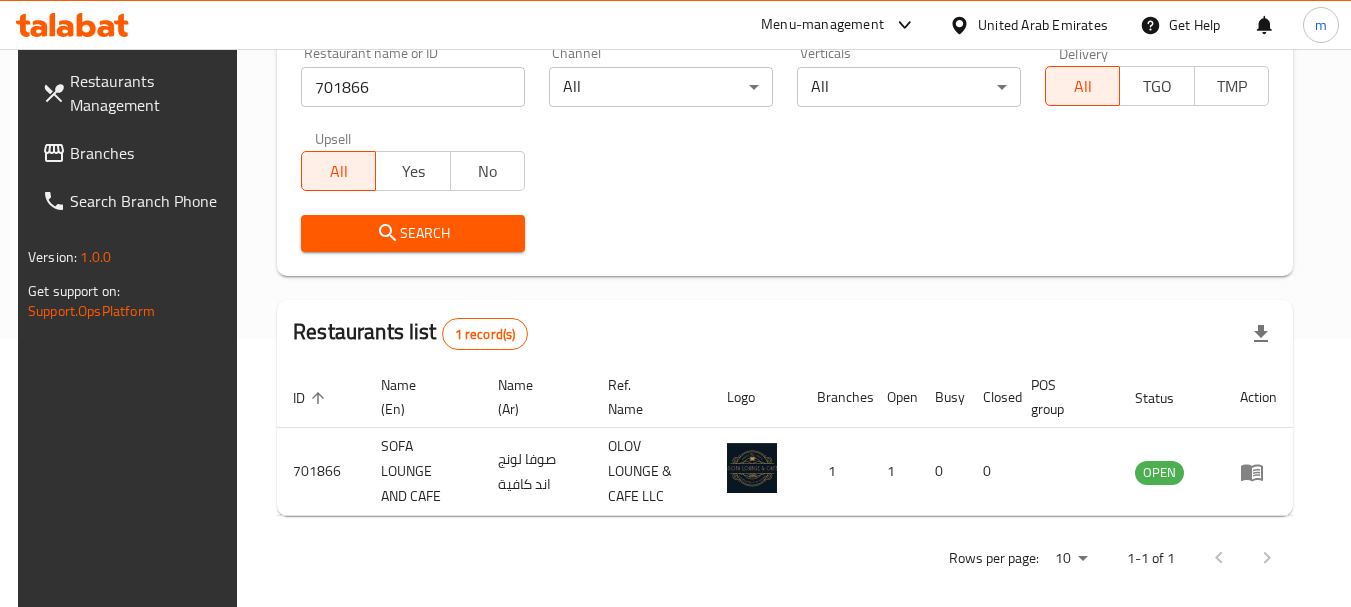 click on "Branches" at bounding box center (149, 153) 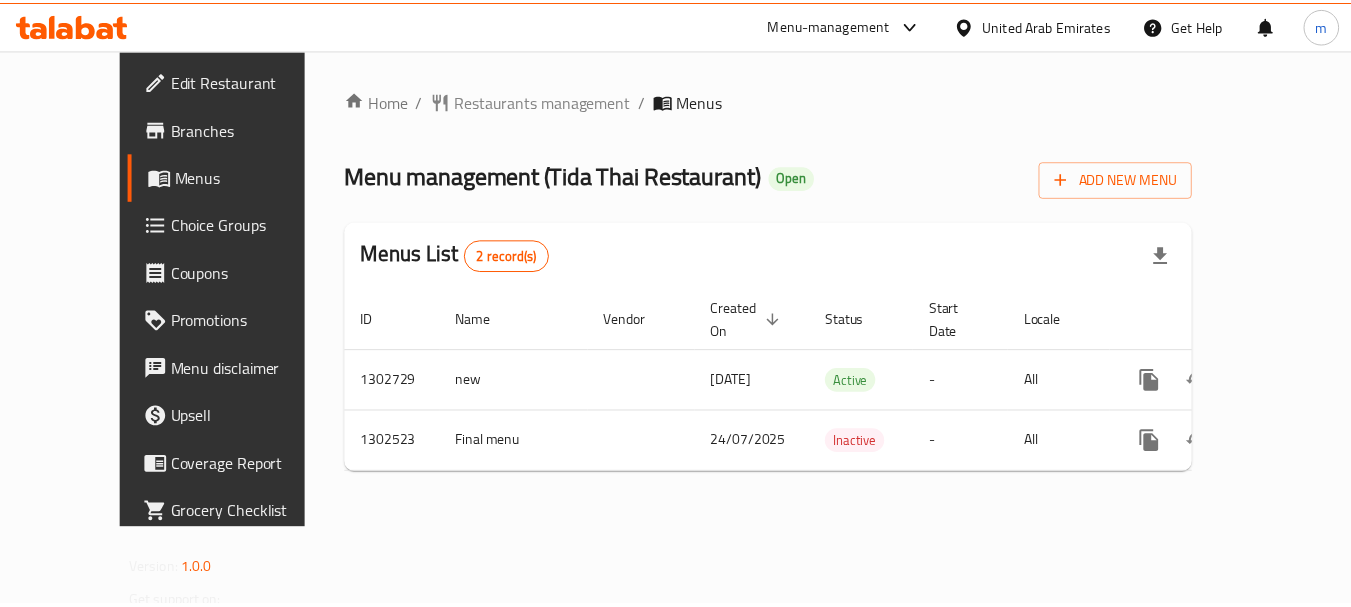 scroll, scrollTop: 0, scrollLeft: 0, axis: both 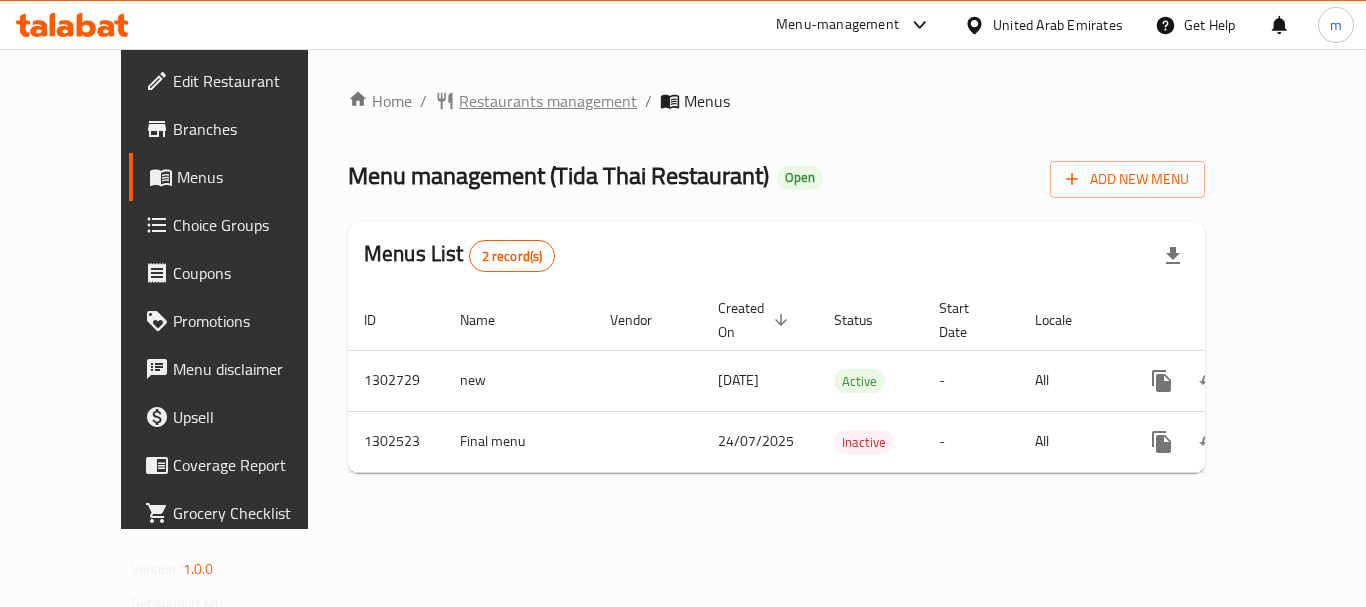 click on "Restaurants management" at bounding box center (548, 101) 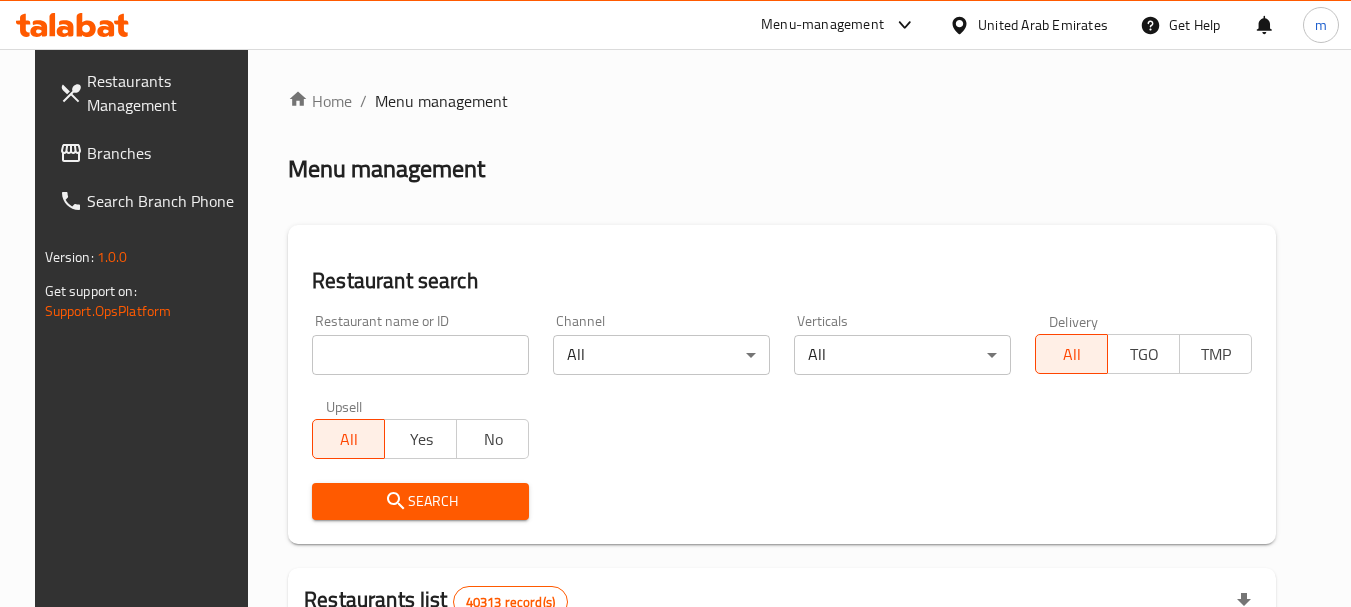 click on "Home / Menu management Menu management Restaurant search Restaurant name or ID Restaurant name or ID Channel All ​ Verticals All ​ Delivery All TGO TMP Upsell All Yes No   Search Restaurants list   40313 record(s) ID sorted ascending Name (En) Name (Ar) Ref. Name Logo Branches Open Busy Closed POS group Status Action 328 Johnny Rockets جوني روكيتس 37 0 1 0 OPEN 330 French Connection فرنش كونكشن 1 0 0 0 INACTIVE 339 Arz Lebanon أرز لبنان Al Karama,Al Barsha & Mirdif 9 1 0 2 OPEN 340 Mega Wraps ميجا رابس 3 0 0 0 INACTIVE 342 Sandella's Flatbread Cafe سانديلاز فلات براد 7 0 0 0 INACTIVE 343 Dragon Hut كوخ التنين 1 0 0 0 INACTIVE 348 Thai Kitchen المطبخ التايلندى 1 0 0 0 INACTIVE 349 Mughal  موغل 1 0 0 0 HIDDEN 350 HOT N COOL (Old) هوت و كول 1 0 0 0 INACTIVE 355 Al Habasha  الحبشة 11 1 0 0 HIDDEN Rows per page: 10 1-10 of 40313" at bounding box center [782, 717] 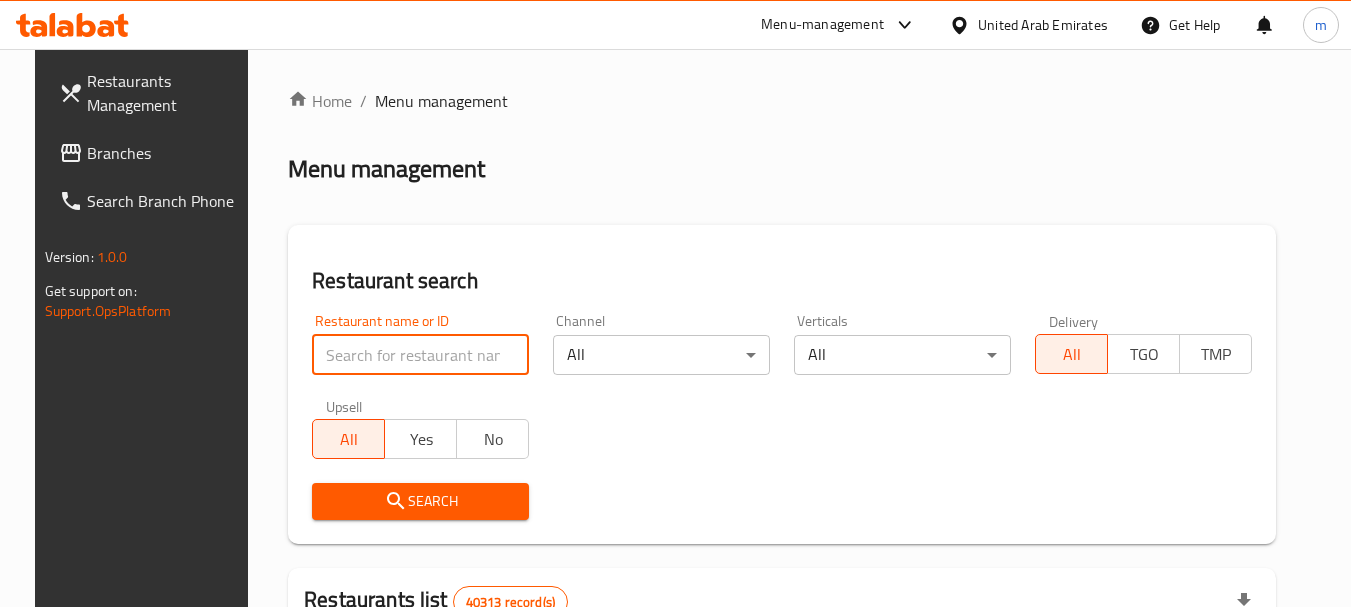 click at bounding box center [420, 355] 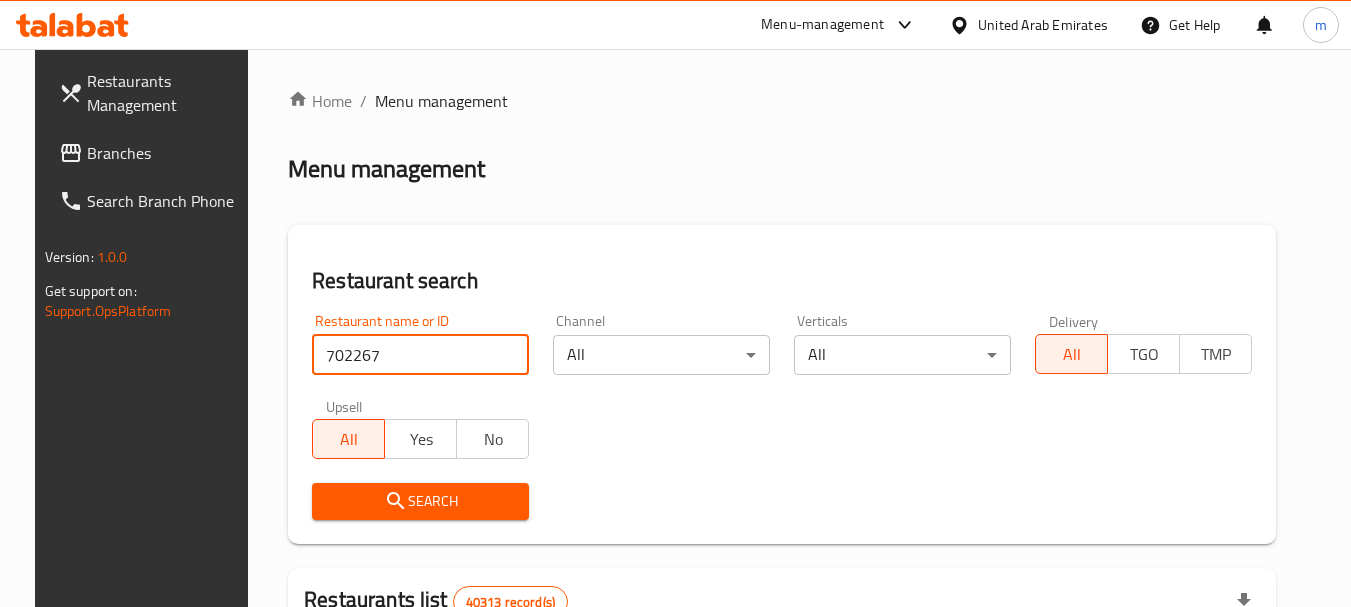 type on "702267" 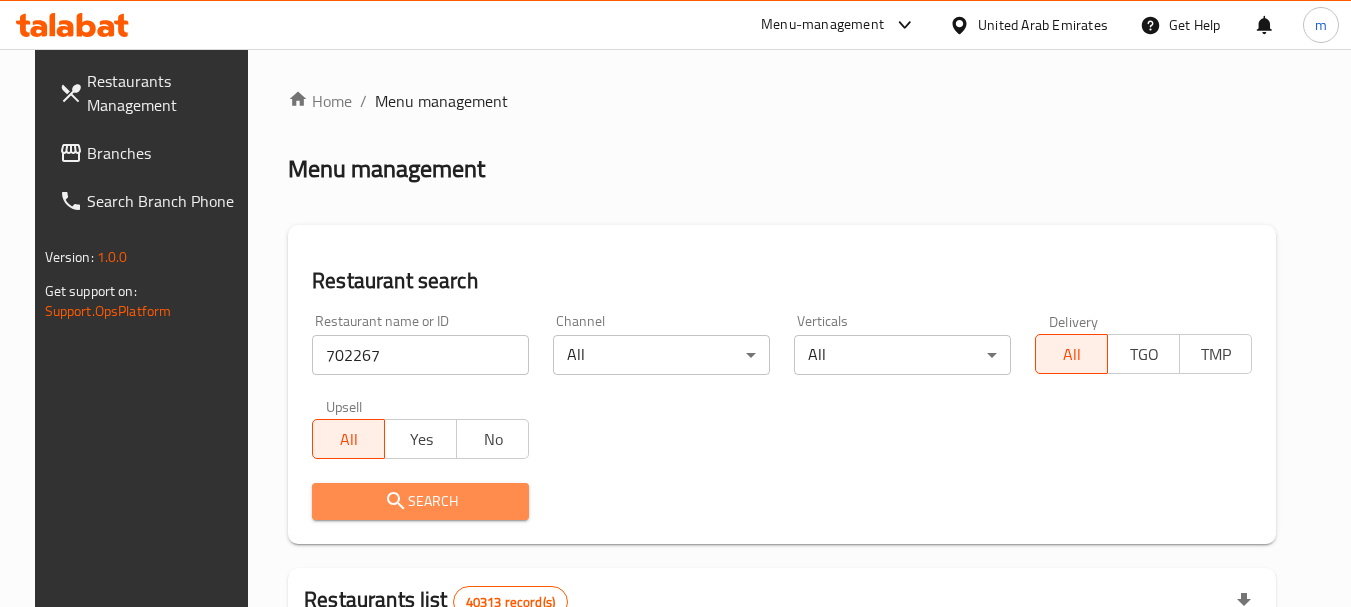 drag, startPoint x: 414, startPoint y: 496, endPoint x: 870, endPoint y: 376, distance: 471.52518 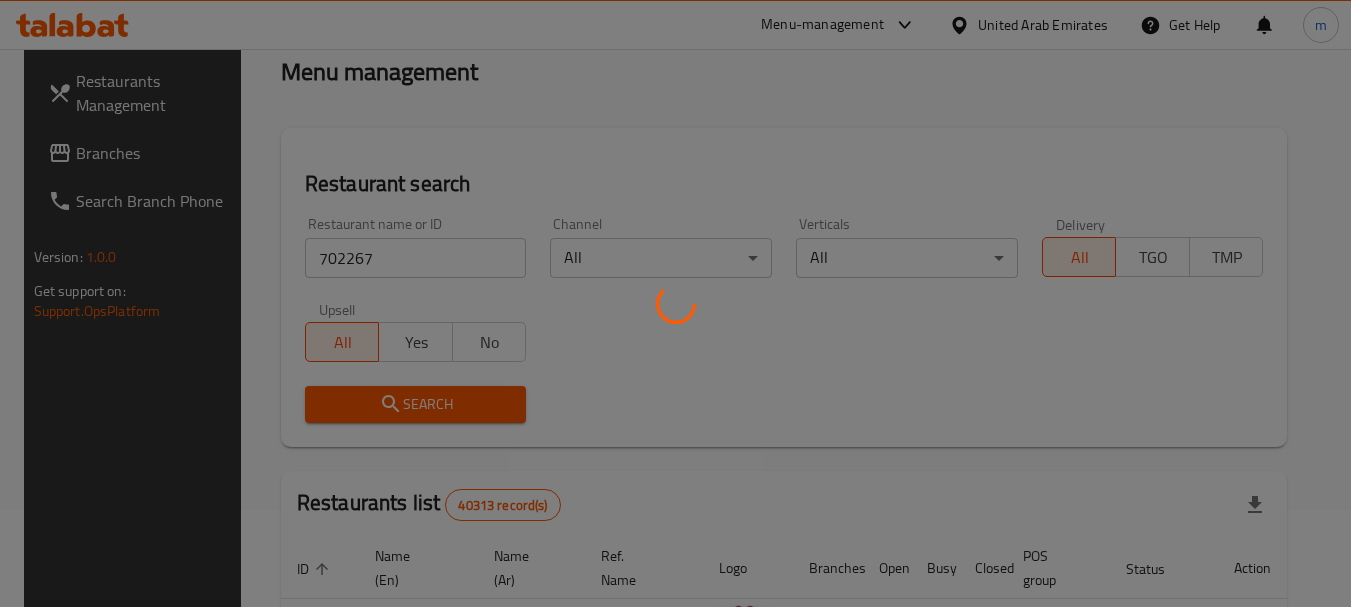 scroll, scrollTop: 260, scrollLeft: 0, axis: vertical 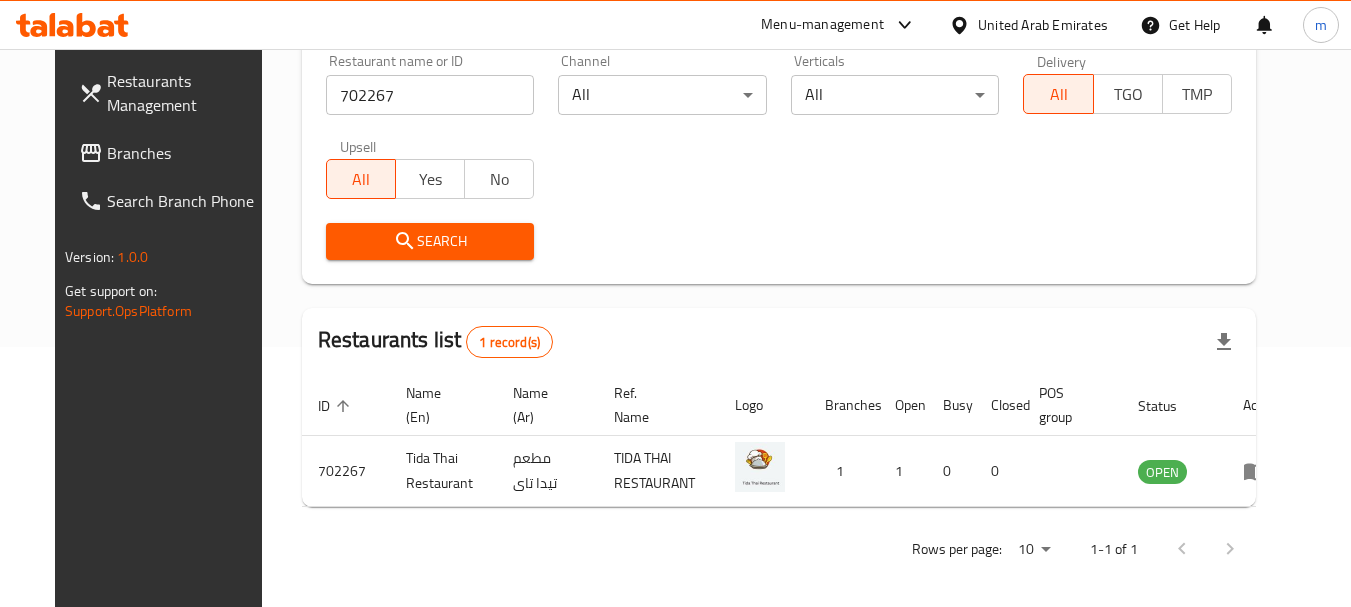 click on "Branches" at bounding box center (186, 153) 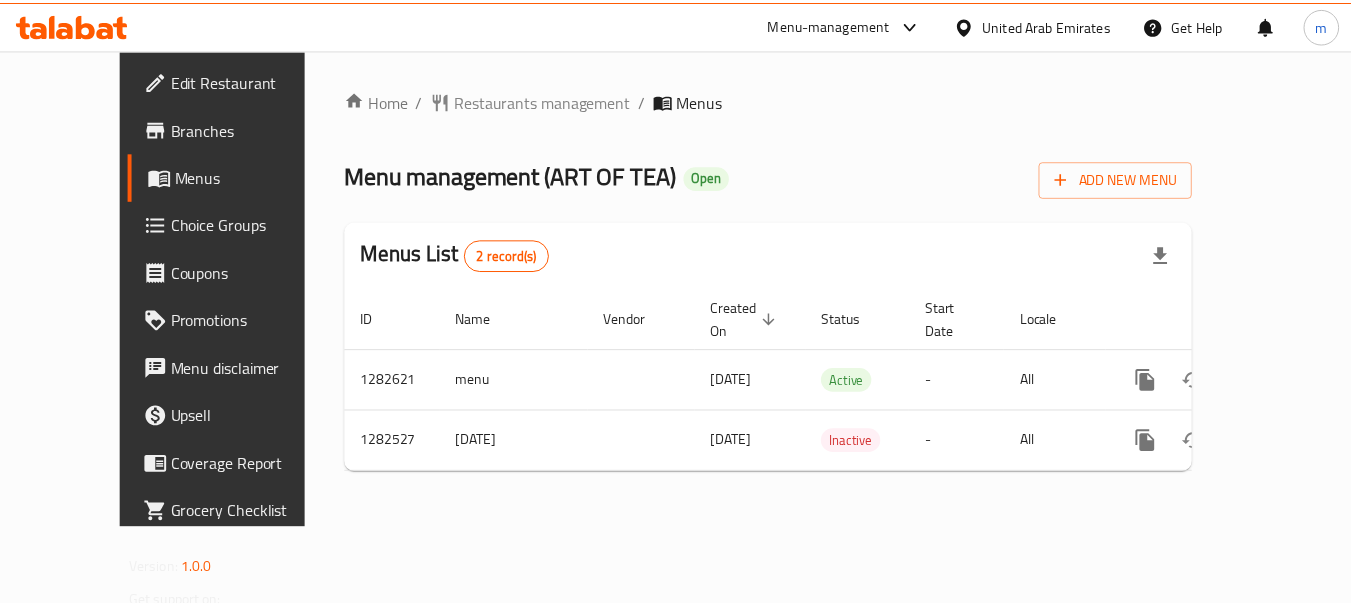 scroll, scrollTop: 0, scrollLeft: 0, axis: both 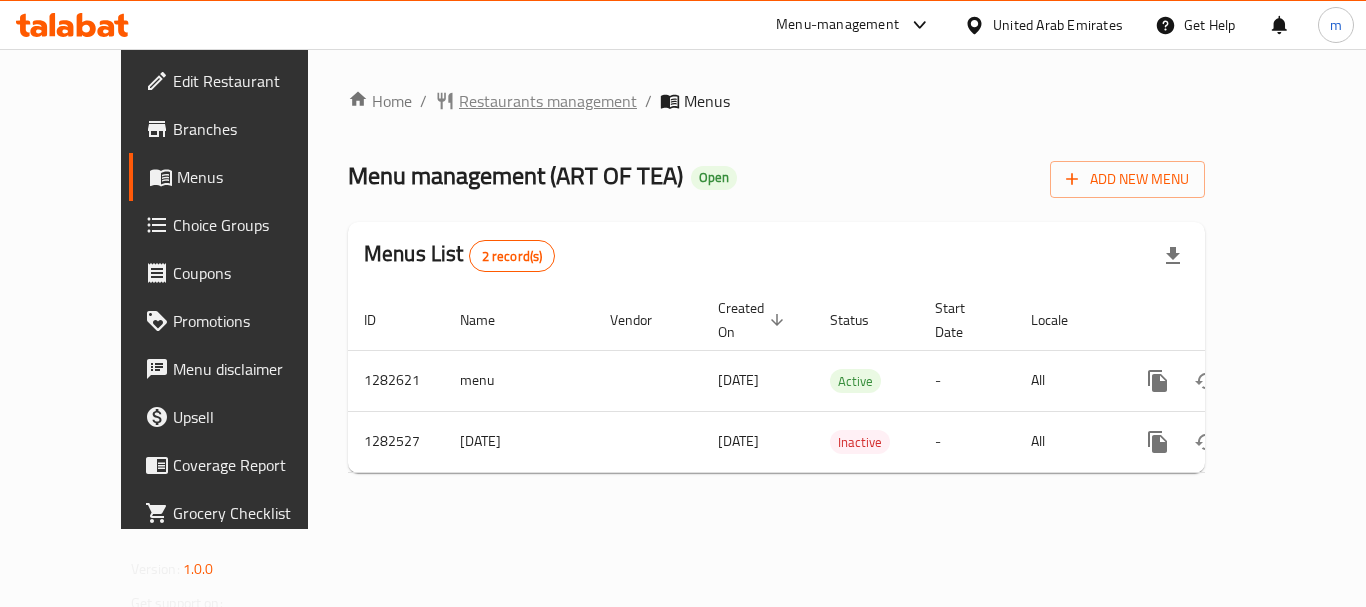 click on "Restaurants management" at bounding box center [548, 101] 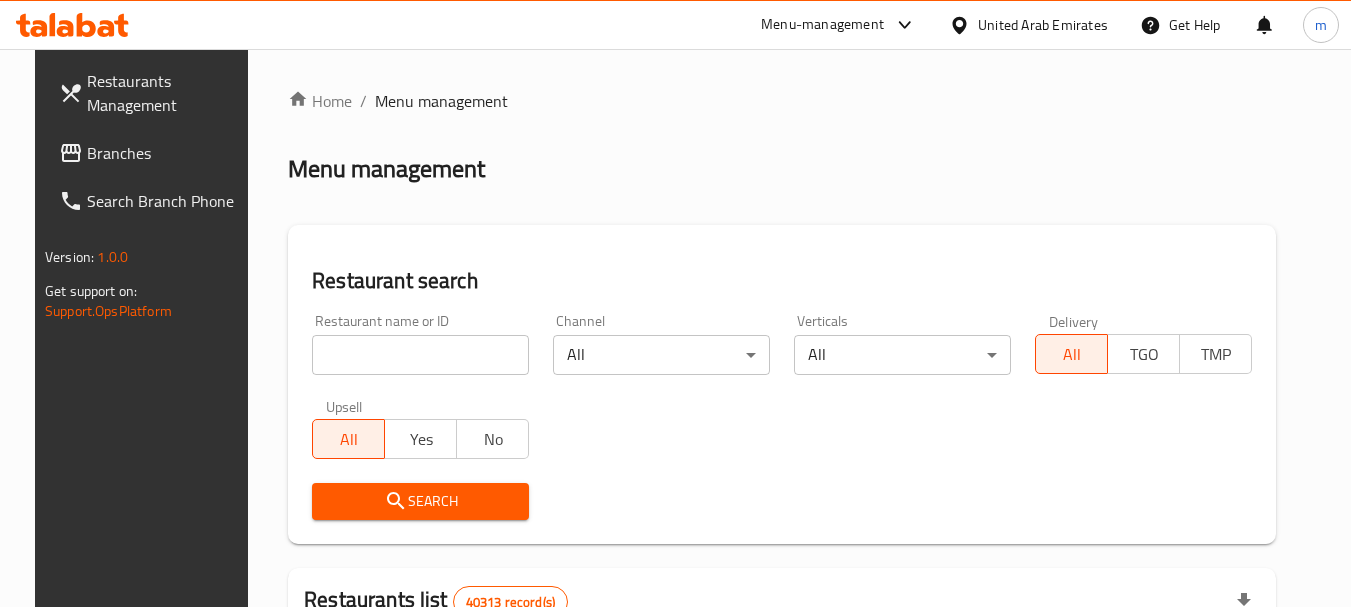 click at bounding box center [675, 303] 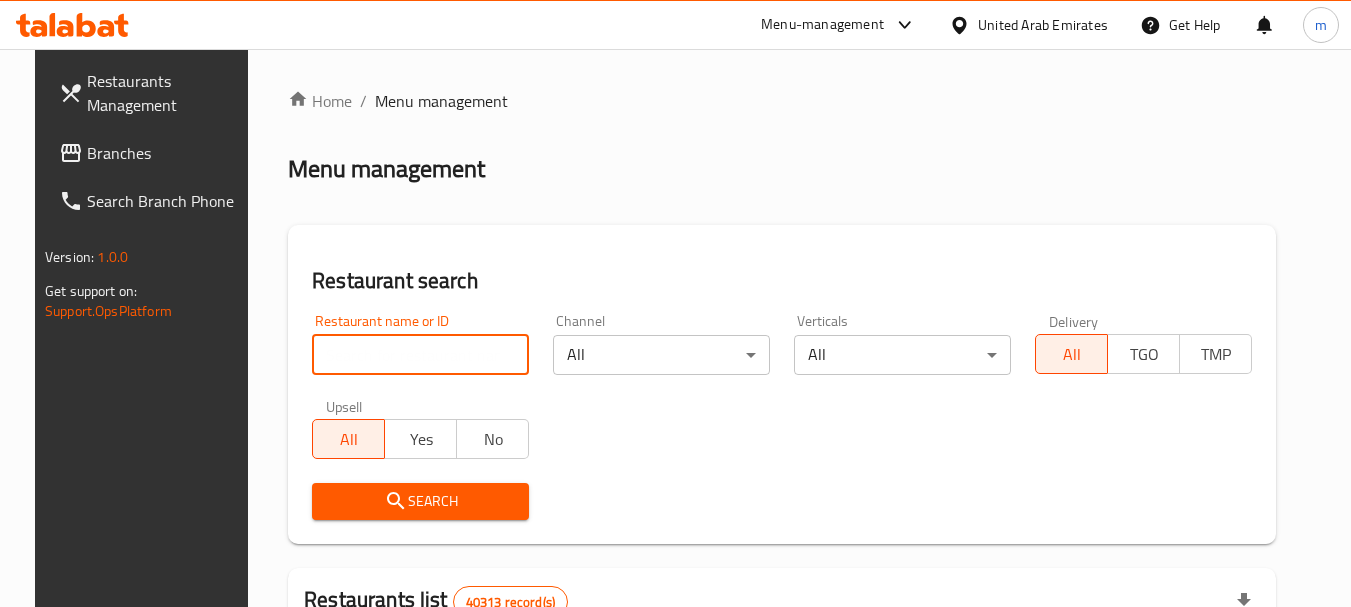 paste on "694808" 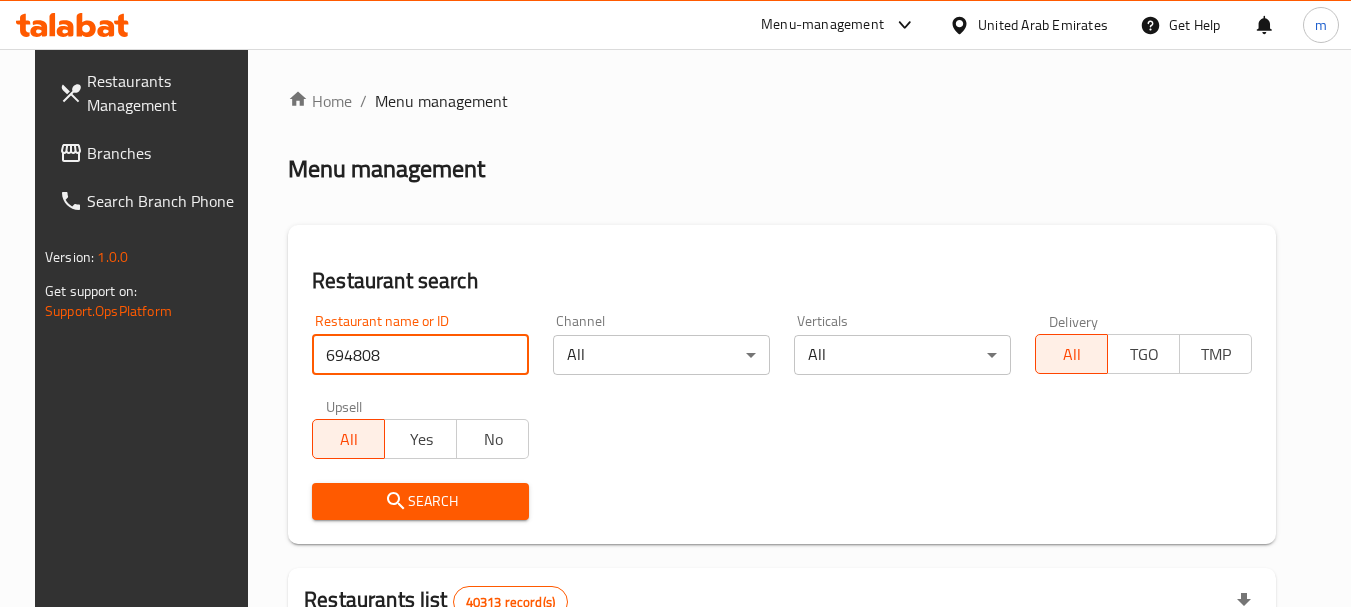 type on "694808" 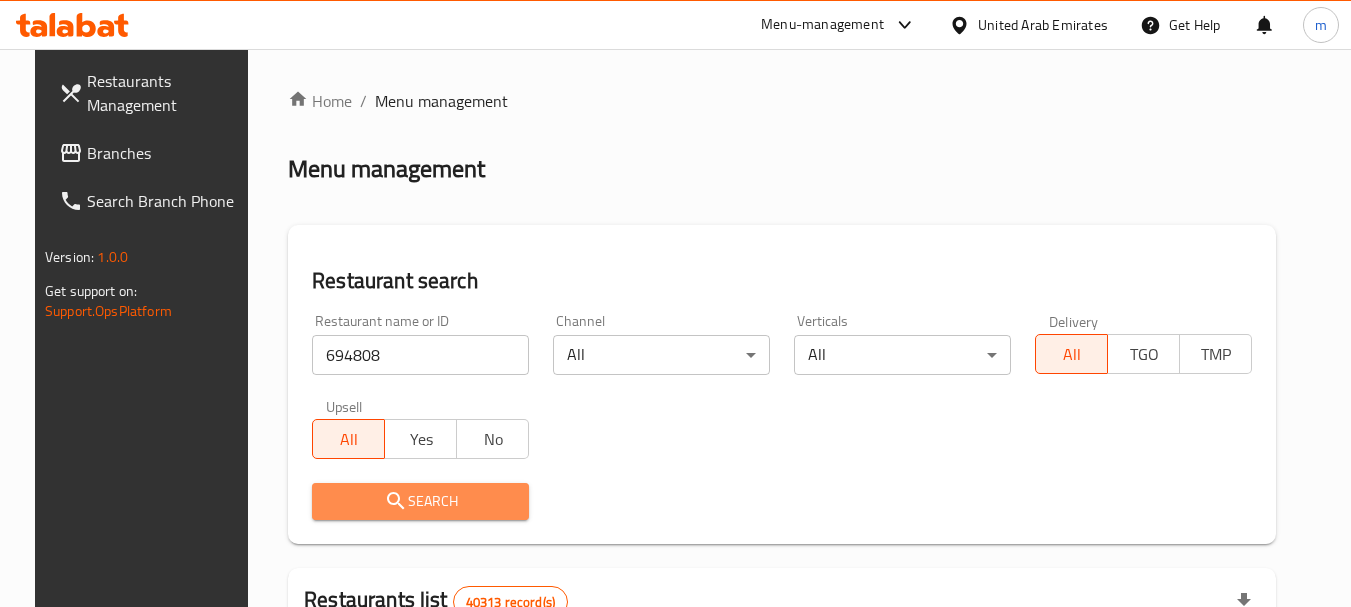 drag, startPoint x: 422, startPoint y: 506, endPoint x: 624, endPoint y: 438, distance: 213.13846 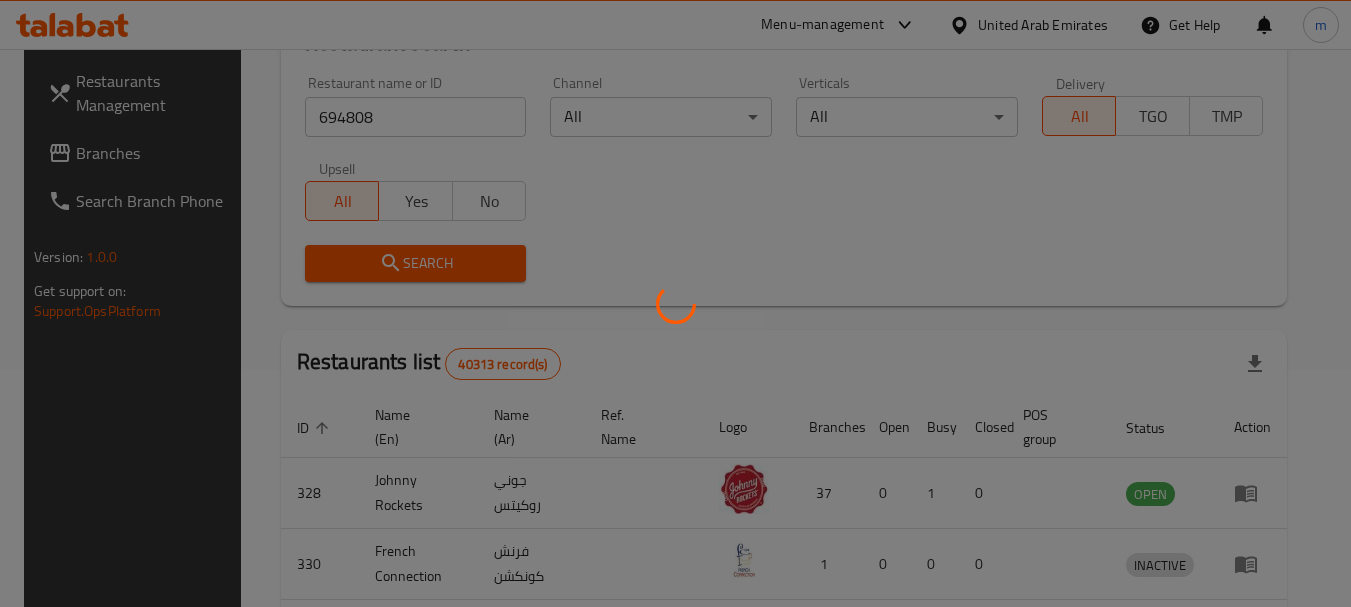 scroll, scrollTop: 268, scrollLeft: 0, axis: vertical 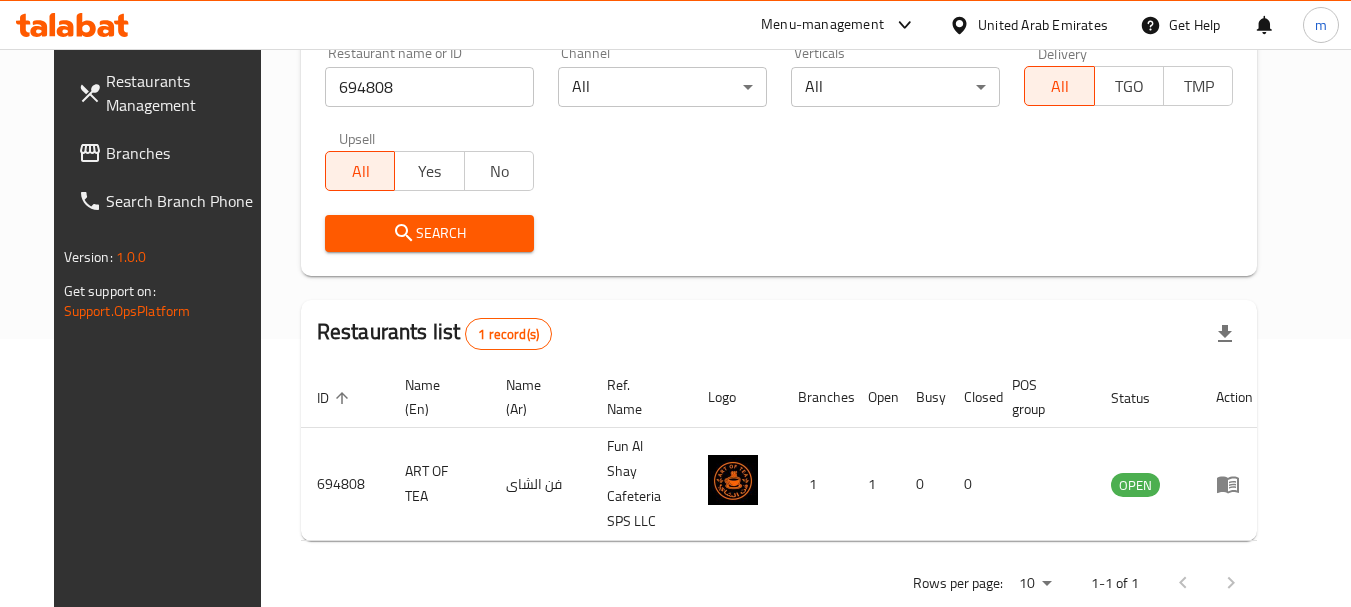 click on "United Arab Emirates" at bounding box center [1043, 25] 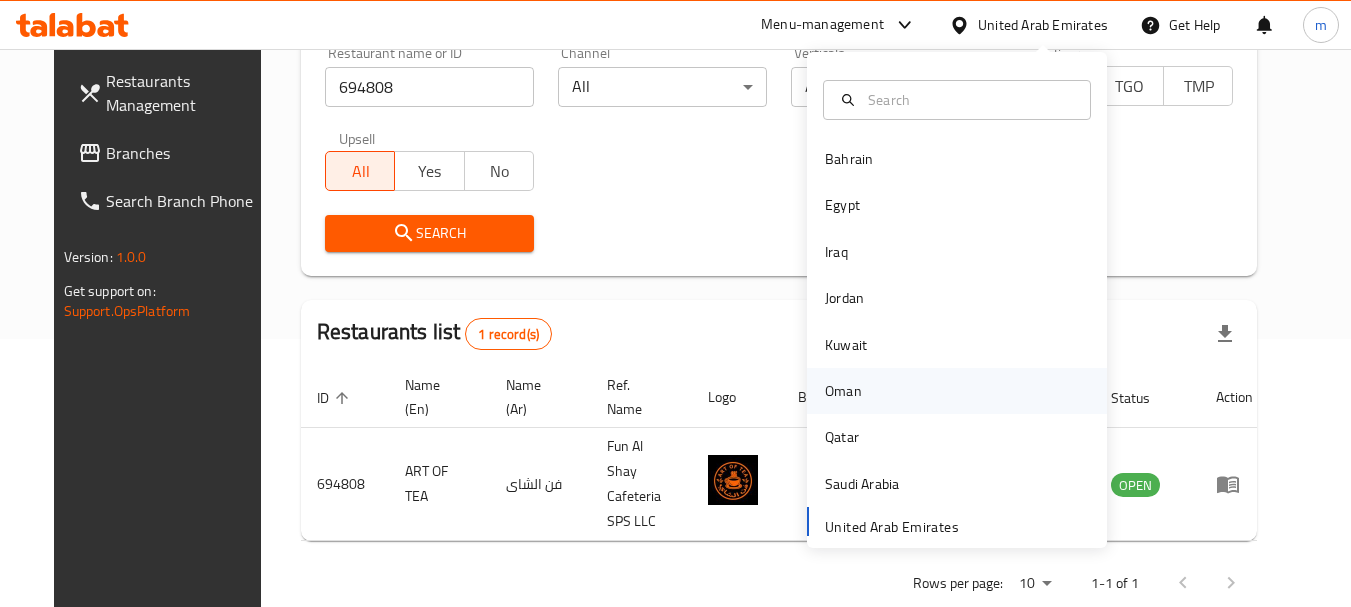 click on "Oman" at bounding box center (843, 391) 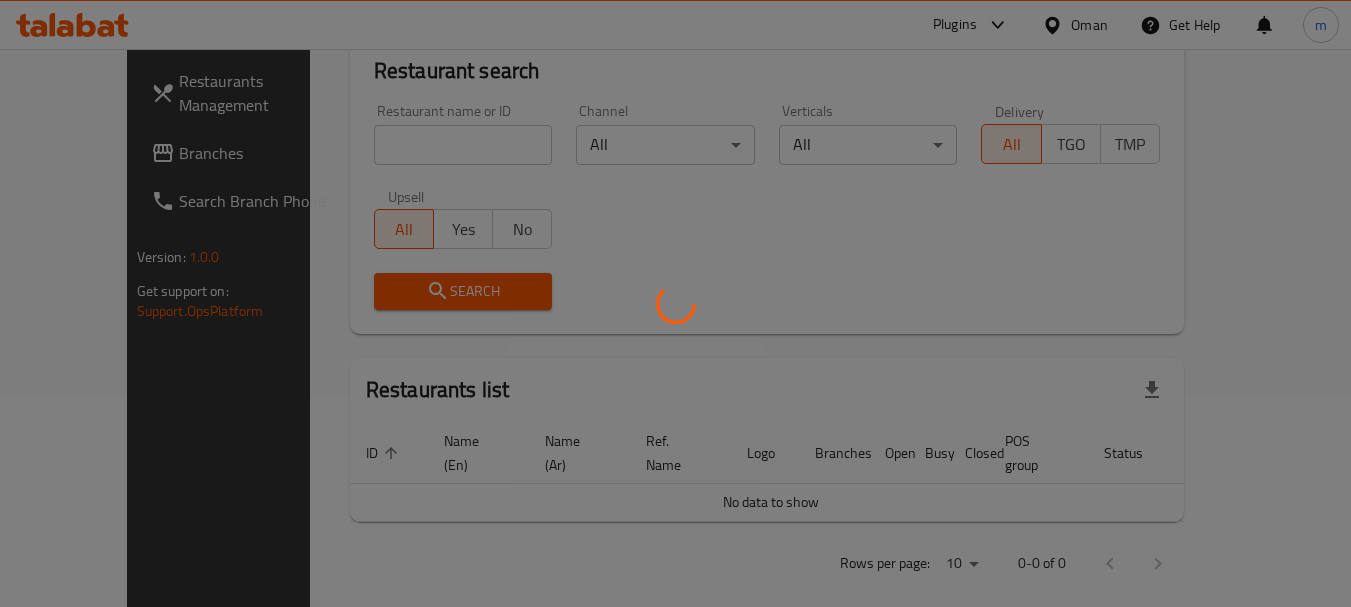 scroll, scrollTop: 268, scrollLeft: 0, axis: vertical 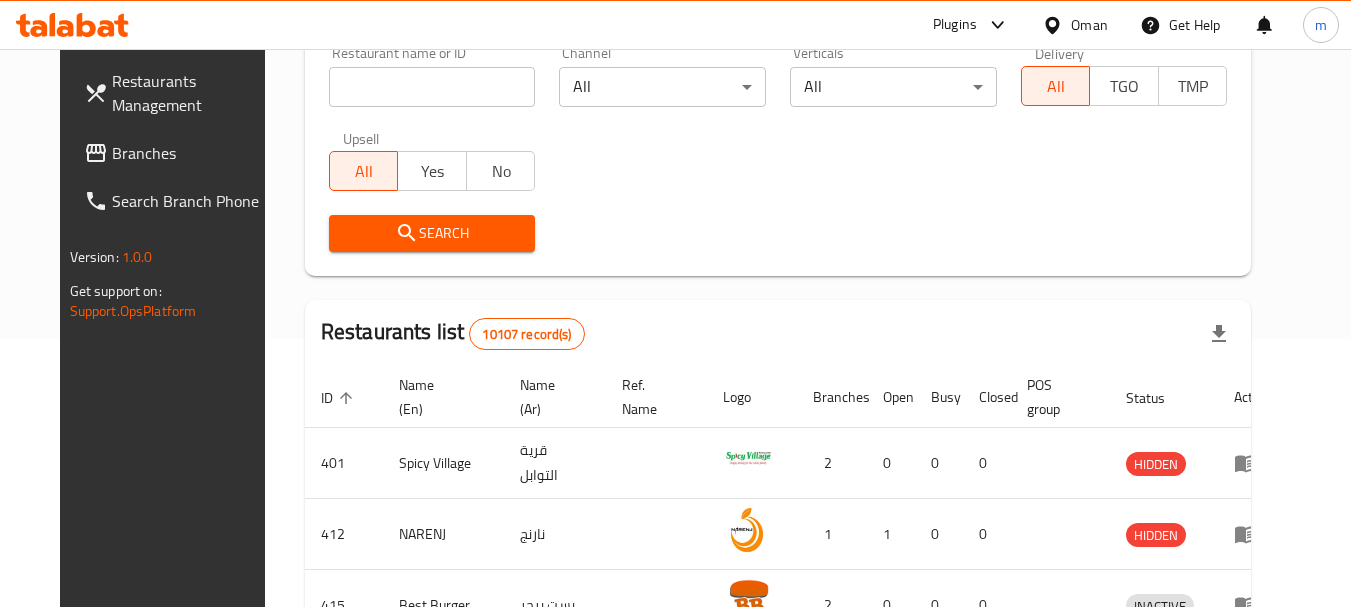 drag, startPoint x: 84, startPoint y: 152, endPoint x: 100, endPoint y: 155, distance: 16.27882 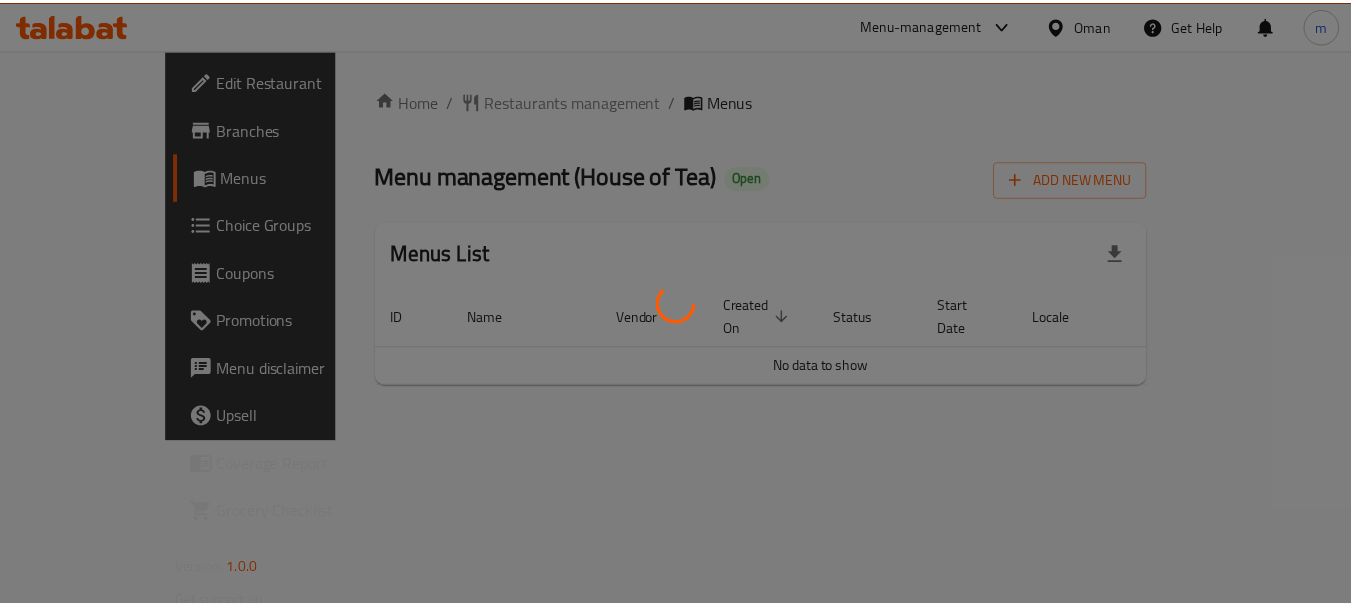 scroll, scrollTop: 0, scrollLeft: 0, axis: both 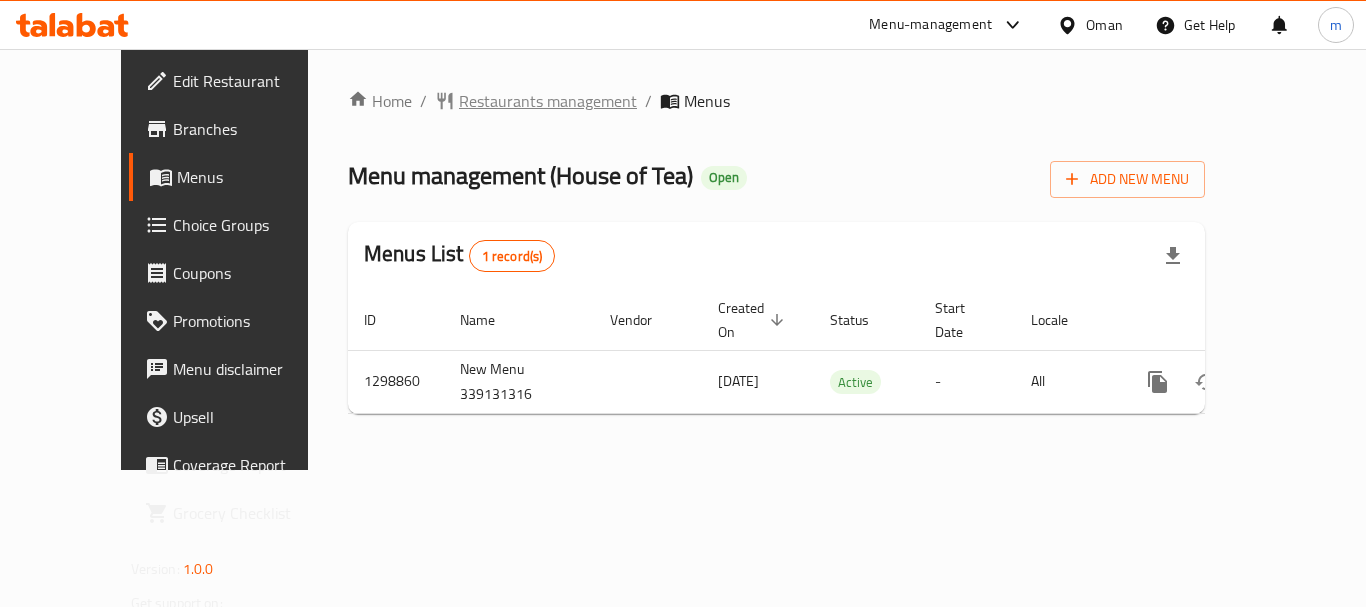 click on "Restaurants management" at bounding box center (548, 101) 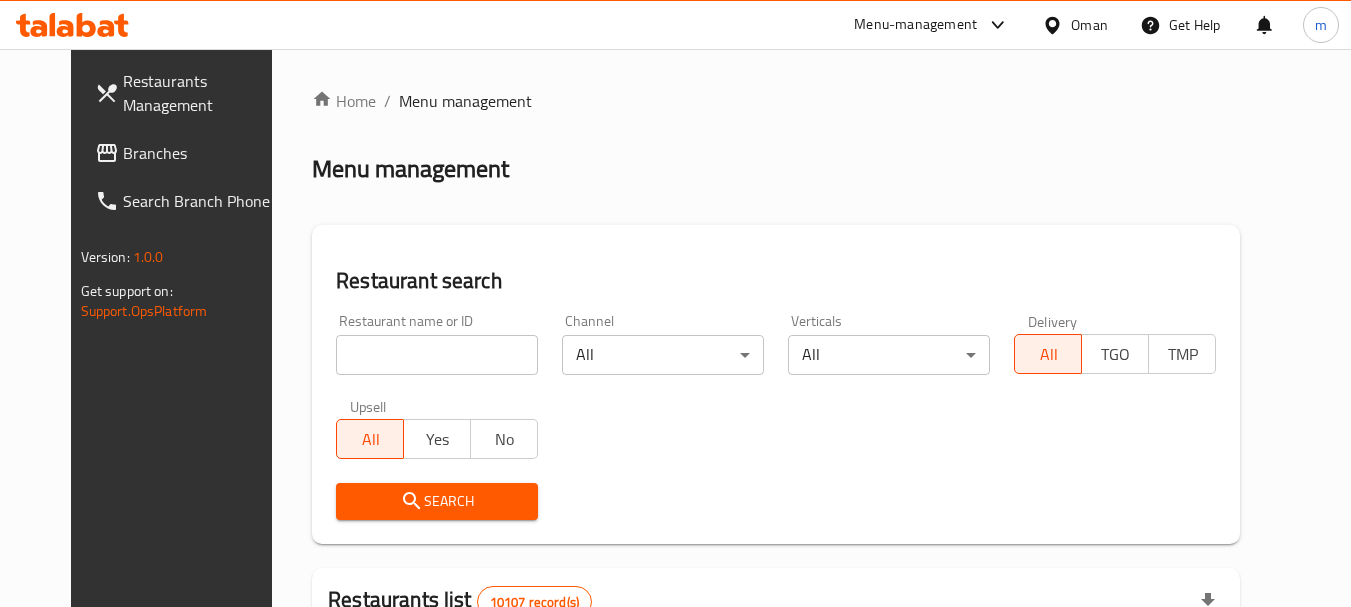 click at bounding box center (437, 355) 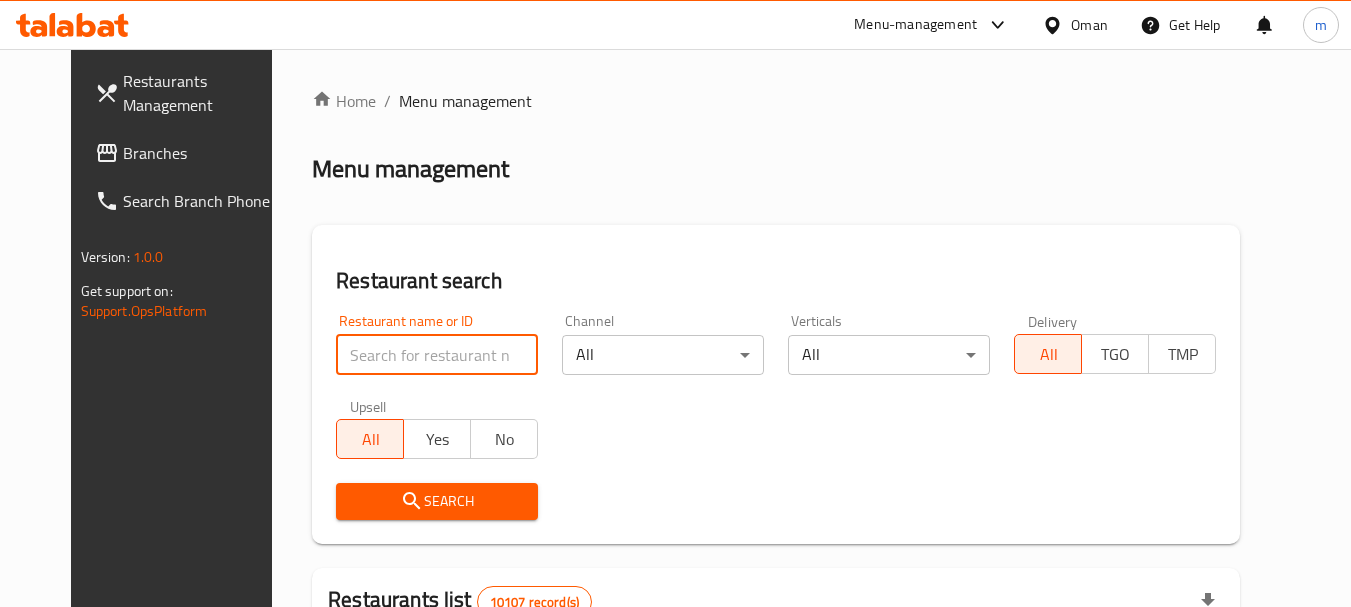 click at bounding box center (437, 355) 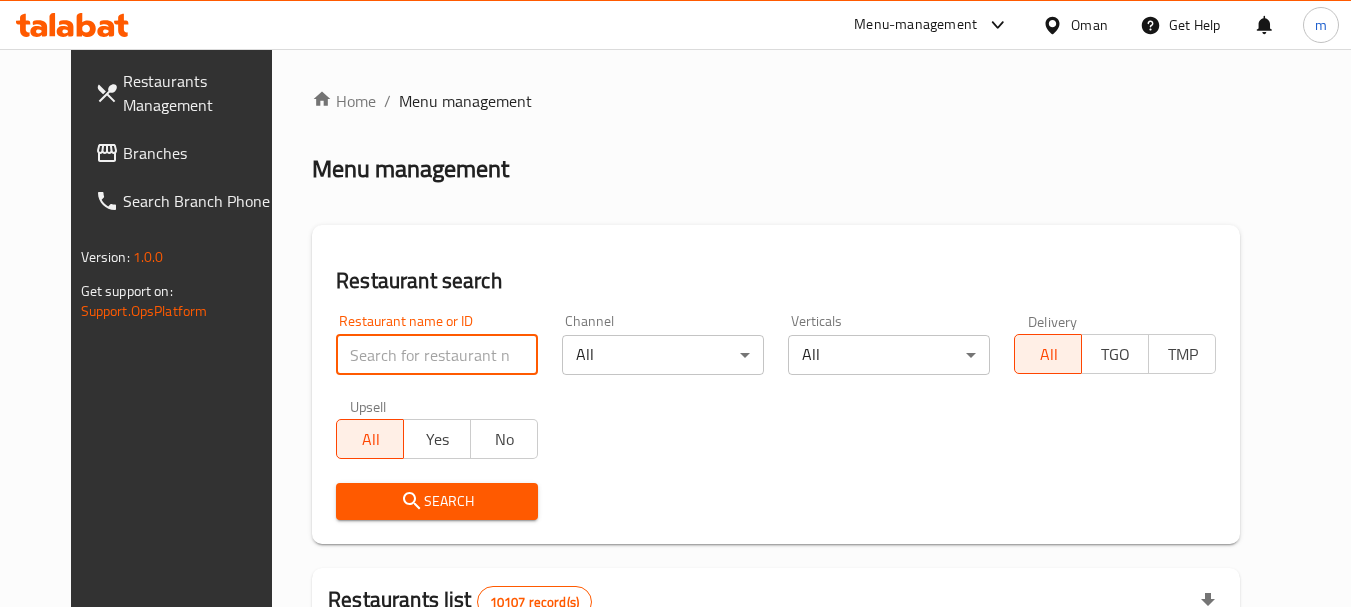 paste on "701127" 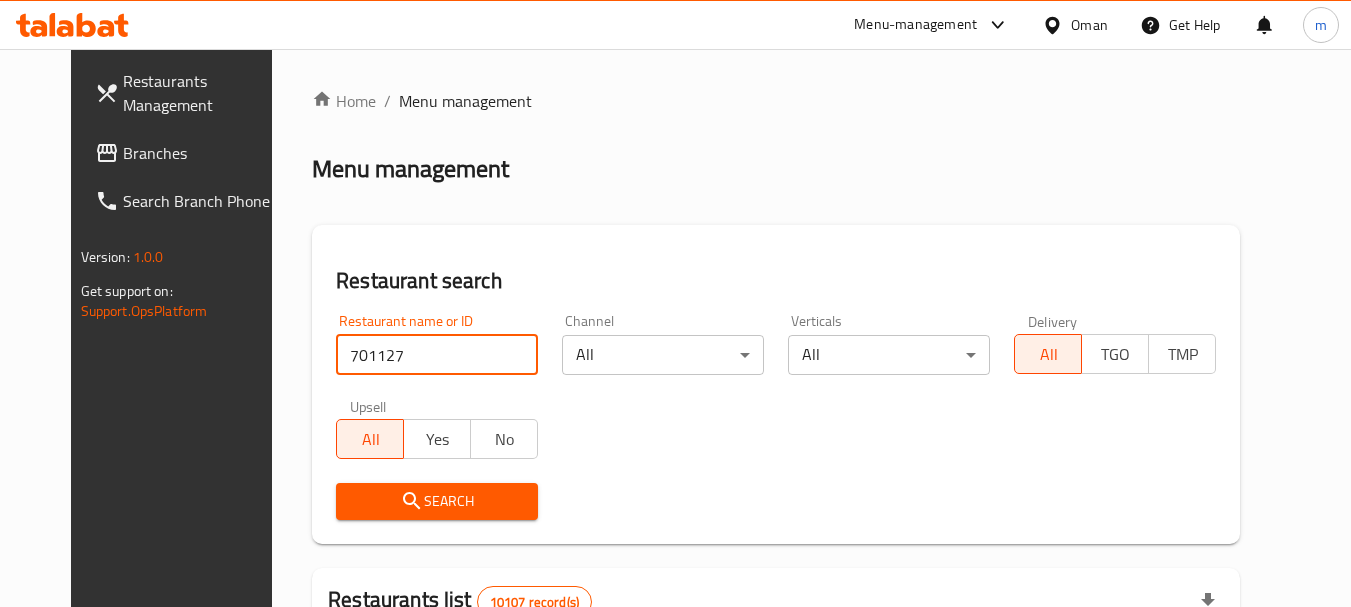 type on "701127" 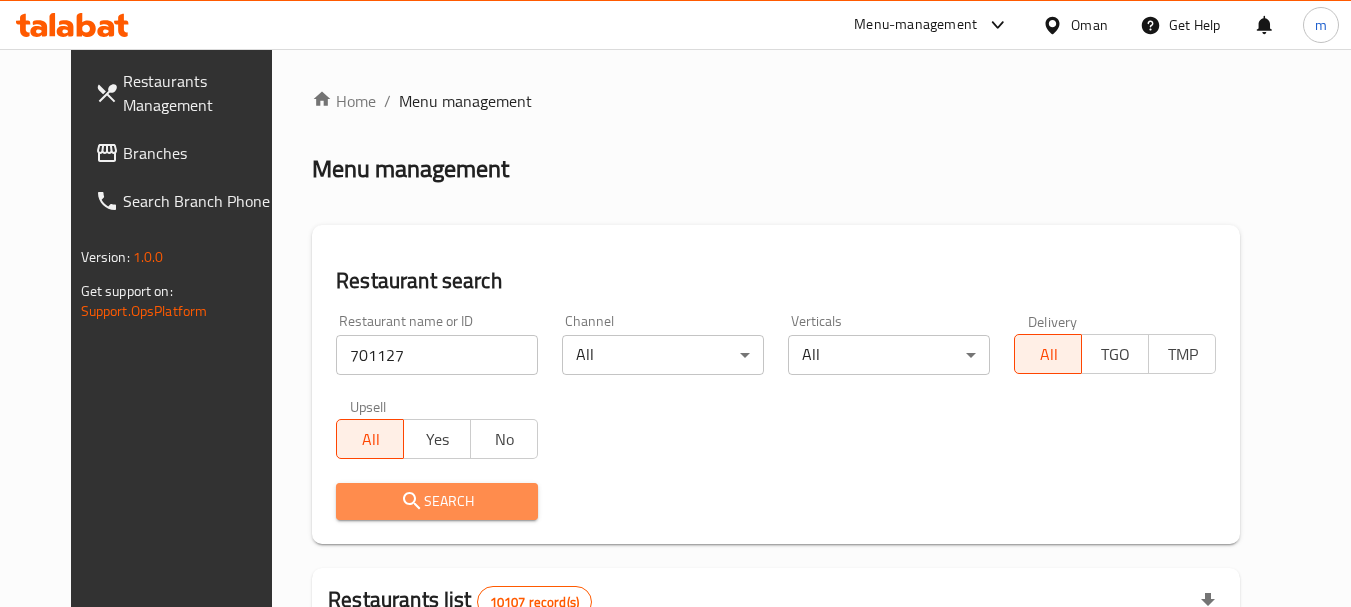 click on "Search" at bounding box center [437, 501] 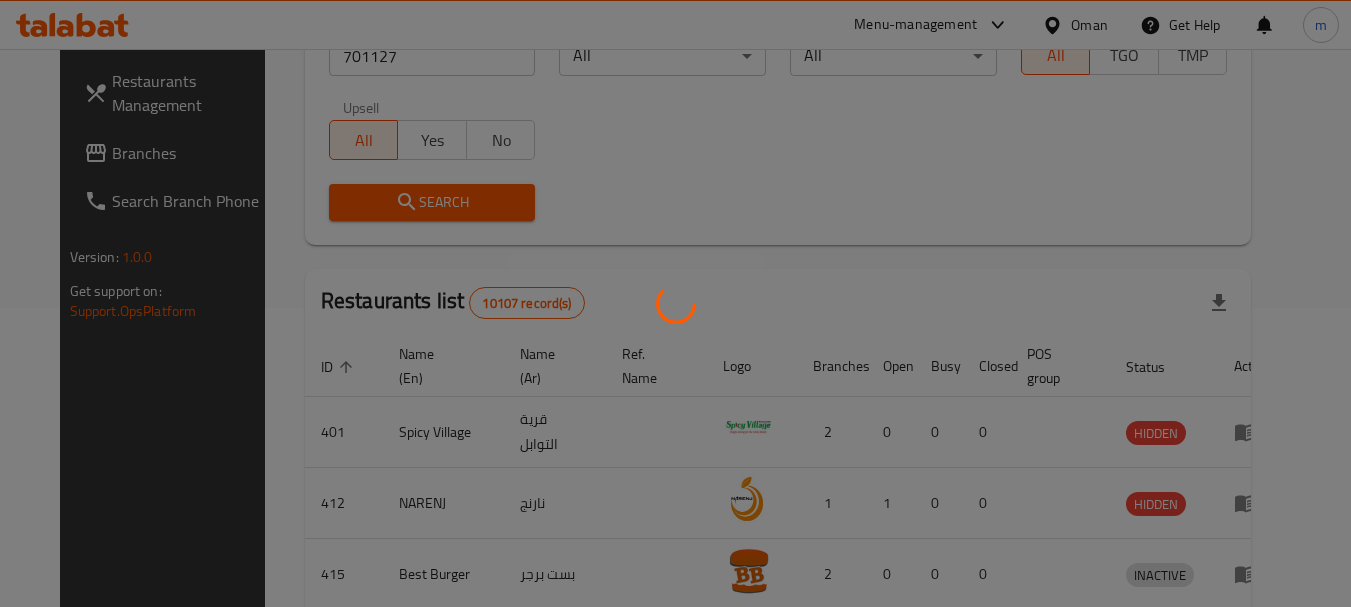 scroll, scrollTop: 268, scrollLeft: 0, axis: vertical 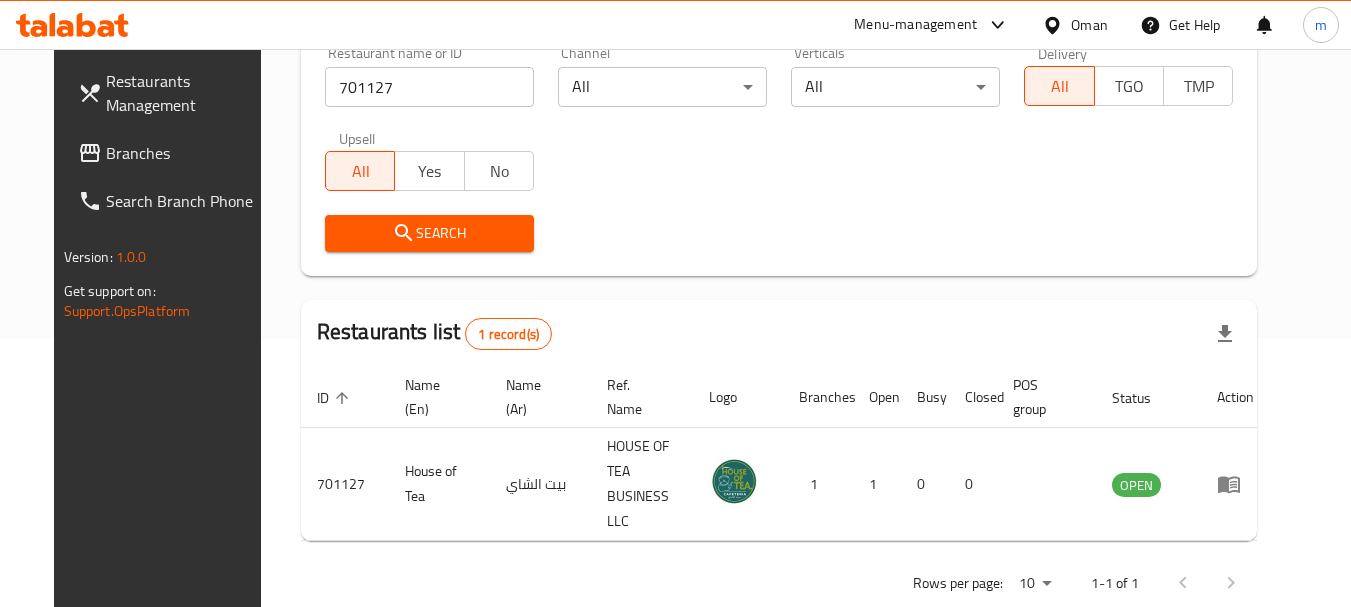 click at bounding box center [1056, 25] 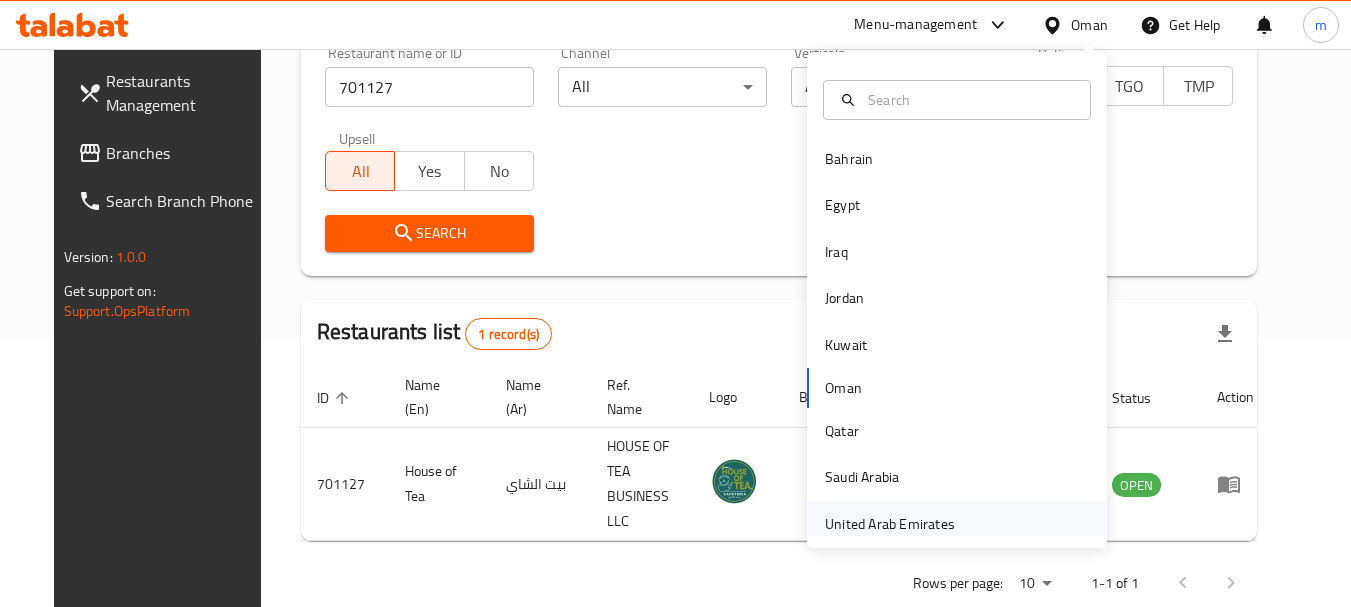 click on "United Arab Emirates" at bounding box center [890, 524] 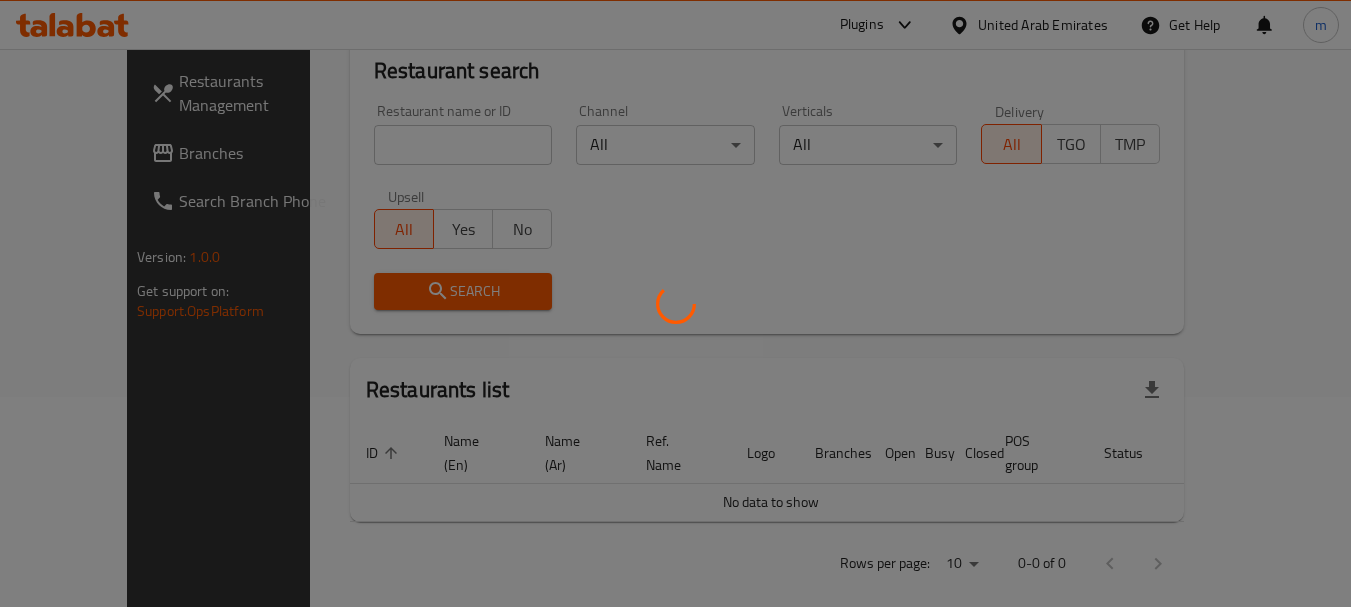 scroll, scrollTop: 268, scrollLeft: 0, axis: vertical 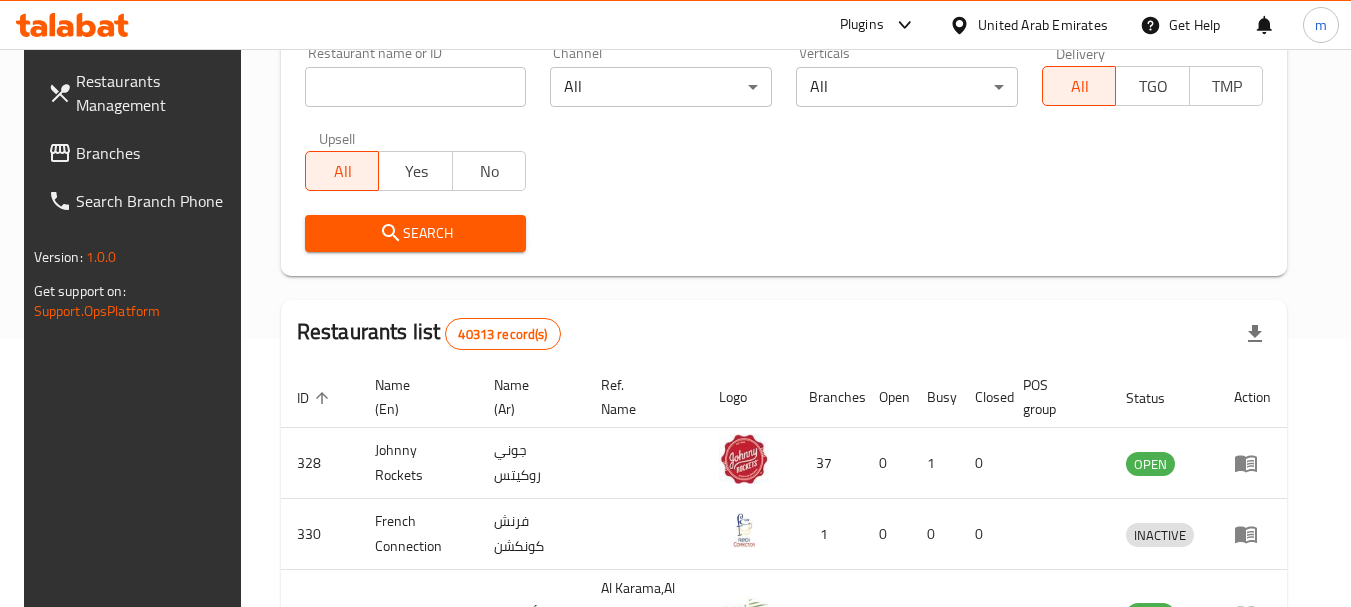 click on "Branches" at bounding box center [155, 153] 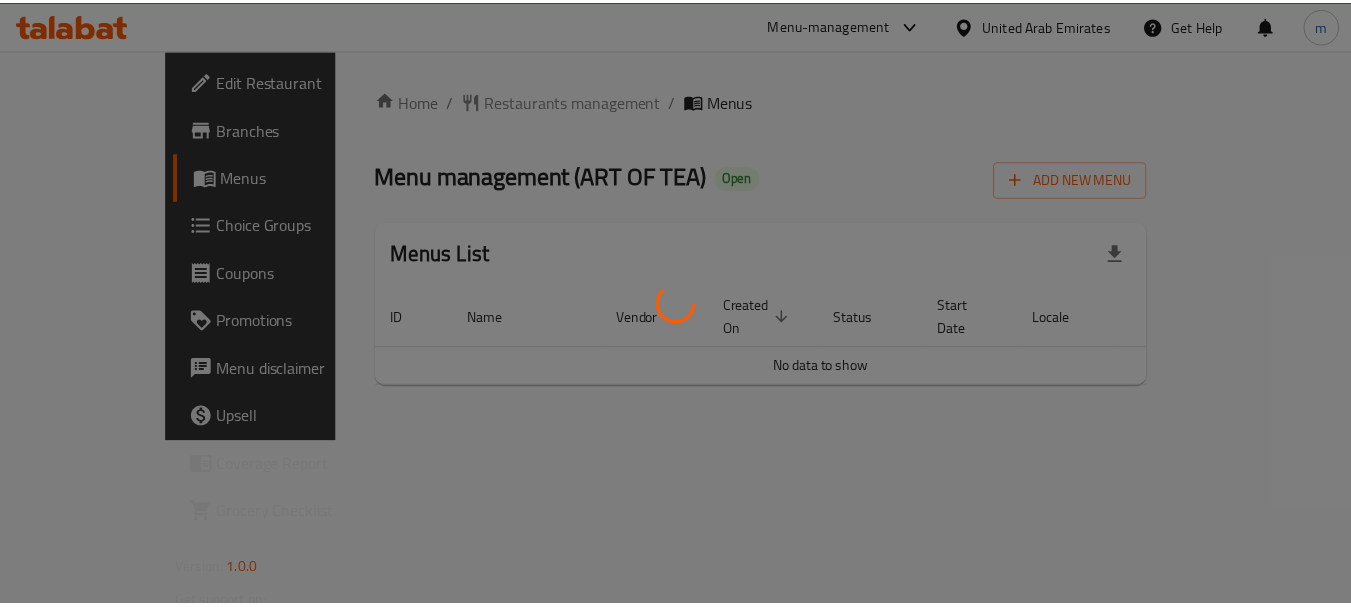 scroll, scrollTop: 0, scrollLeft: 0, axis: both 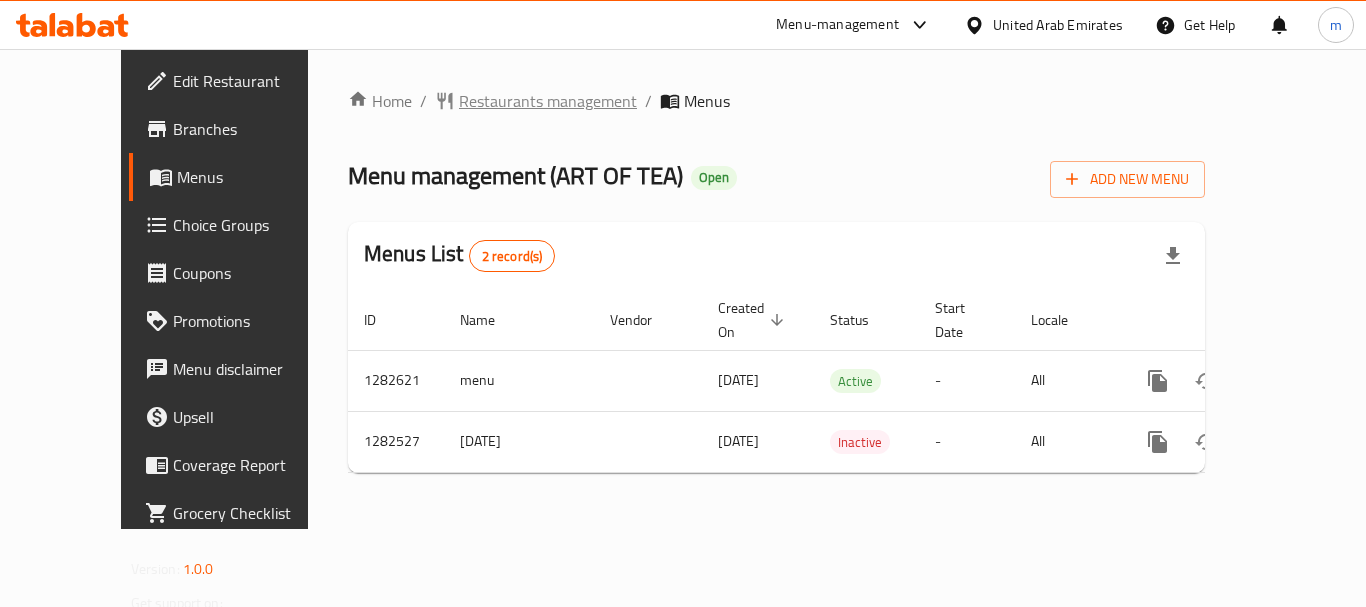 click on "Restaurants management" at bounding box center (548, 101) 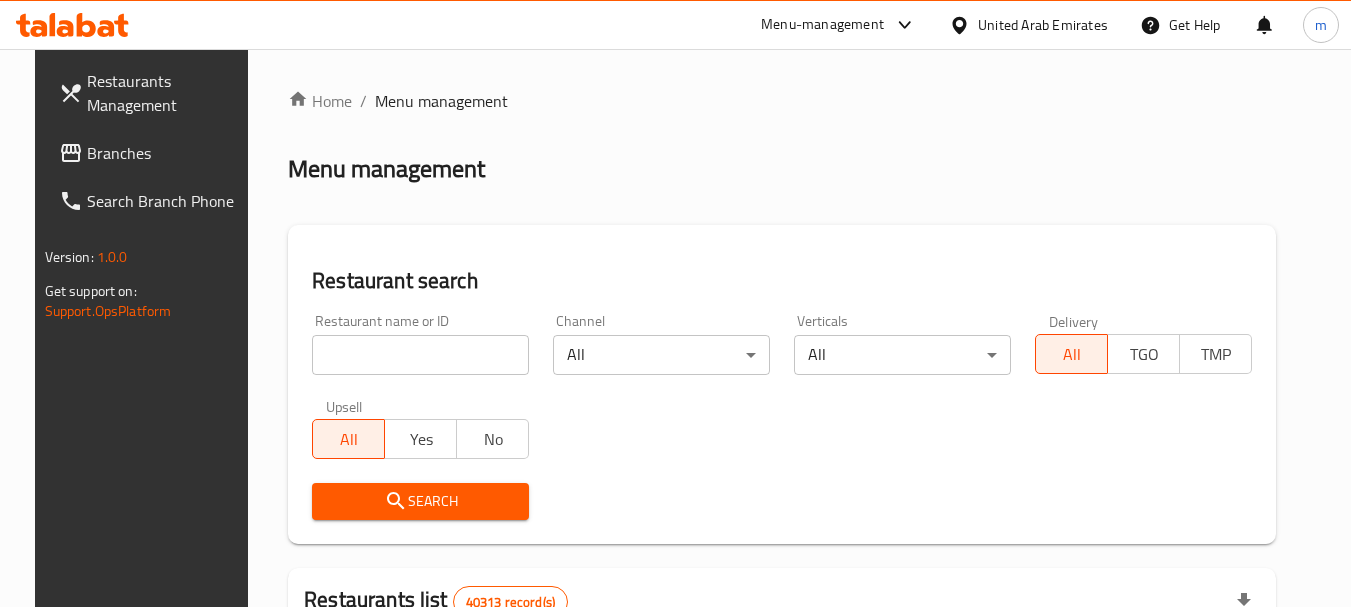 click at bounding box center (420, 355) 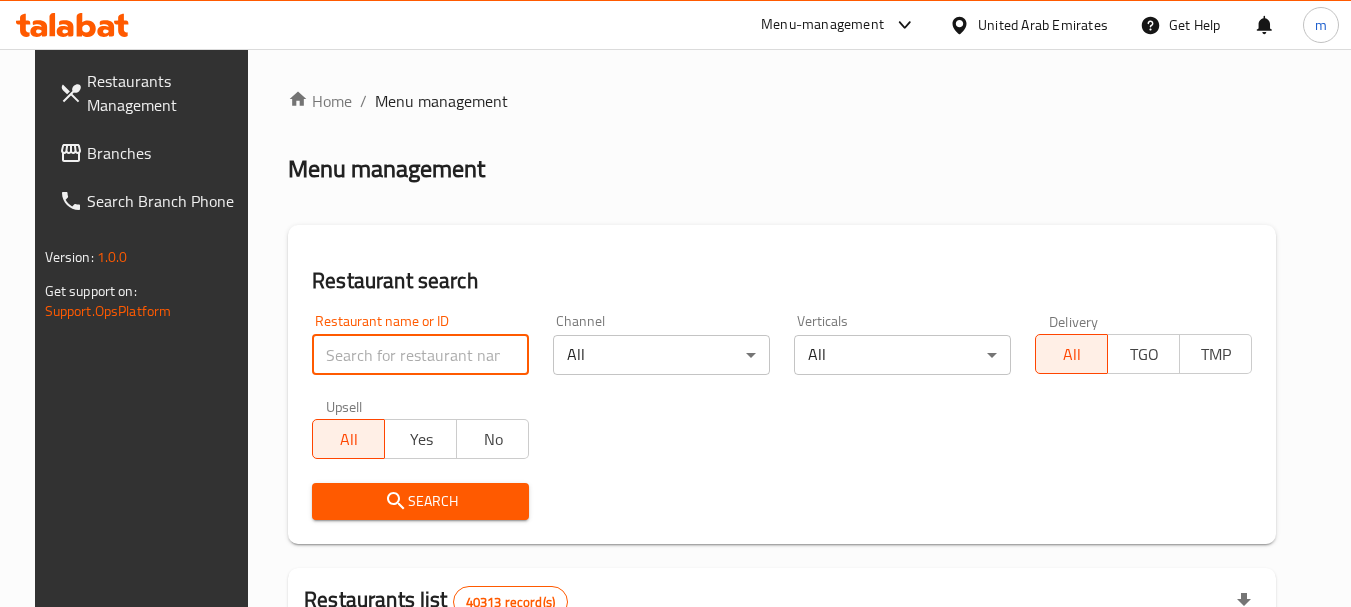 paste on "694808" 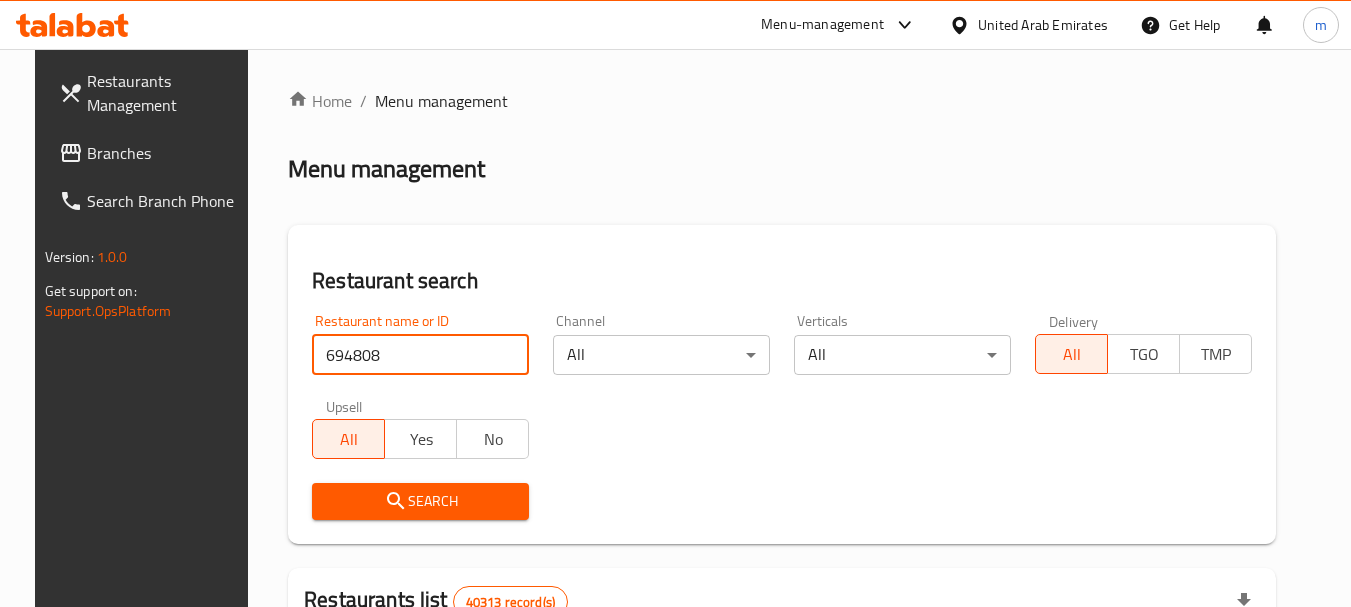 type on "694808" 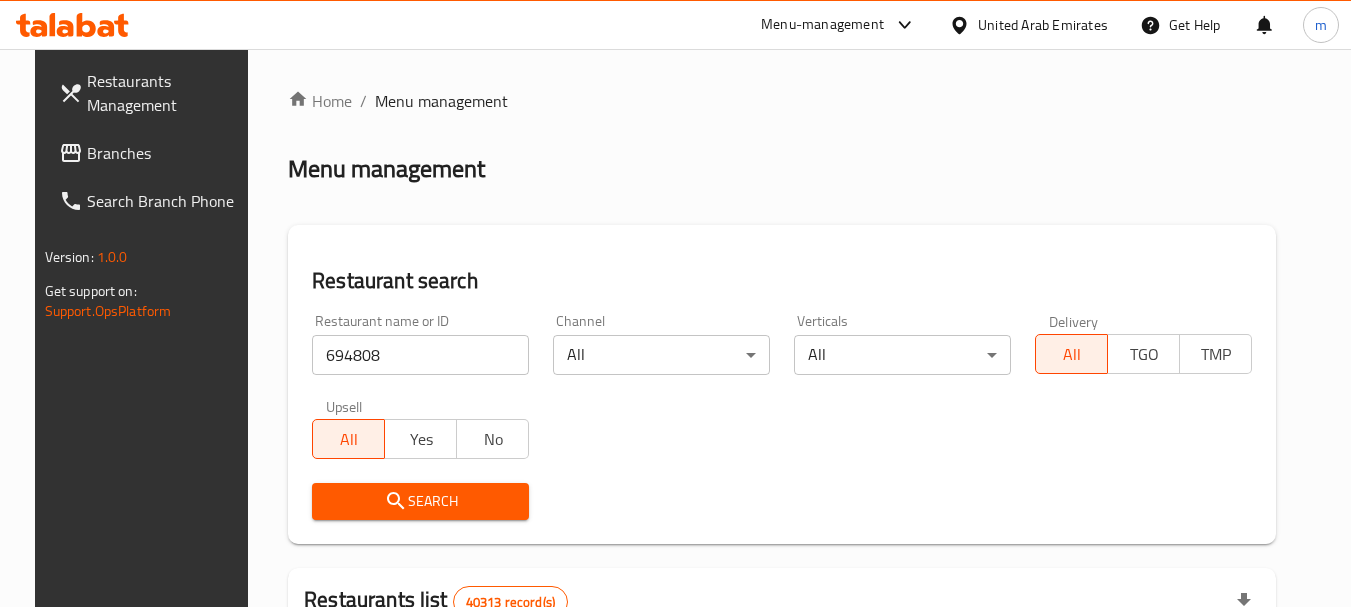 drag, startPoint x: 366, startPoint y: 488, endPoint x: 598, endPoint y: 452, distance: 234.77649 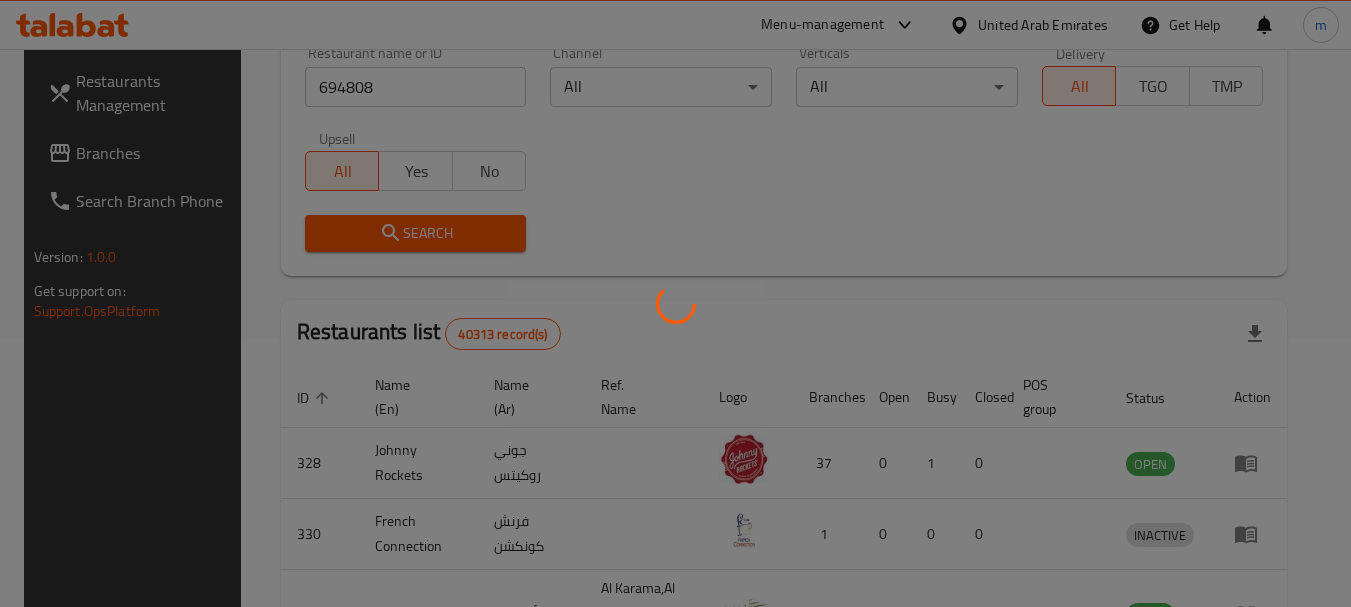 scroll, scrollTop: 233, scrollLeft: 0, axis: vertical 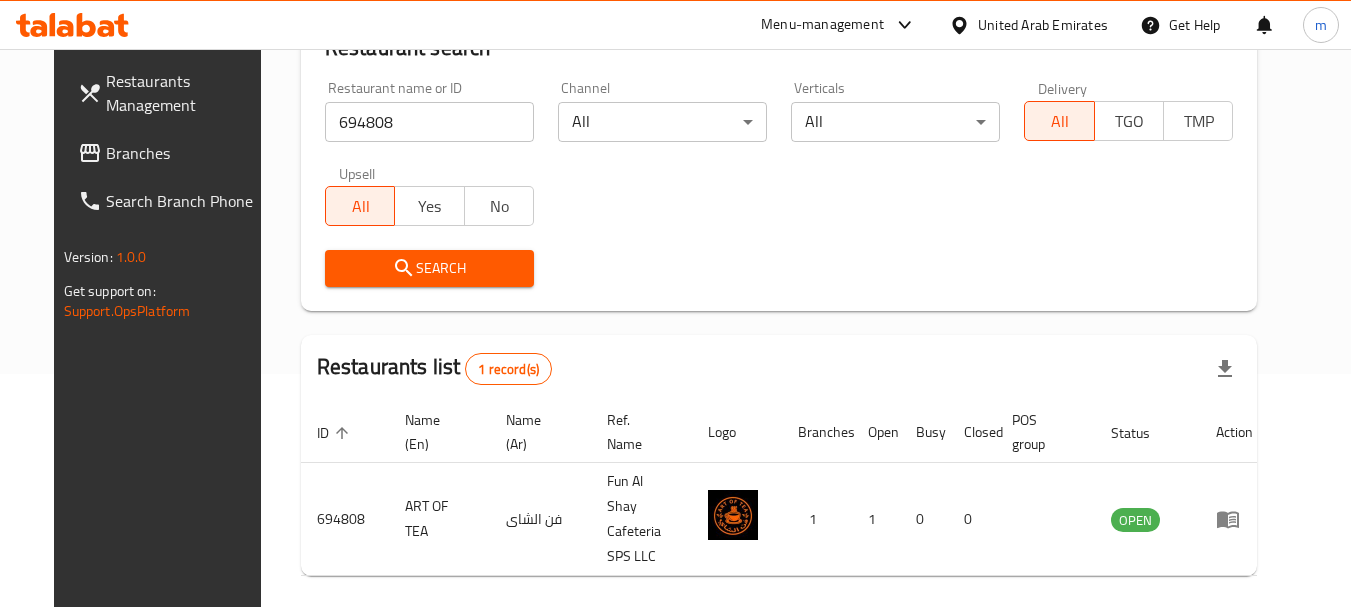click on "United Arab Emirates" at bounding box center (1043, 25) 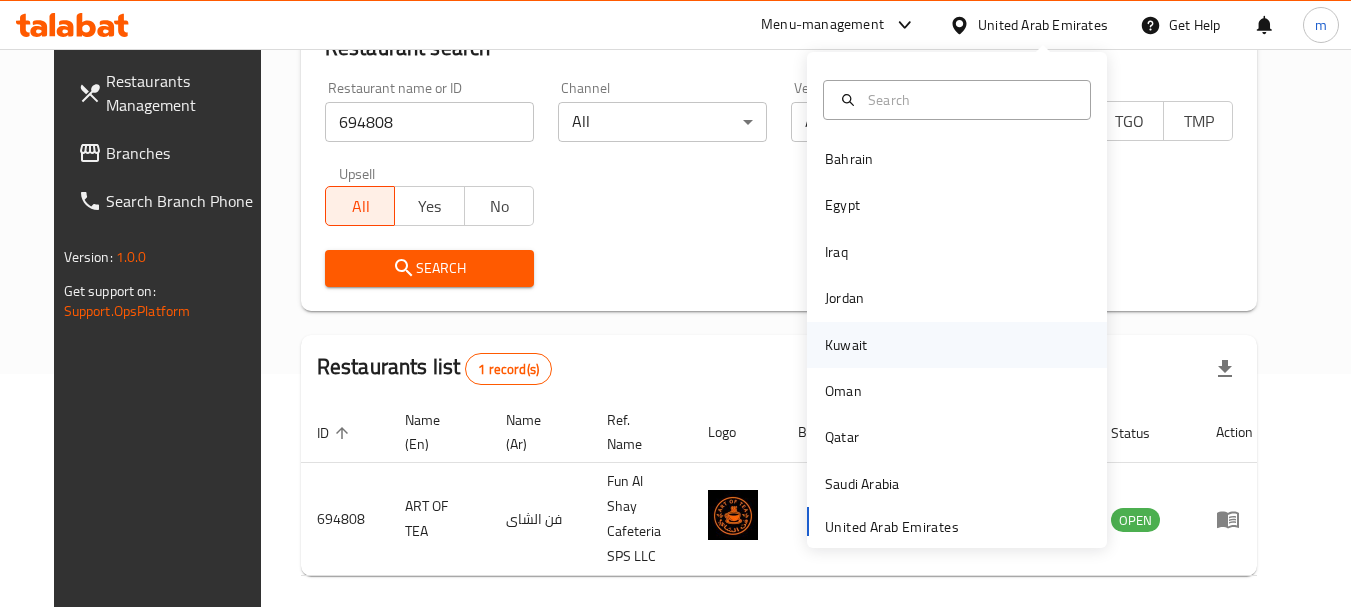 click on "Kuwait" at bounding box center [846, 345] 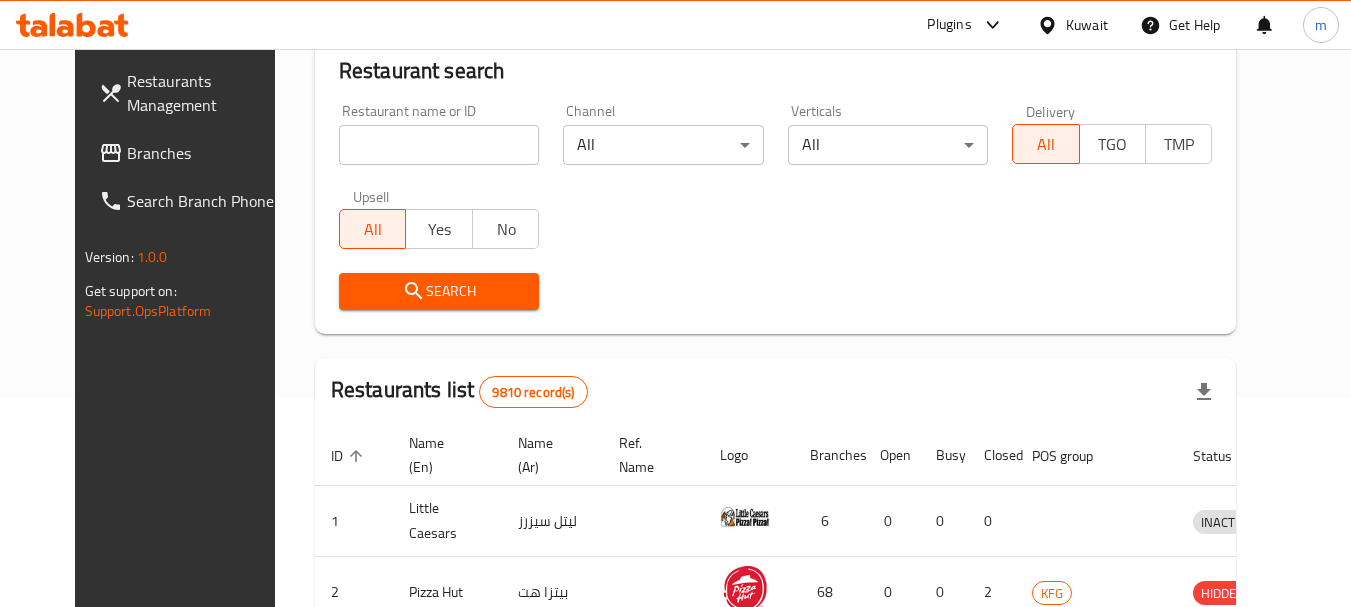 scroll, scrollTop: 233, scrollLeft: 0, axis: vertical 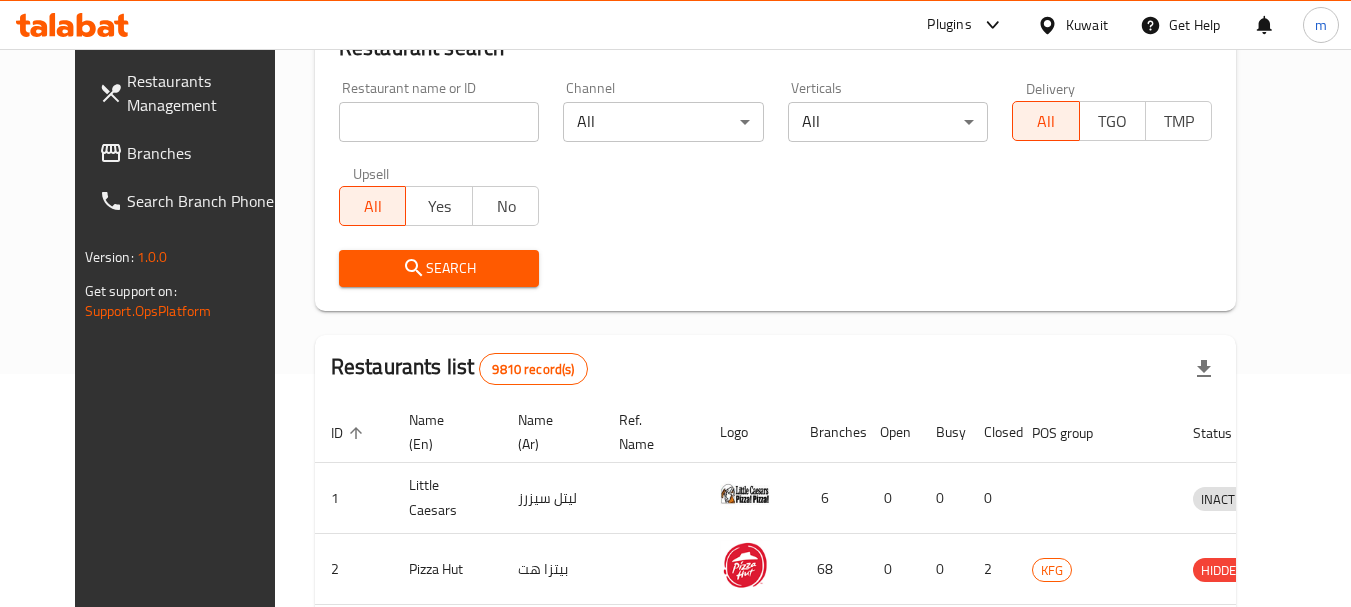 click on "Branches" at bounding box center (206, 153) 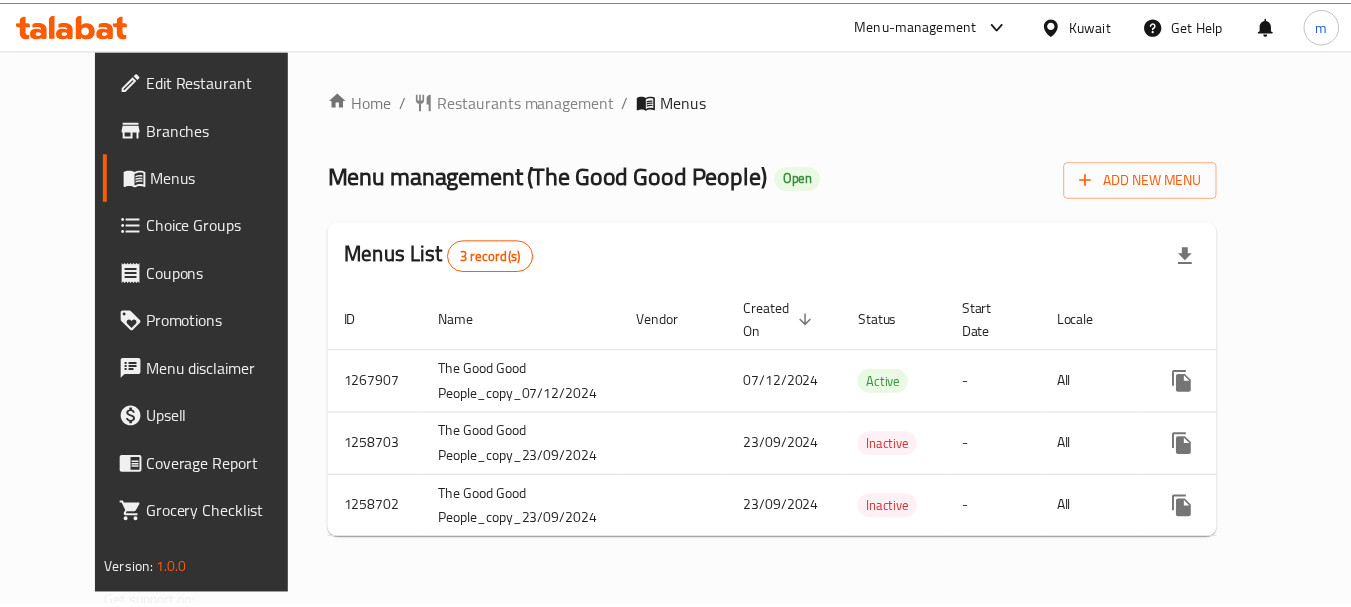 scroll, scrollTop: 0, scrollLeft: 0, axis: both 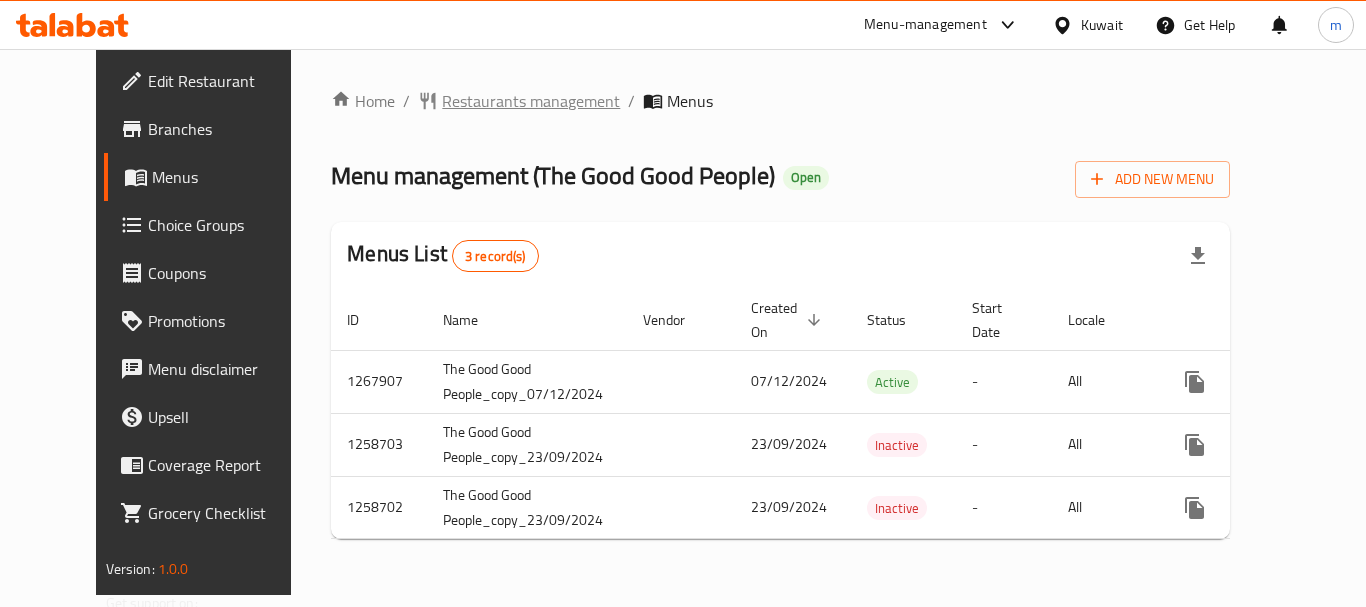click on "Restaurants management" at bounding box center [531, 101] 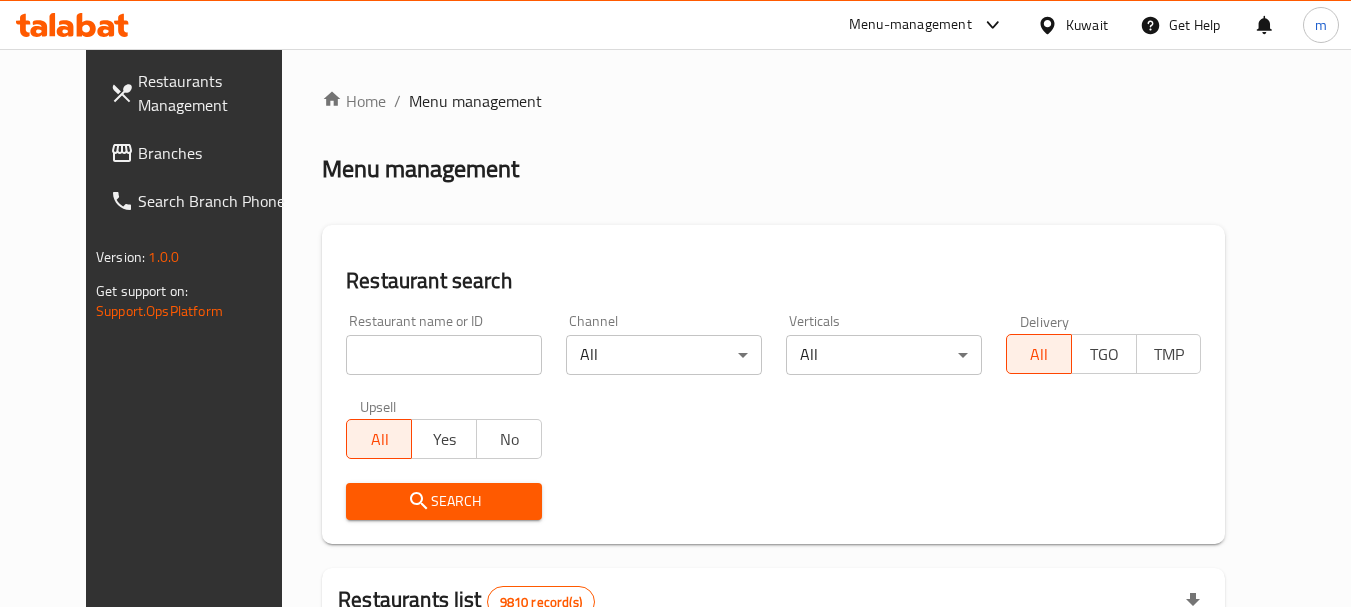 click at bounding box center [675, 303] 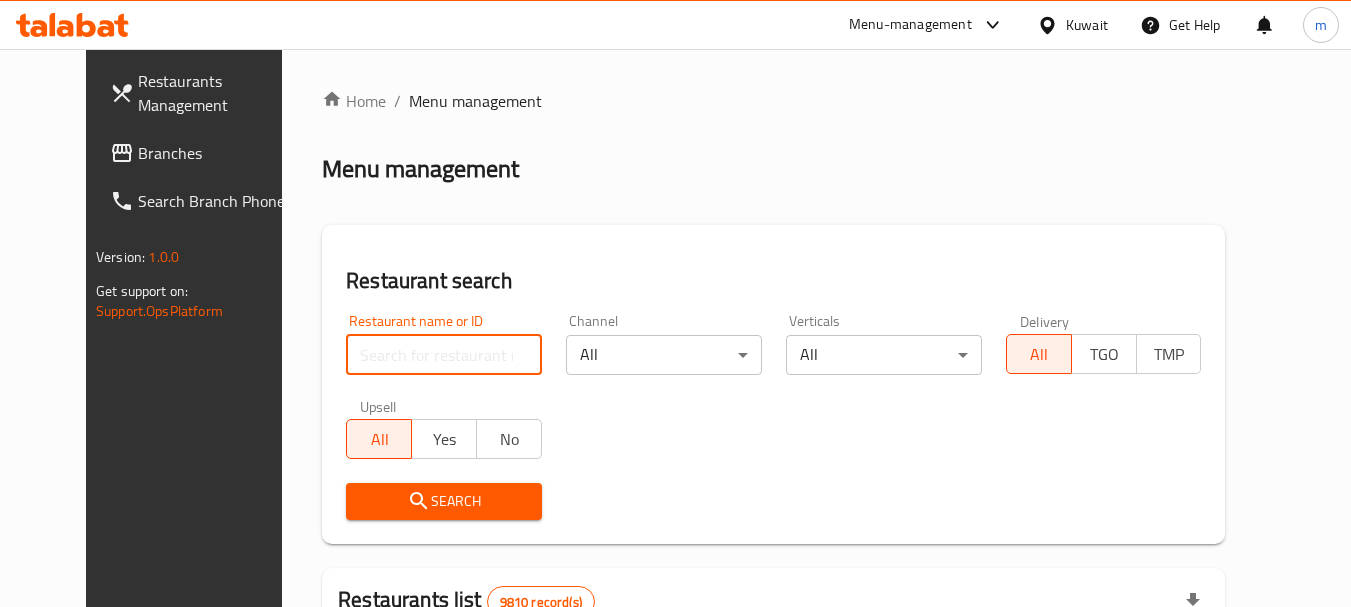 paste on "683494" 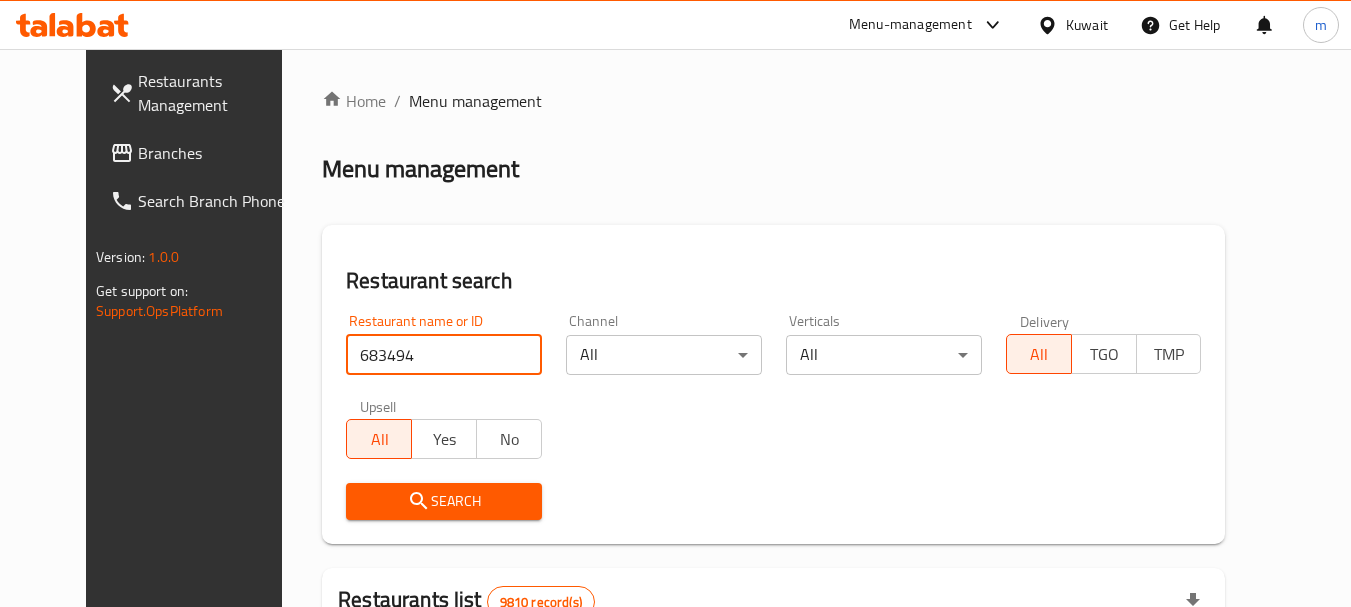 type on "683494" 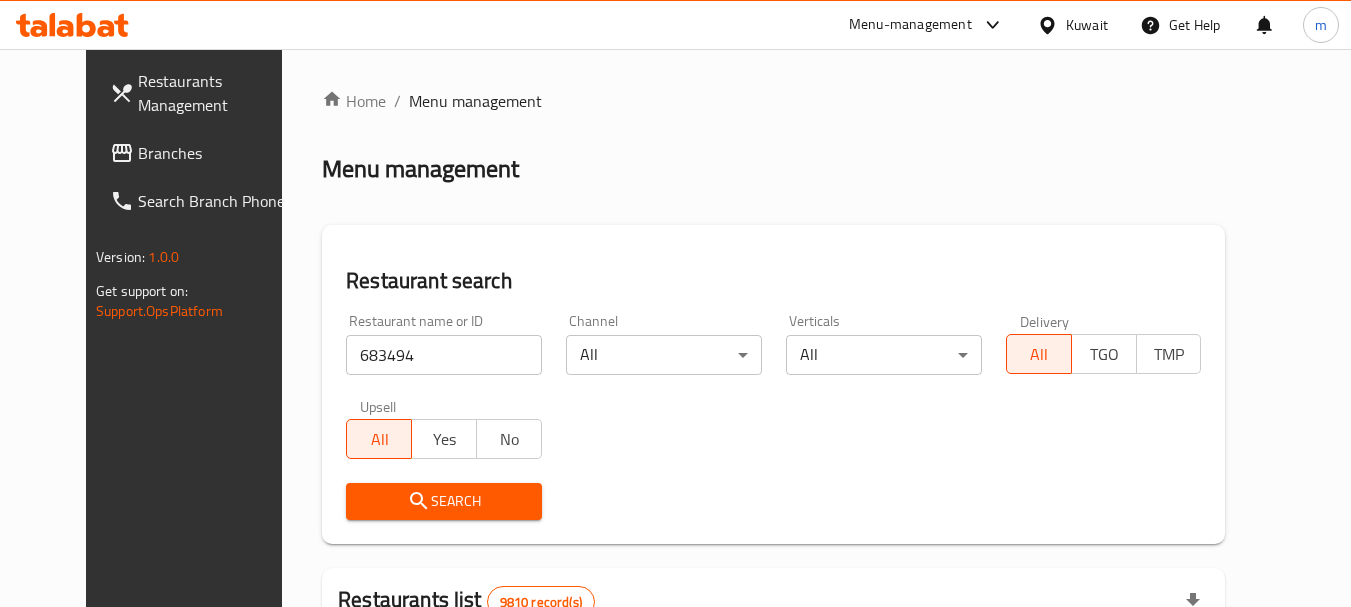 drag, startPoint x: 398, startPoint y: 494, endPoint x: 422, endPoint y: 479, distance: 28.301943 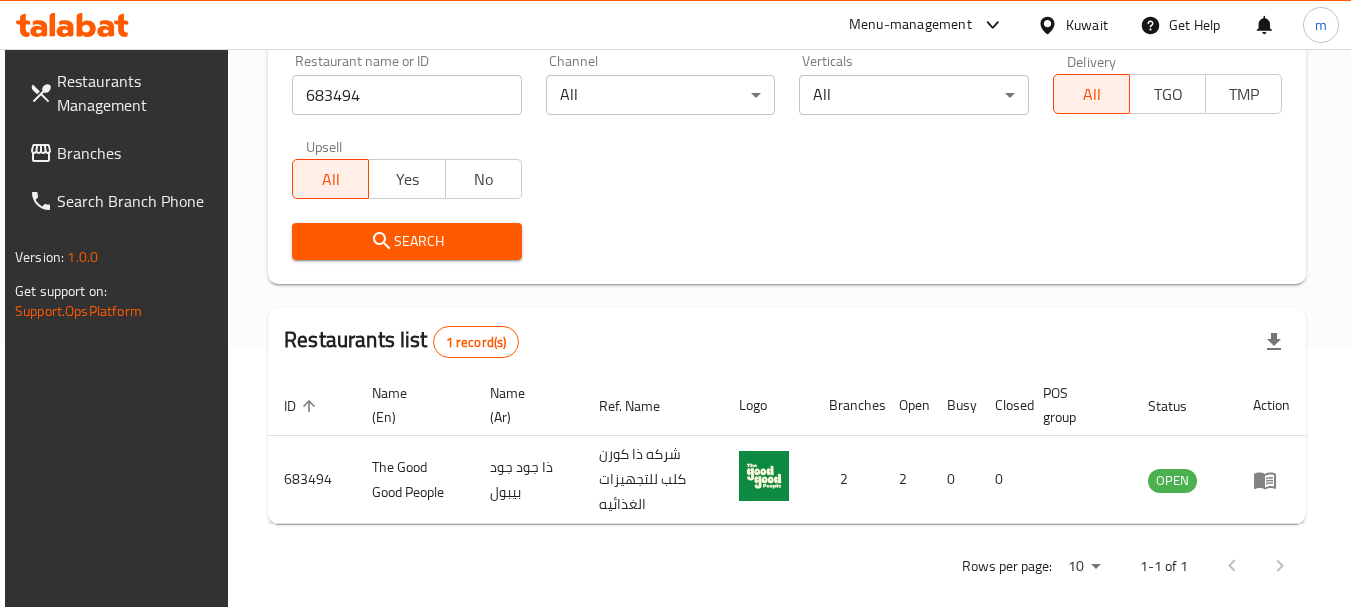 scroll, scrollTop: 285, scrollLeft: 0, axis: vertical 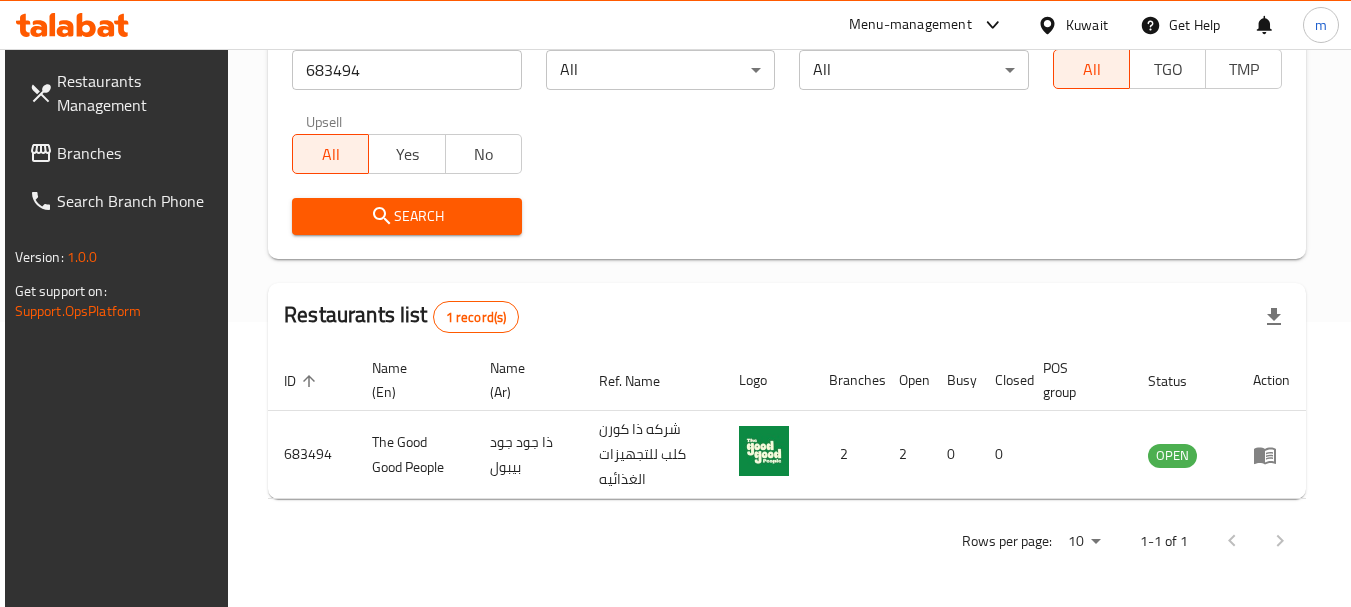 click on "Kuwait" at bounding box center [1087, 25] 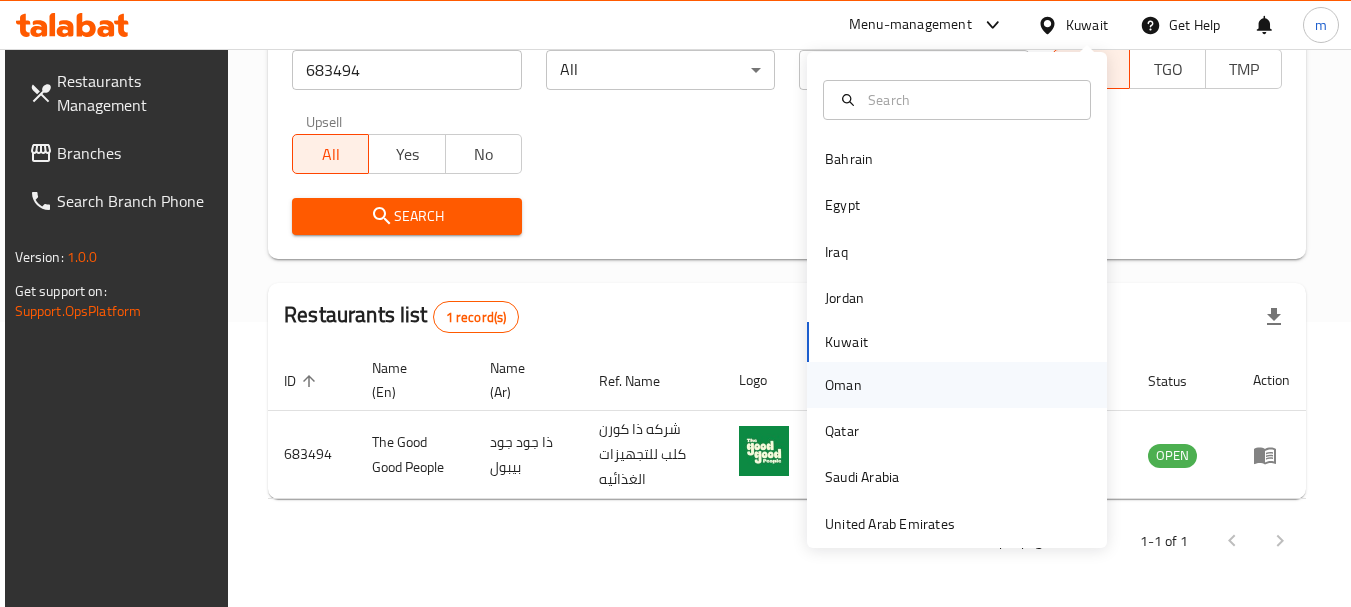 click on "Oman" at bounding box center [843, 385] 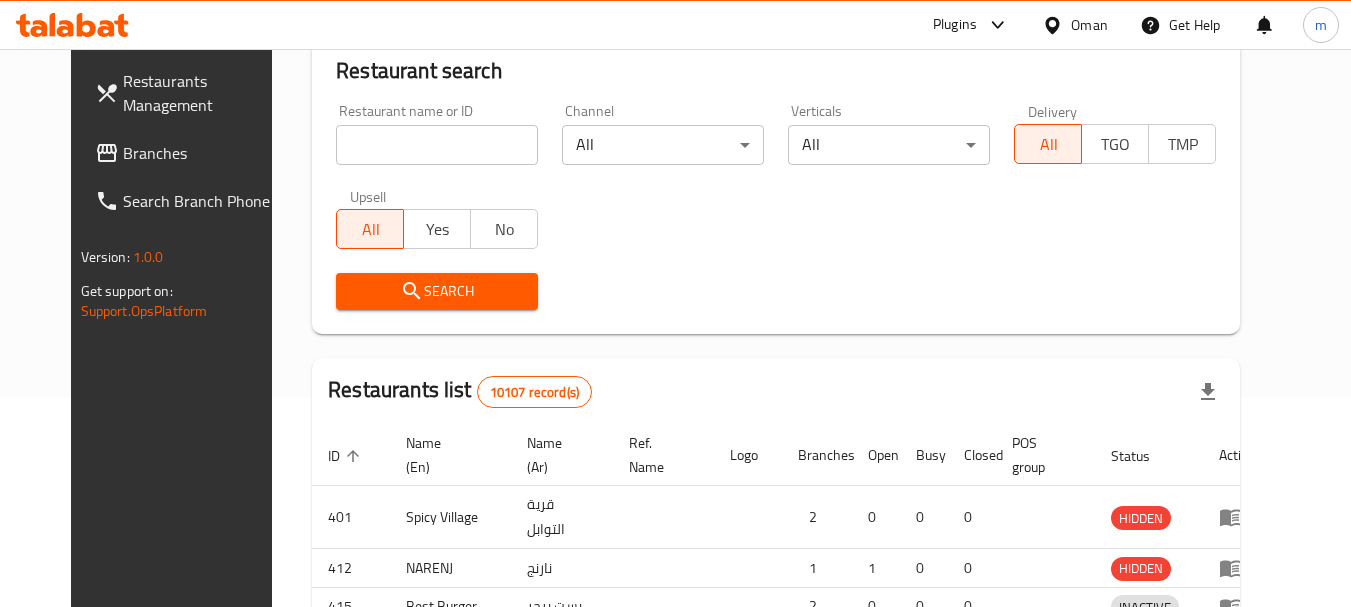 scroll, scrollTop: 285, scrollLeft: 0, axis: vertical 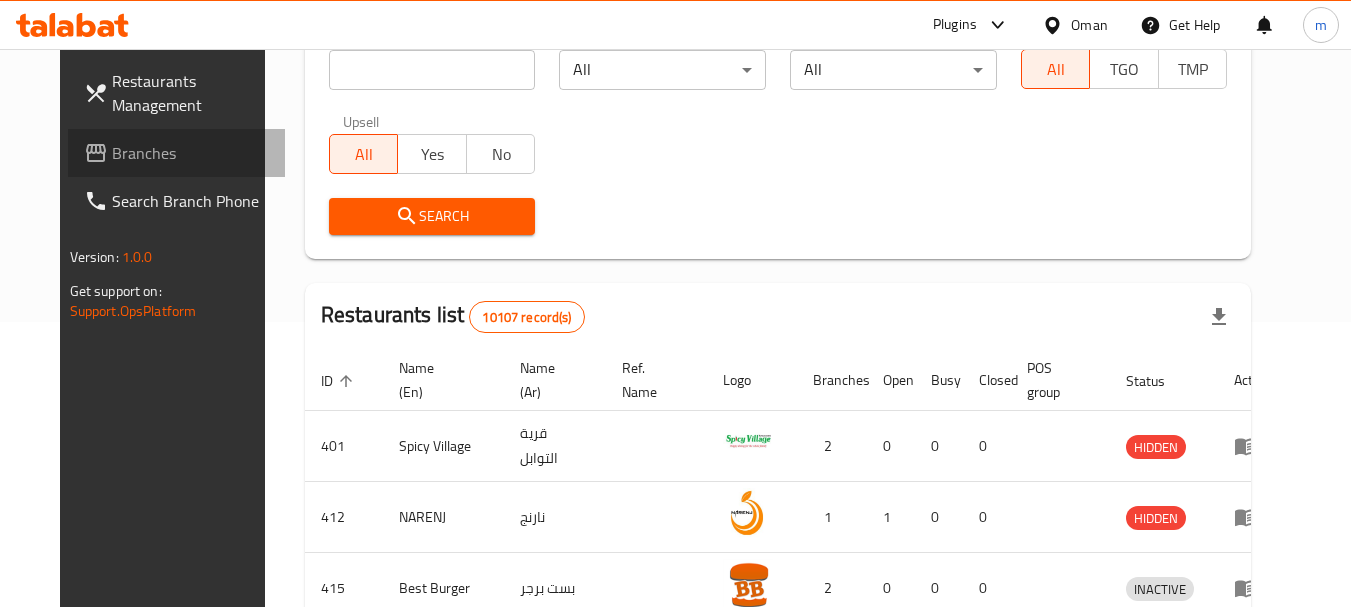 click on "Branches" at bounding box center (191, 153) 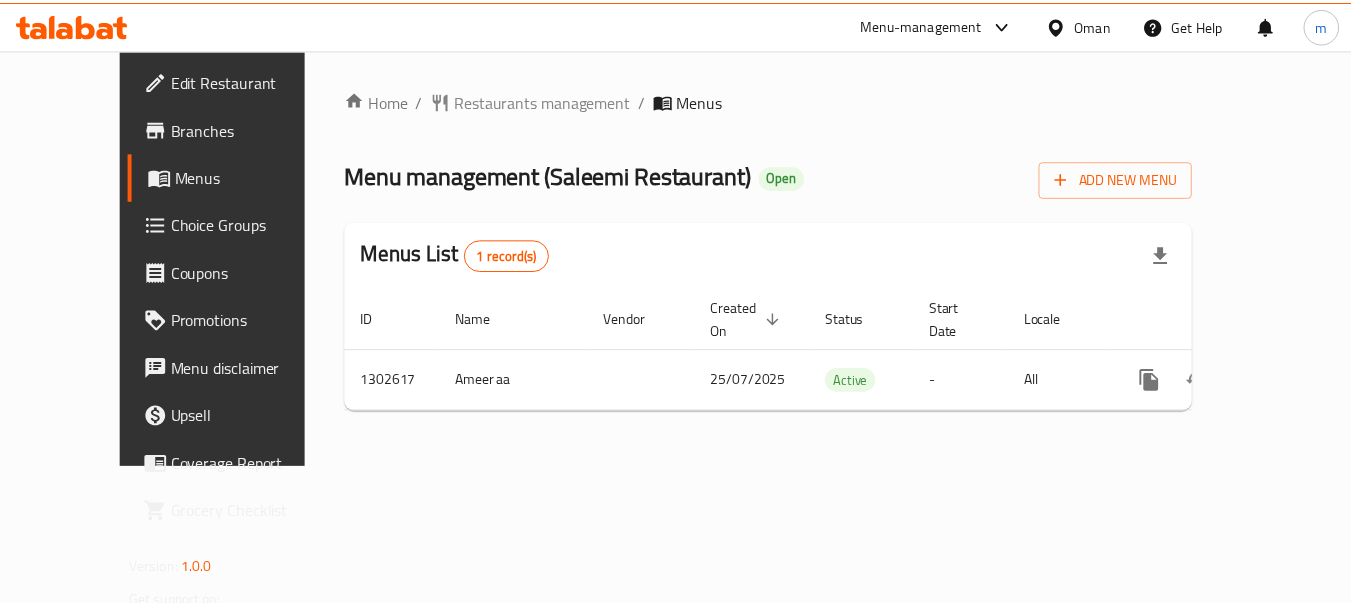 scroll, scrollTop: 0, scrollLeft: 0, axis: both 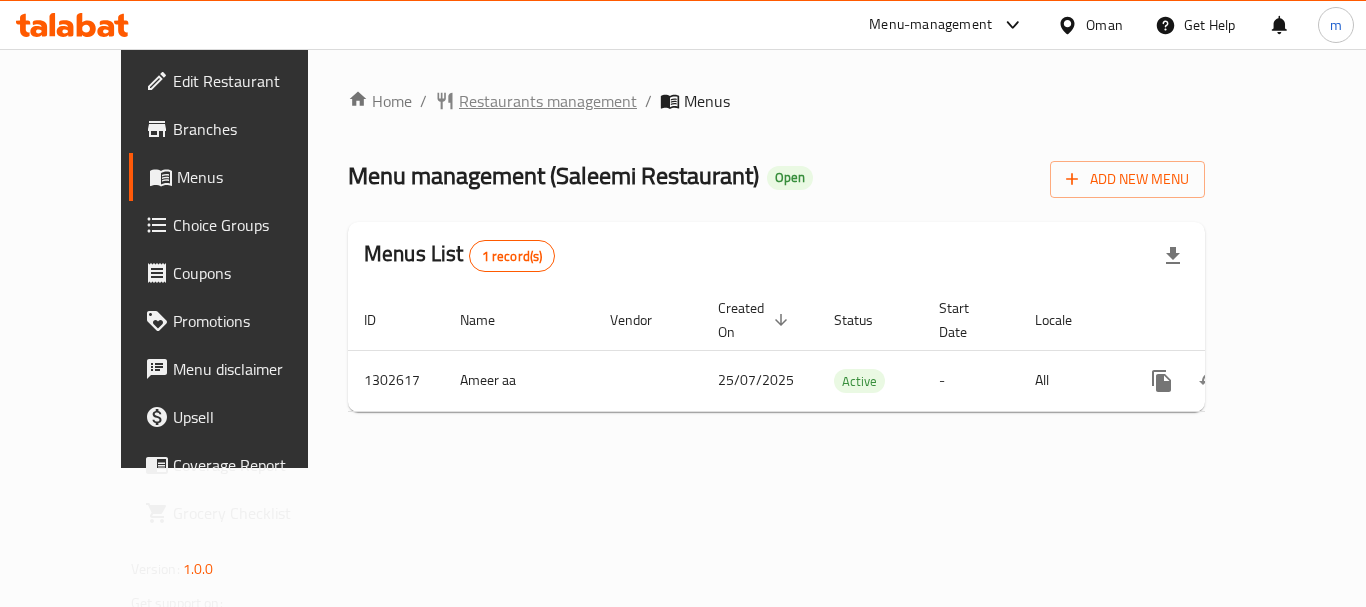 click on "Restaurants management" at bounding box center (548, 101) 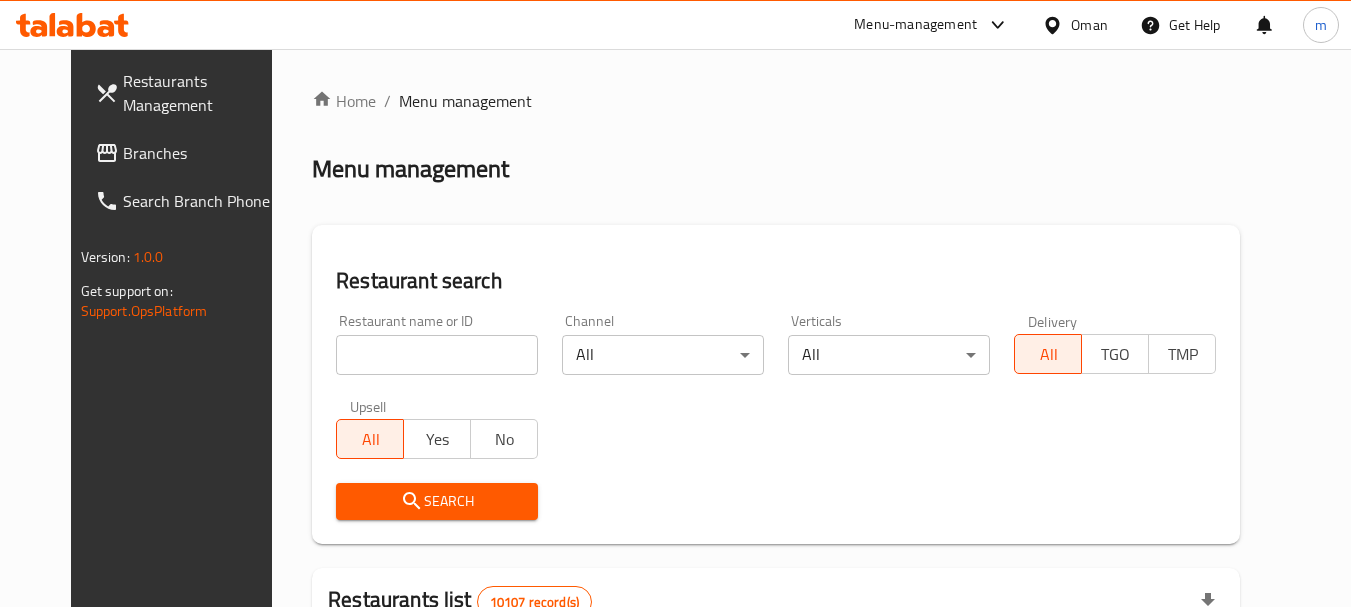 click at bounding box center (675, 303) 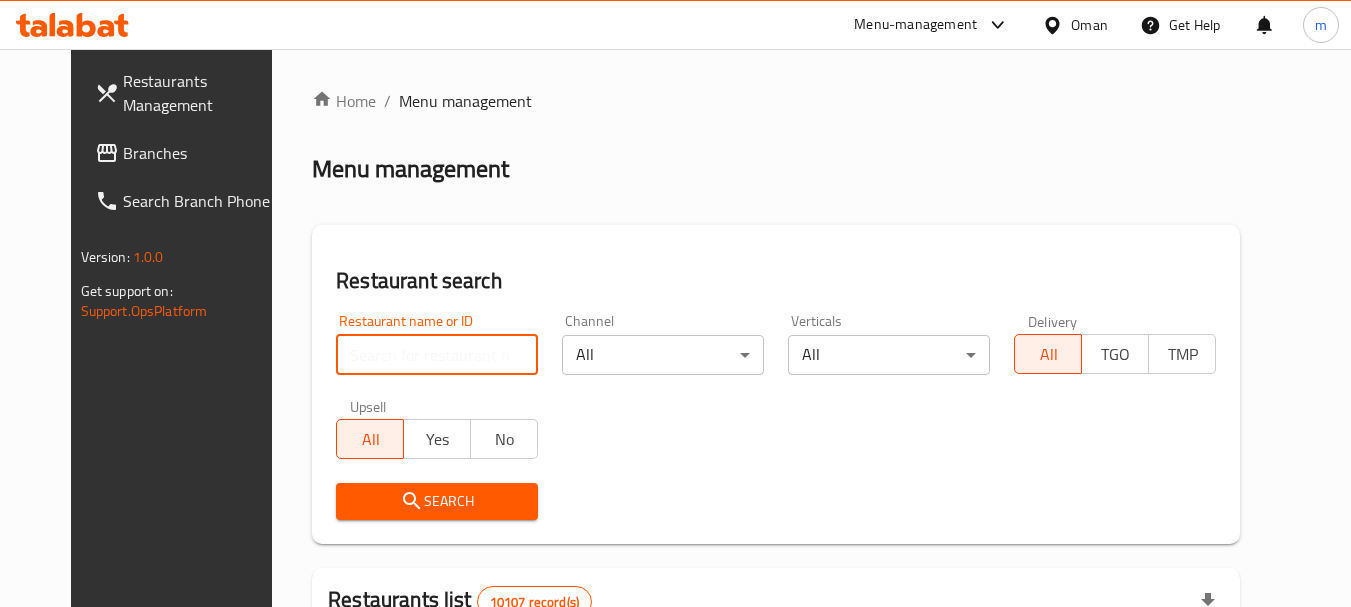 paste on "702476" 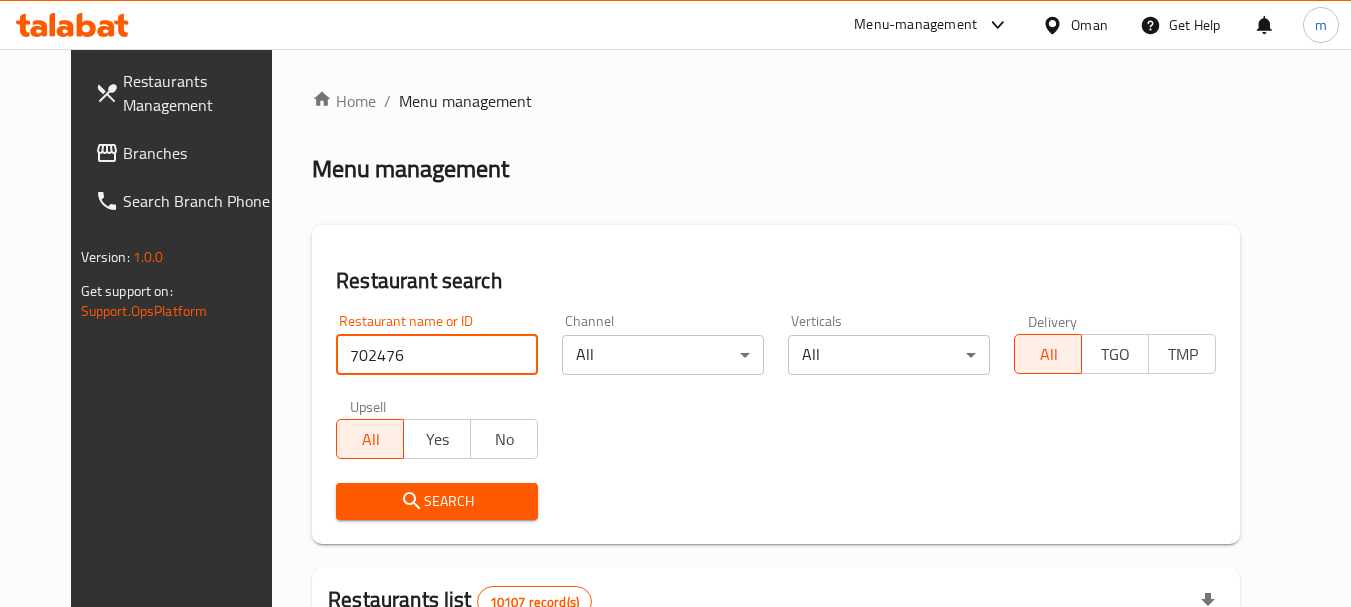 type on "702476" 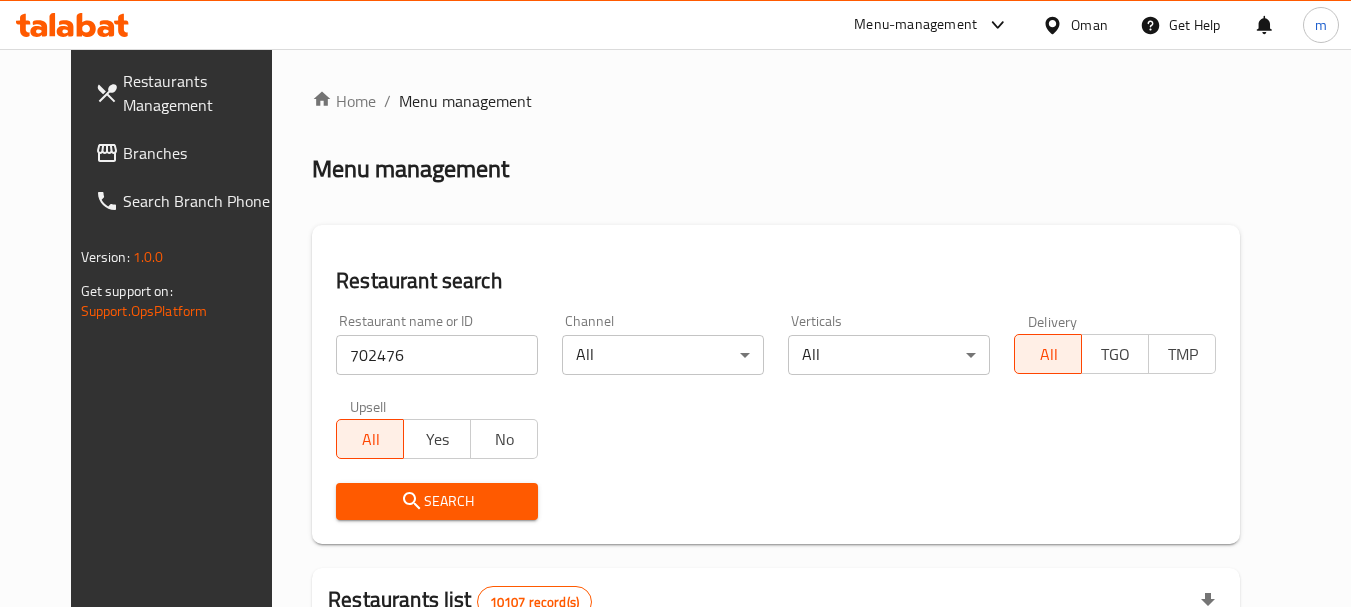 click on "Search" at bounding box center [437, 501] 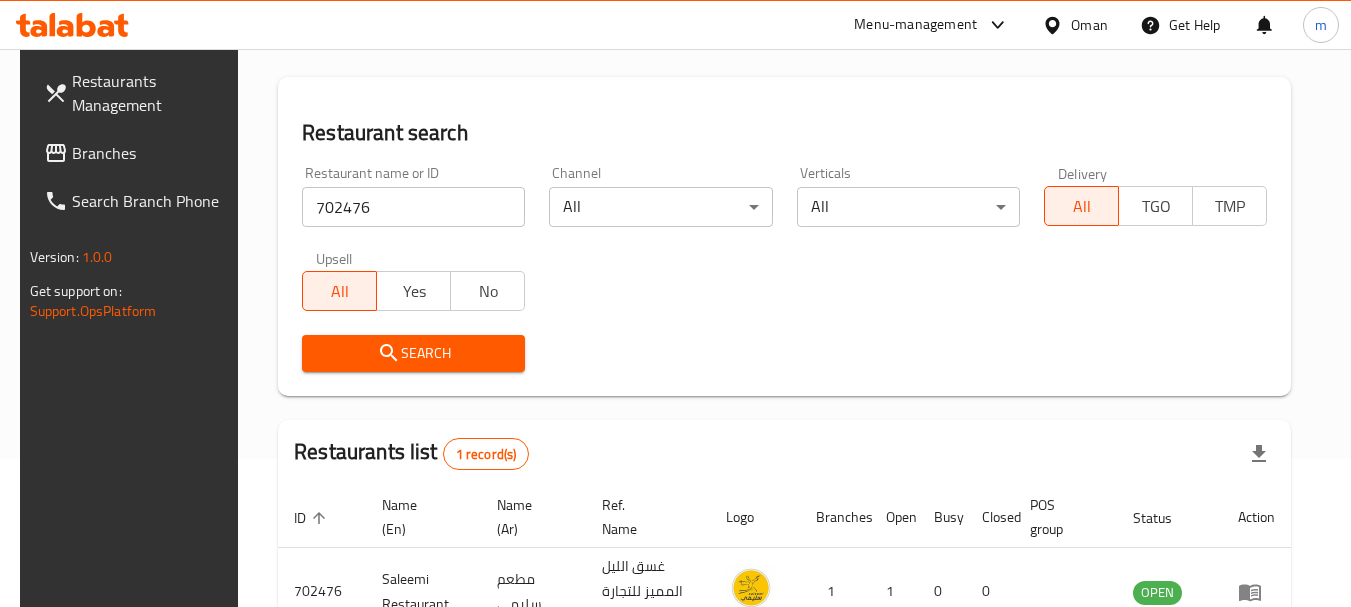 scroll, scrollTop: 285, scrollLeft: 0, axis: vertical 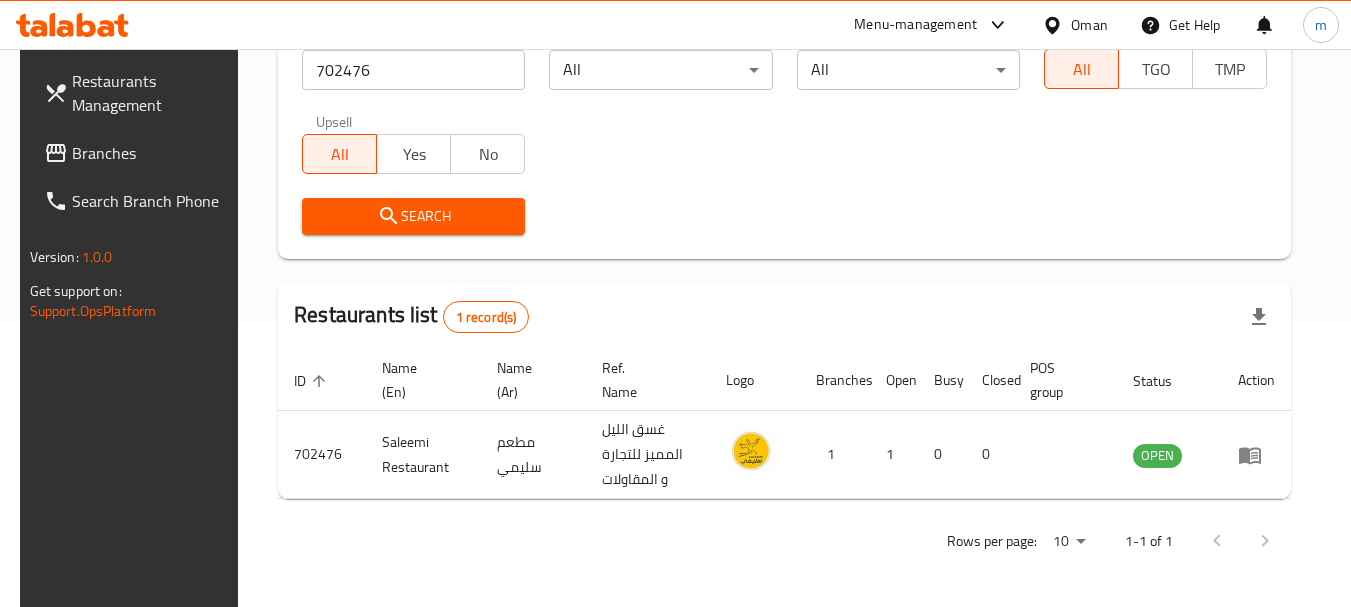 click on "Oman" at bounding box center [1089, 25] 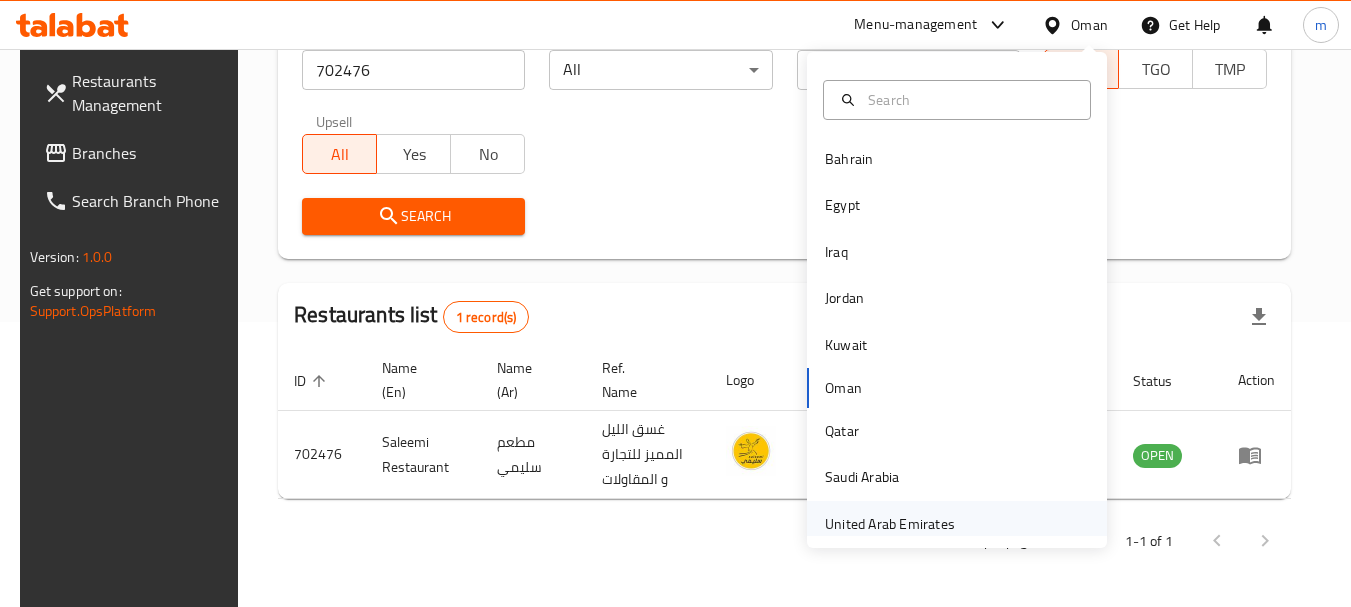 click on "United Arab Emirates" at bounding box center (890, 524) 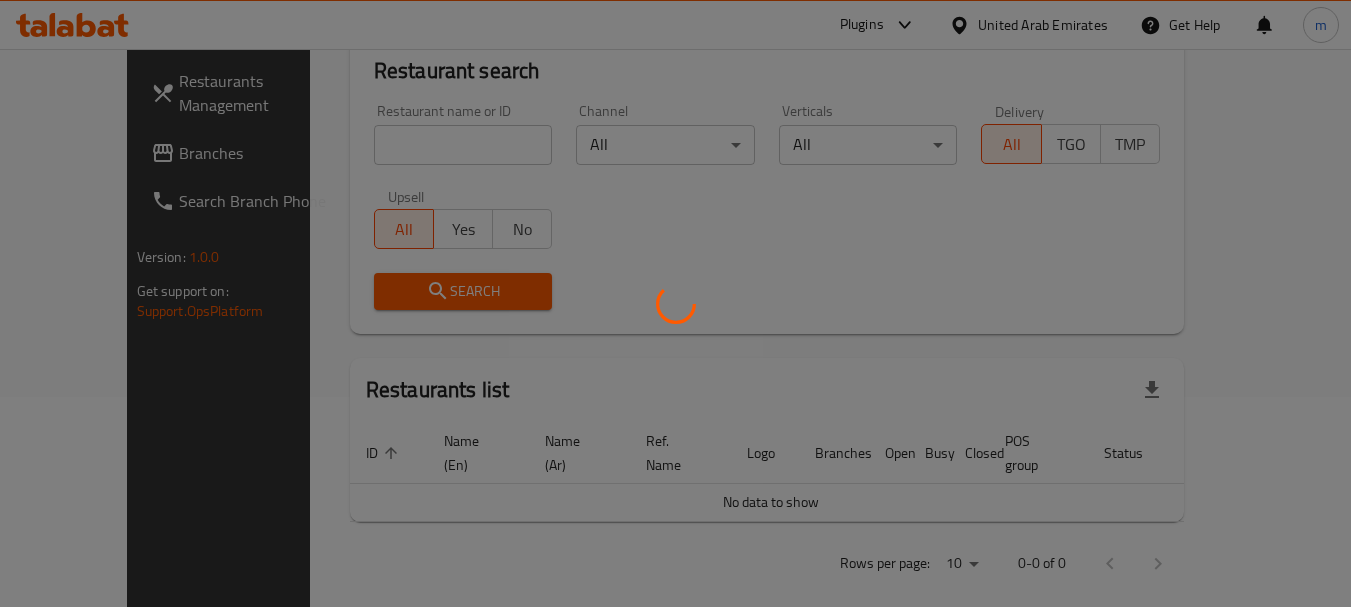 scroll, scrollTop: 285, scrollLeft: 0, axis: vertical 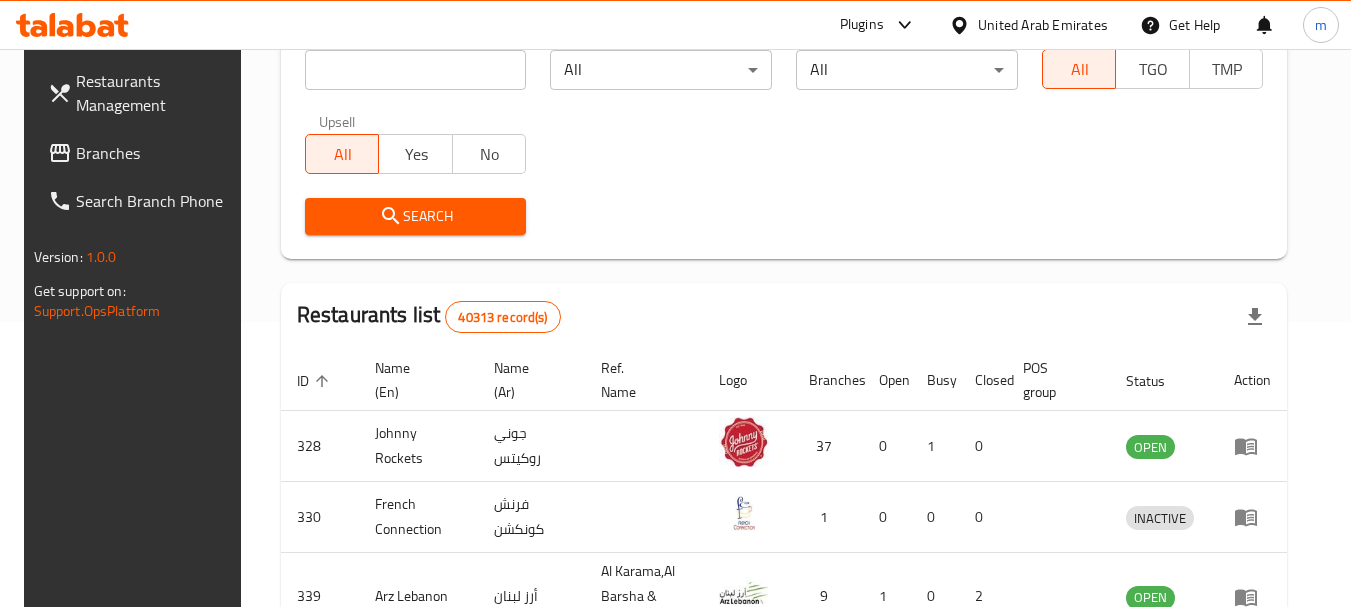 click on "Branches" at bounding box center (155, 153) 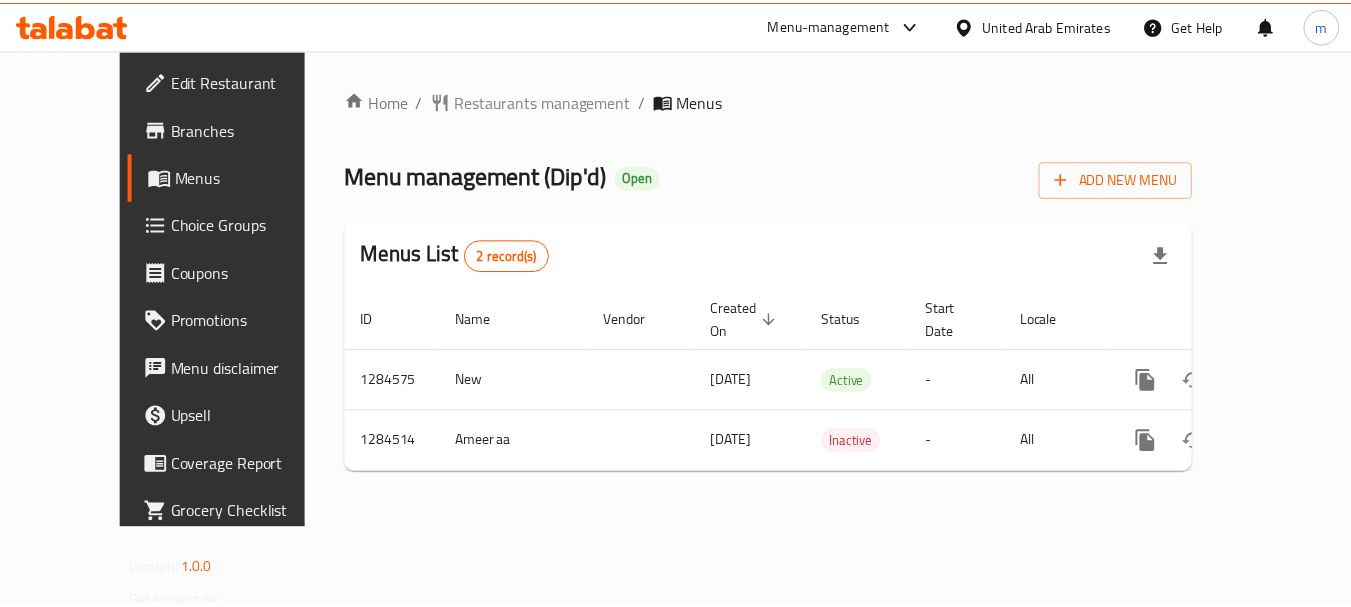 scroll, scrollTop: 0, scrollLeft: 0, axis: both 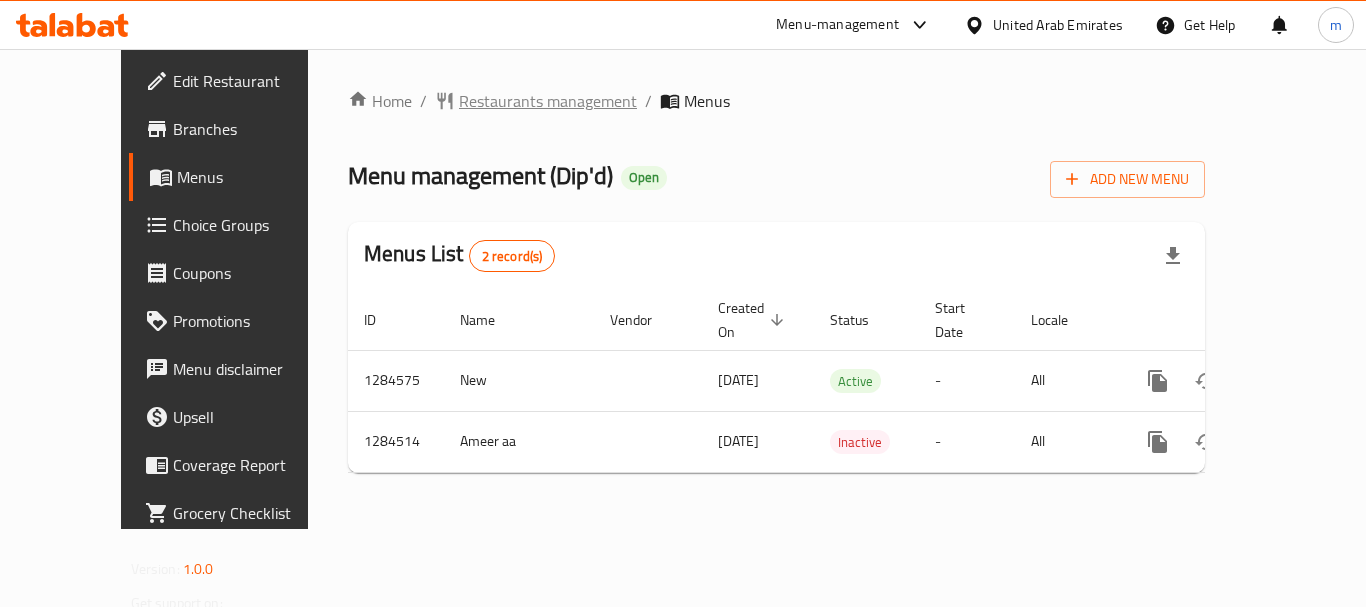 click on "Restaurants management" at bounding box center [548, 101] 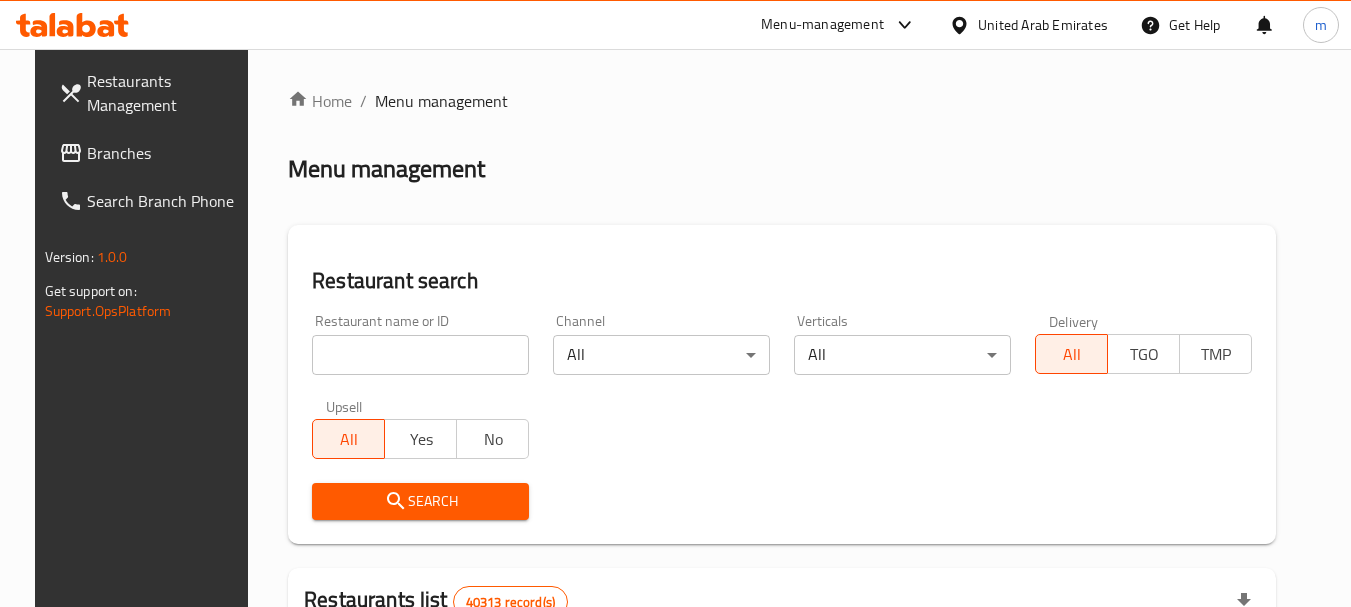 click at bounding box center (675, 303) 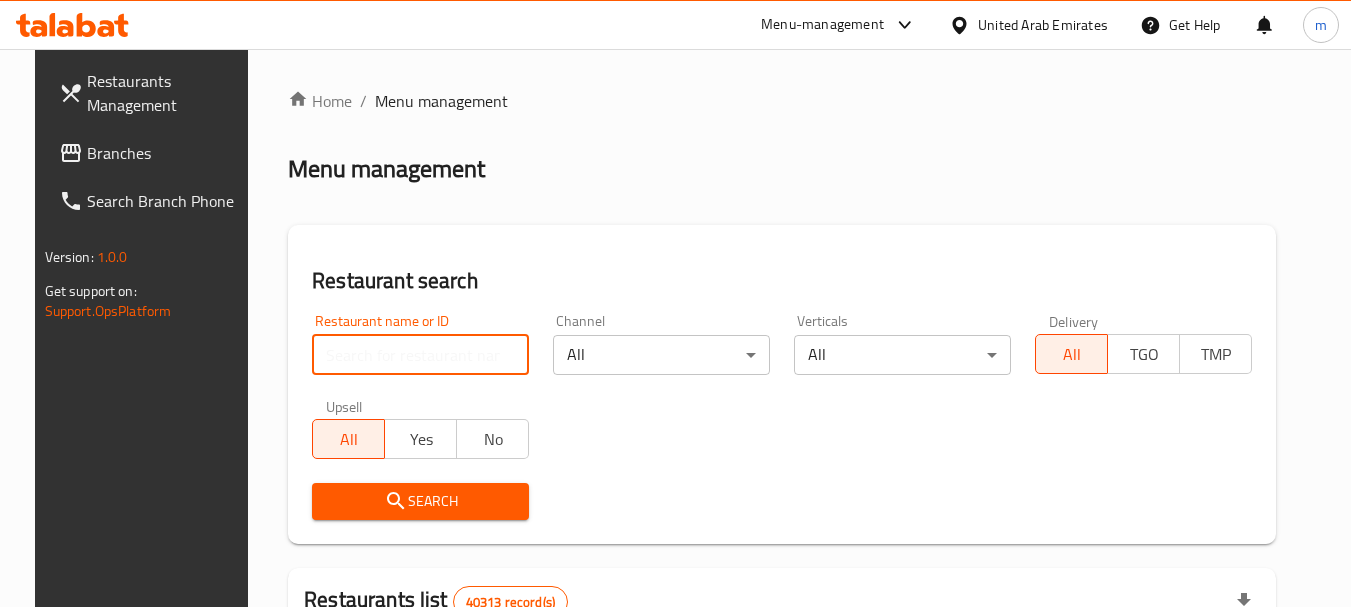 paste on "695690" 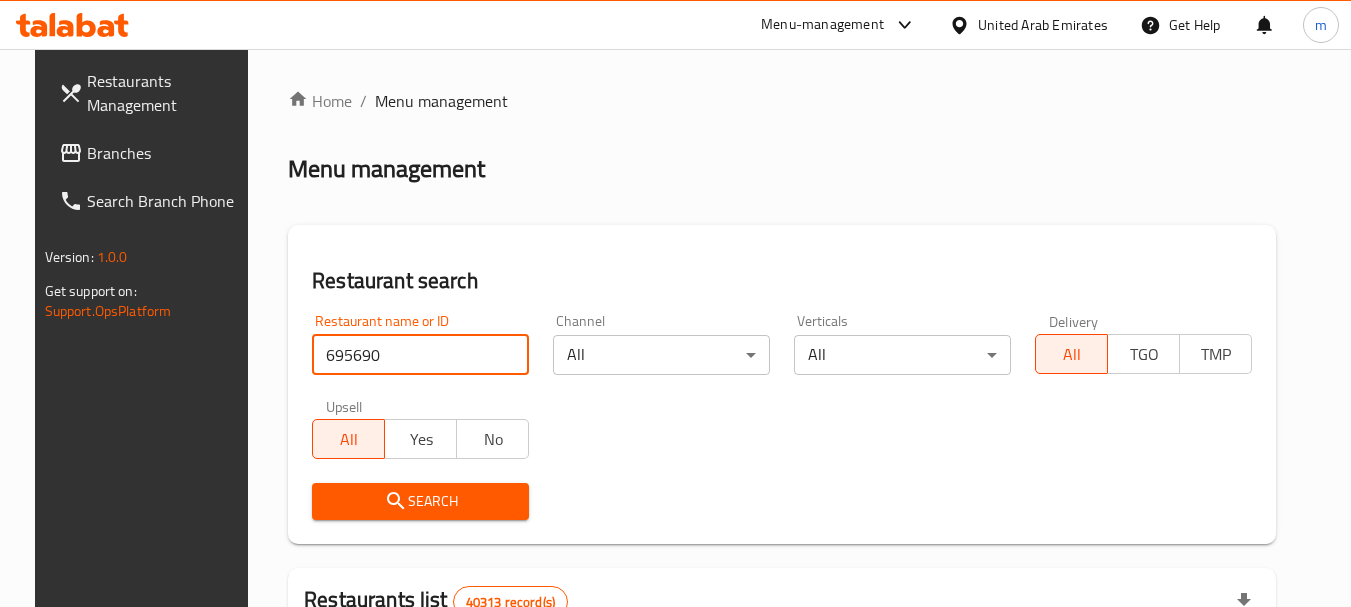 type on "695690" 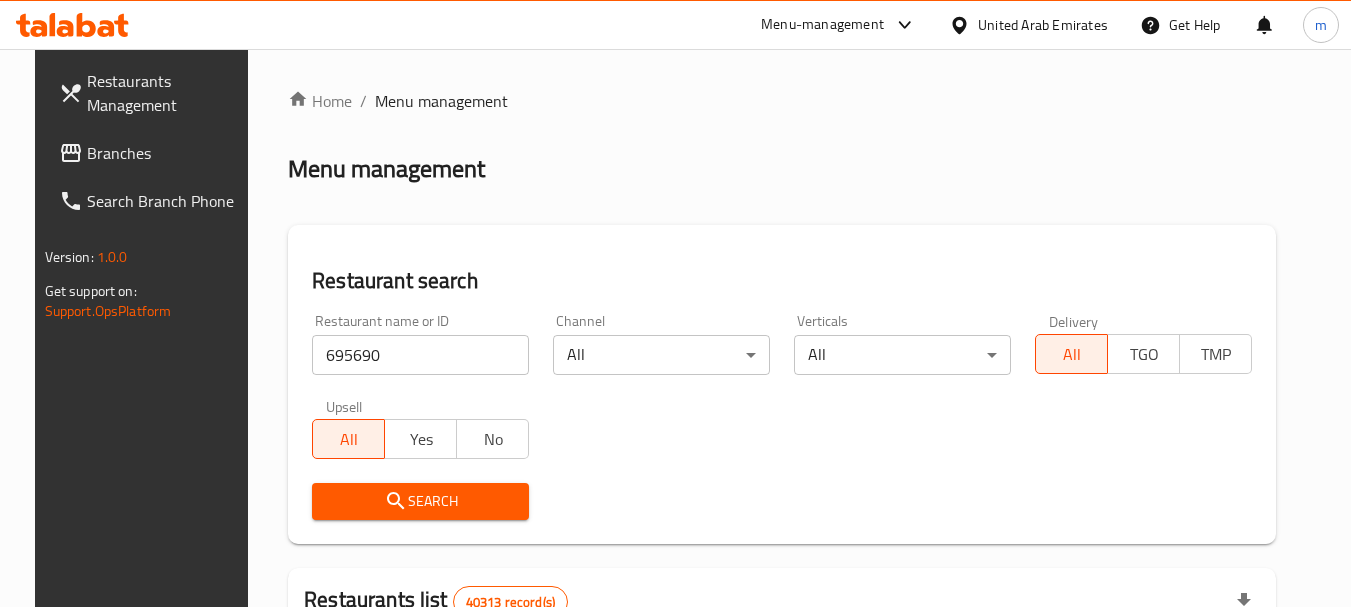 drag, startPoint x: 385, startPoint y: 510, endPoint x: 449, endPoint y: 491, distance: 66.760765 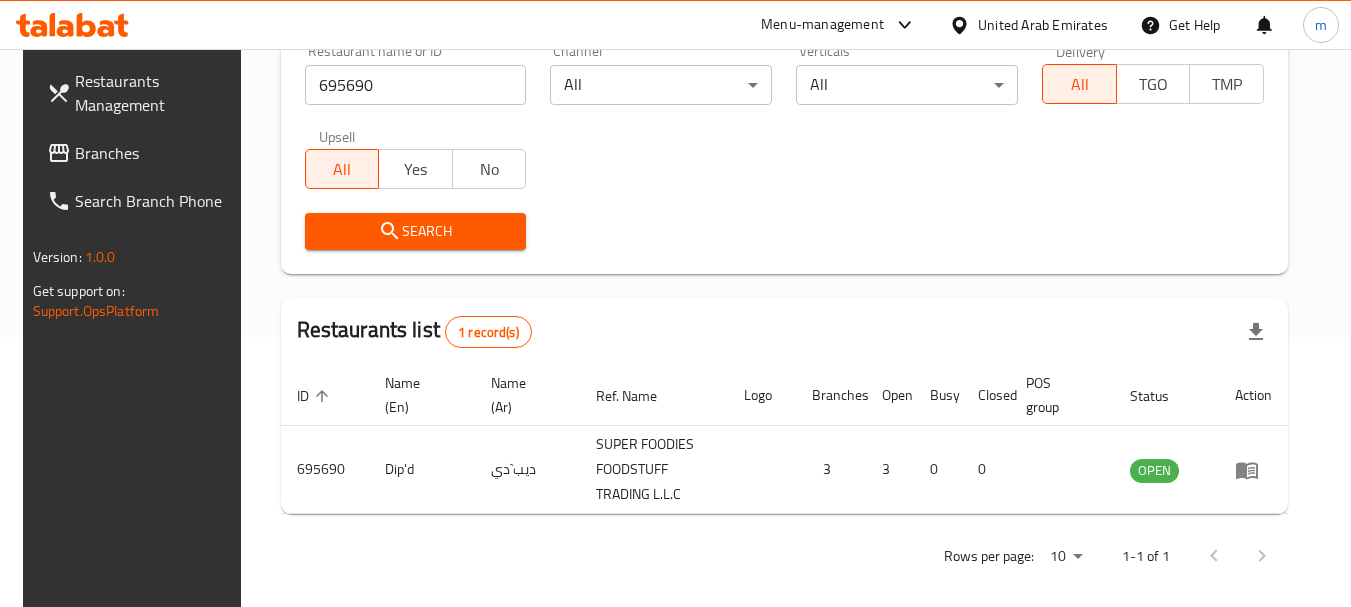 scroll, scrollTop: 285, scrollLeft: 0, axis: vertical 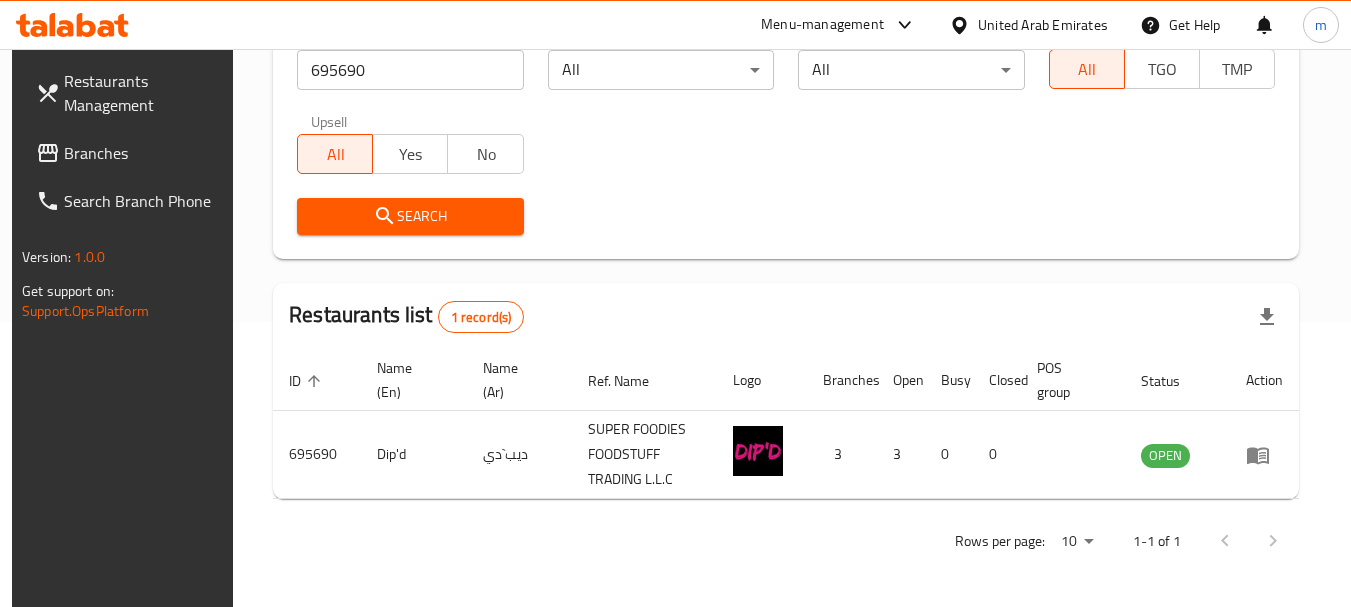 click on "Branches" at bounding box center [129, 153] 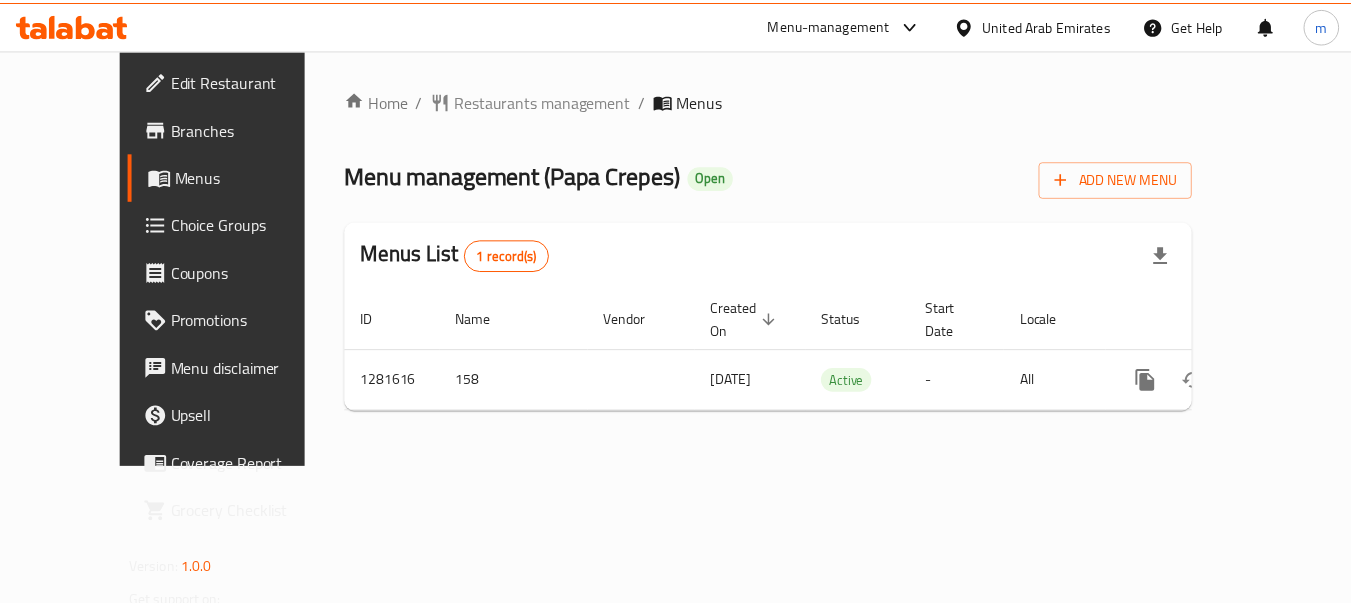 scroll, scrollTop: 0, scrollLeft: 0, axis: both 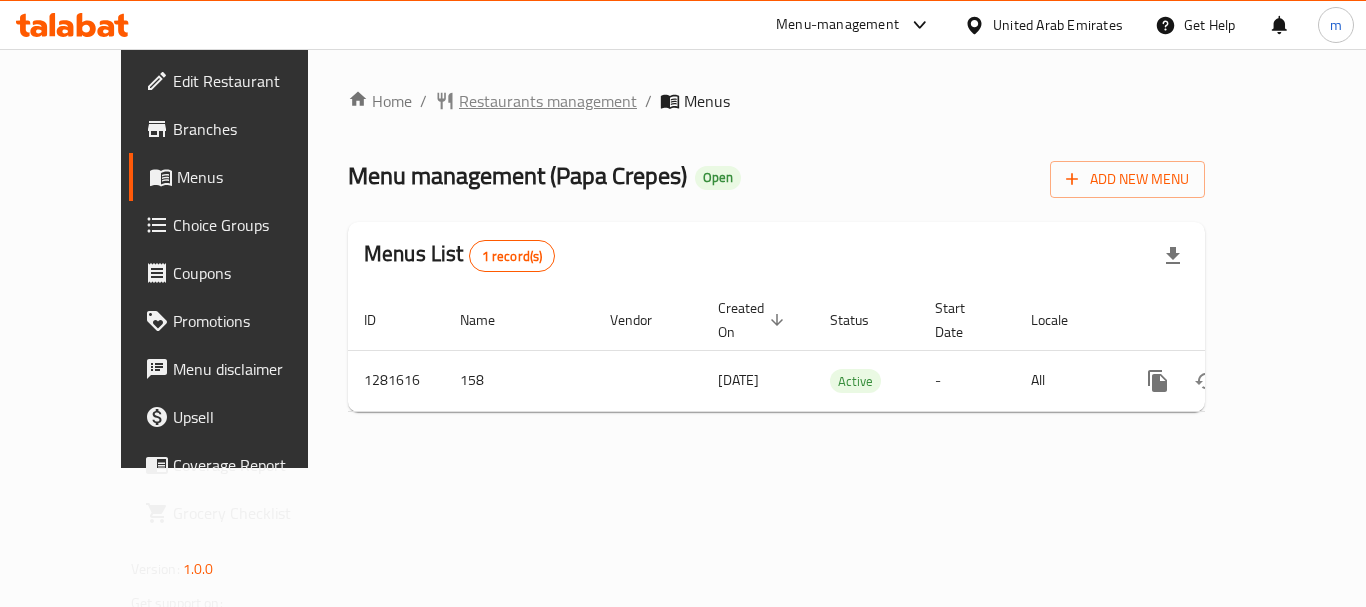 click on "Restaurants management" at bounding box center [548, 101] 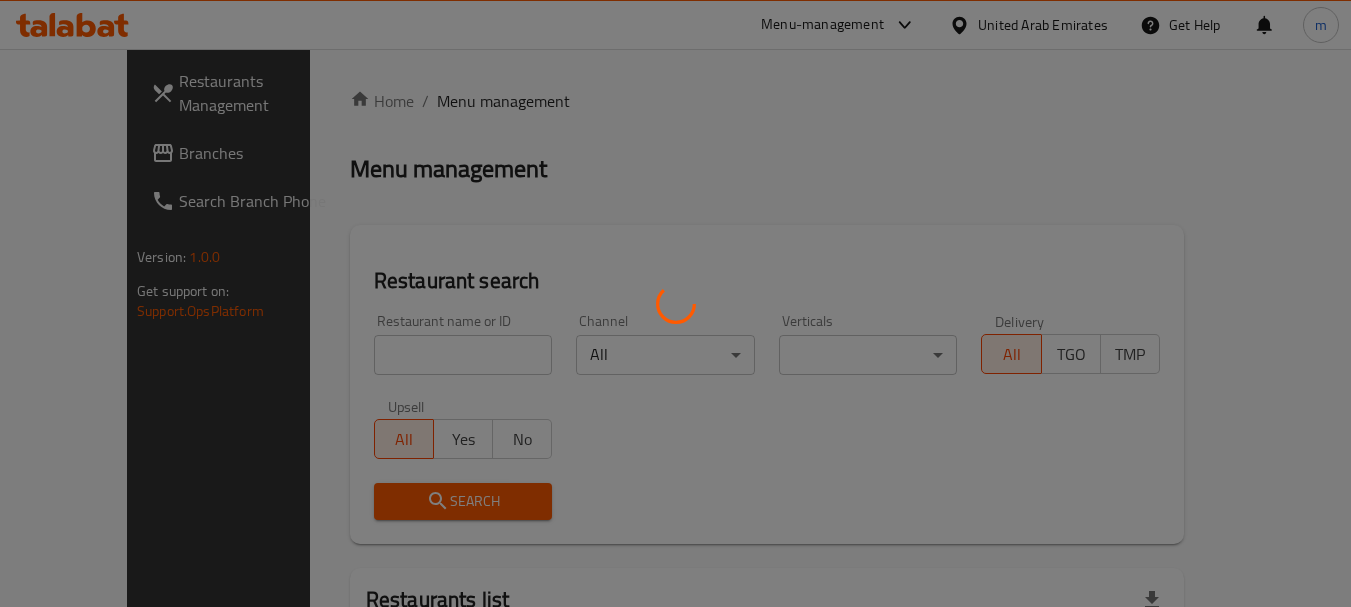 click at bounding box center (675, 303) 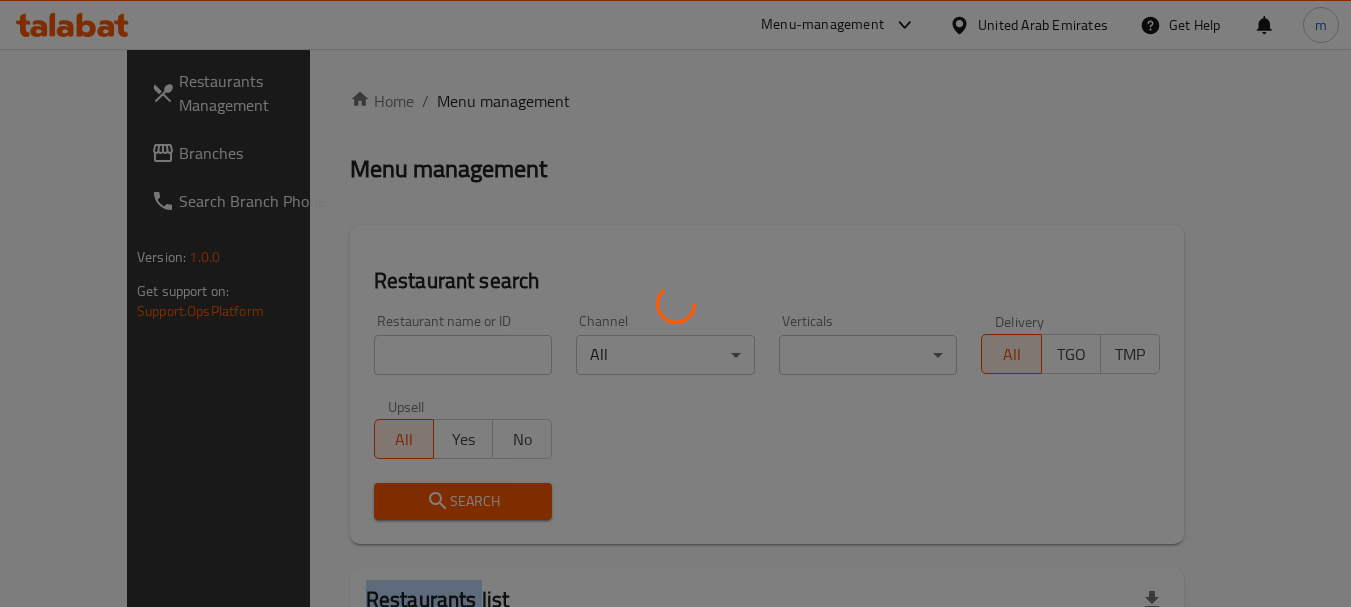 click at bounding box center (675, 303) 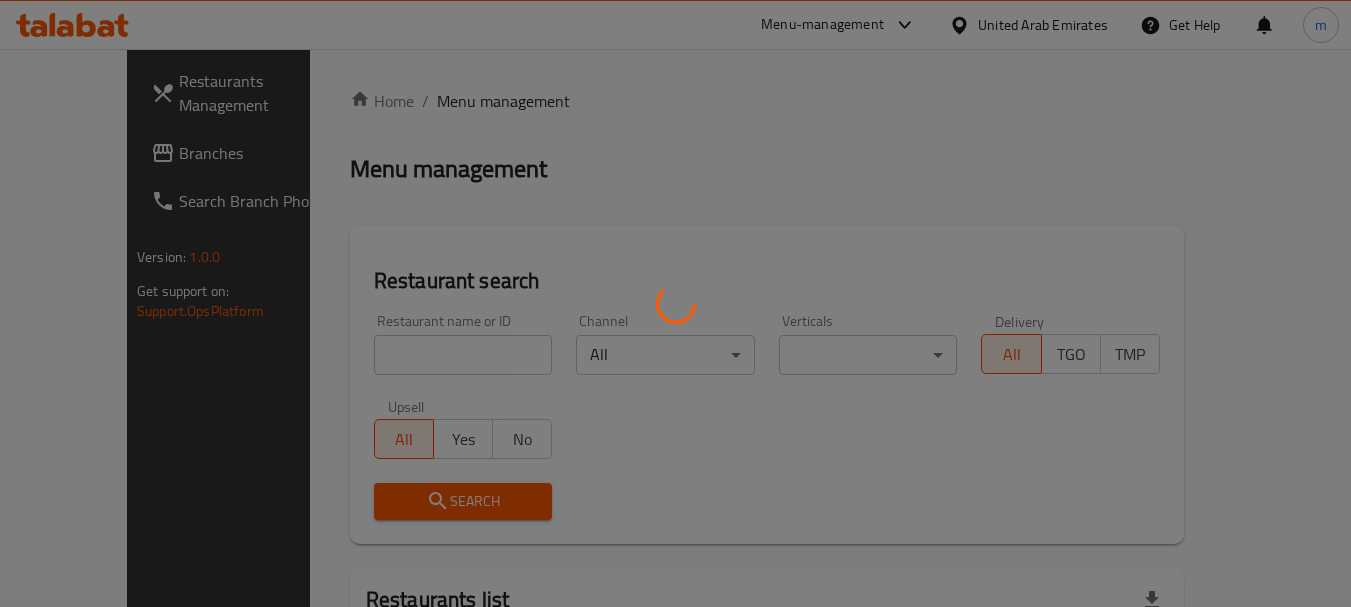 drag, startPoint x: 327, startPoint y: 352, endPoint x: 60, endPoint y: 349, distance: 267.01685 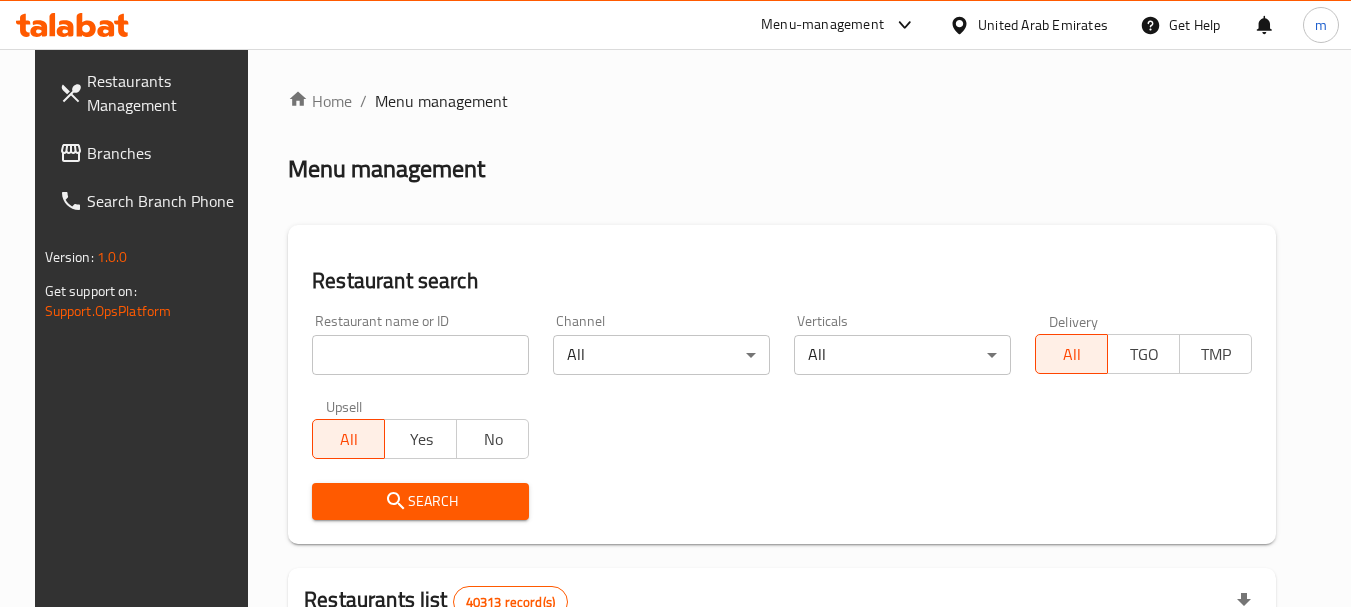 click at bounding box center (420, 355) 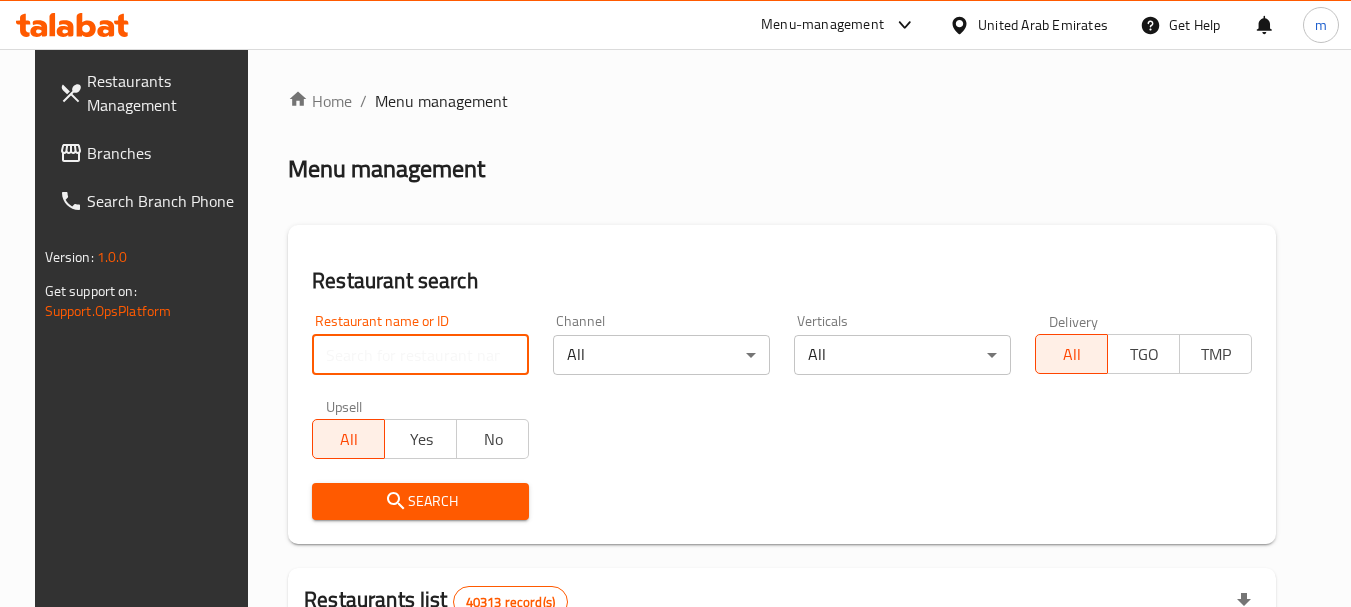 paste on "694328" 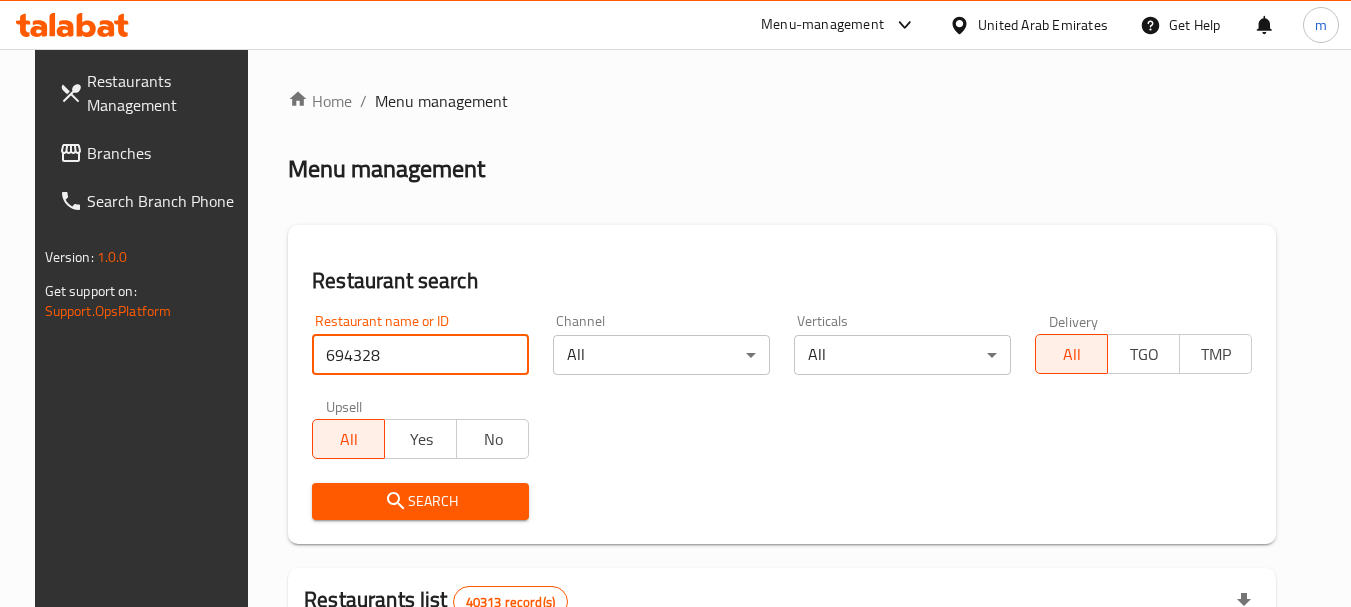 type on "694328" 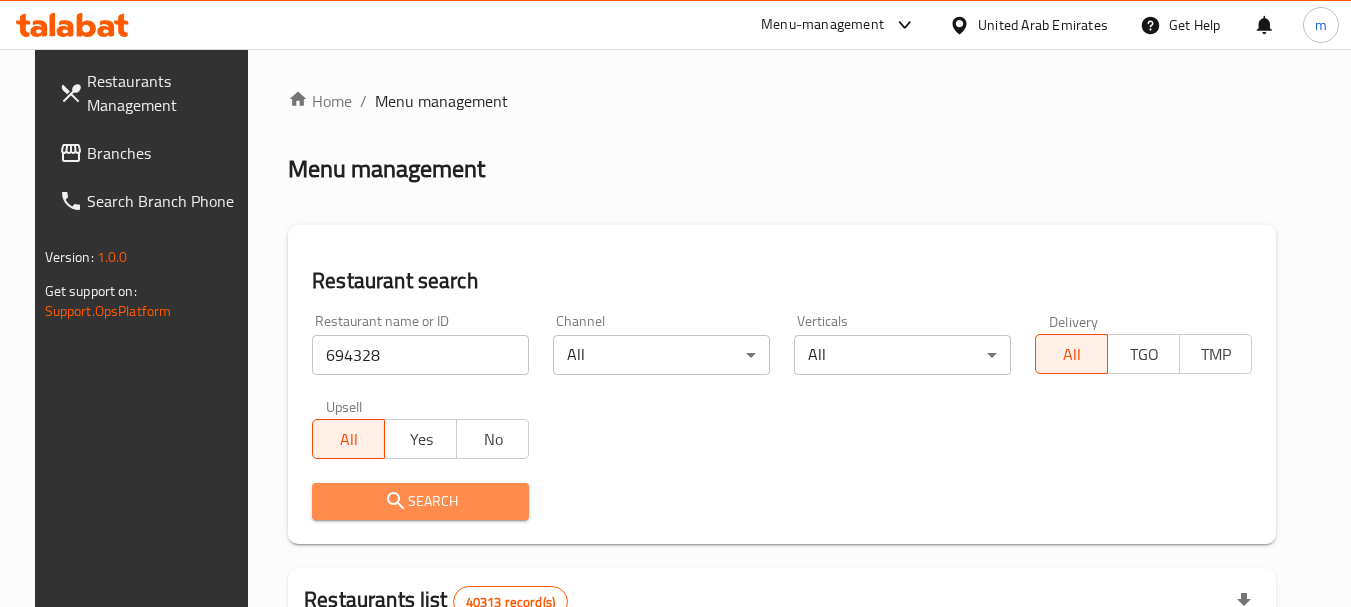 click on "Search" at bounding box center (420, 501) 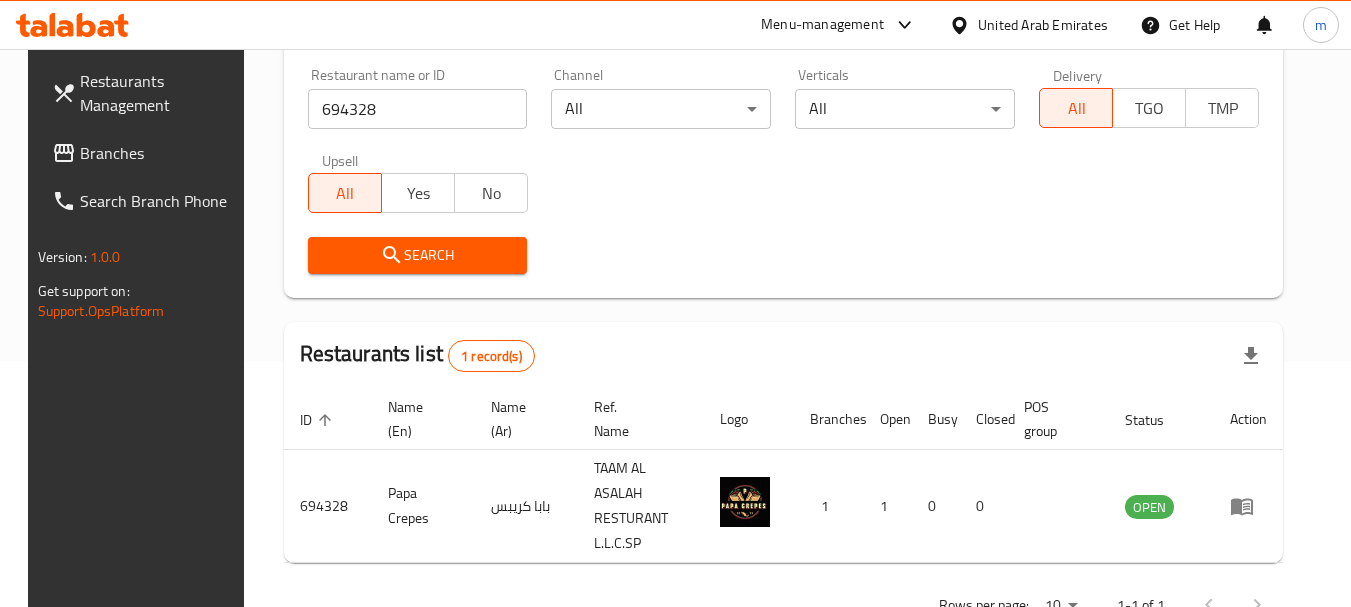 scroll, scrollTop: 285, scrollLeft: 0, axis: vertical 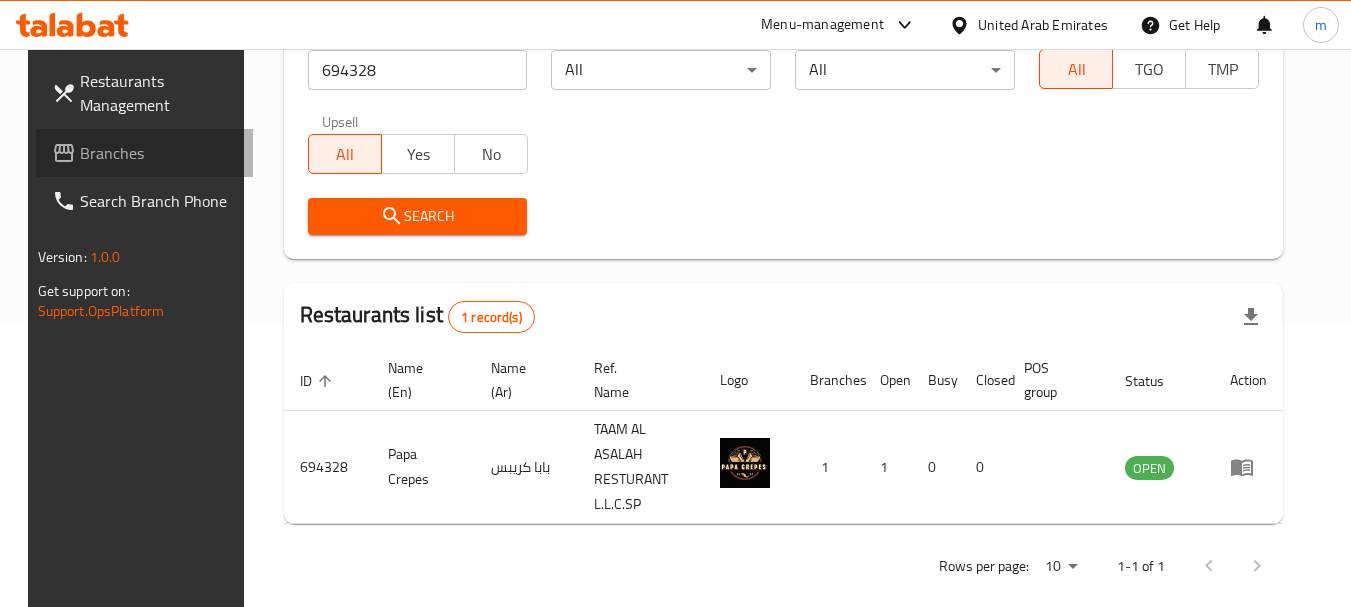 click on "Branches" at bounding box center (159, 153) 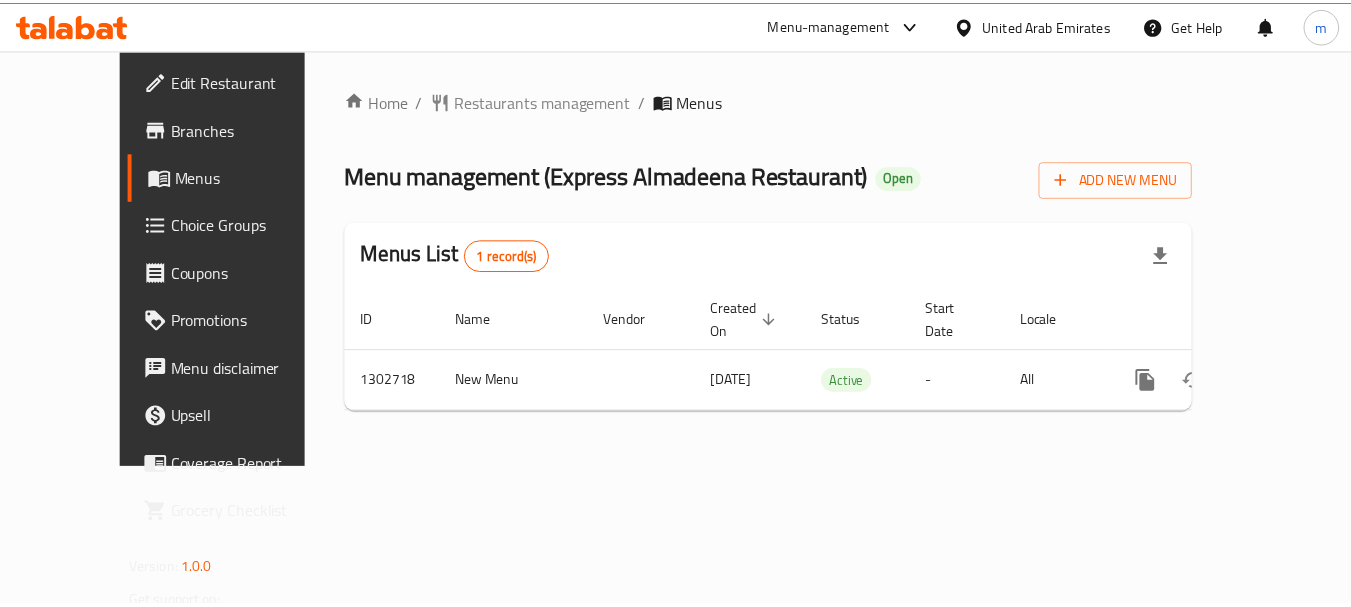 scroll, scrollTop: 0, scrollLeft: 0, axis: both 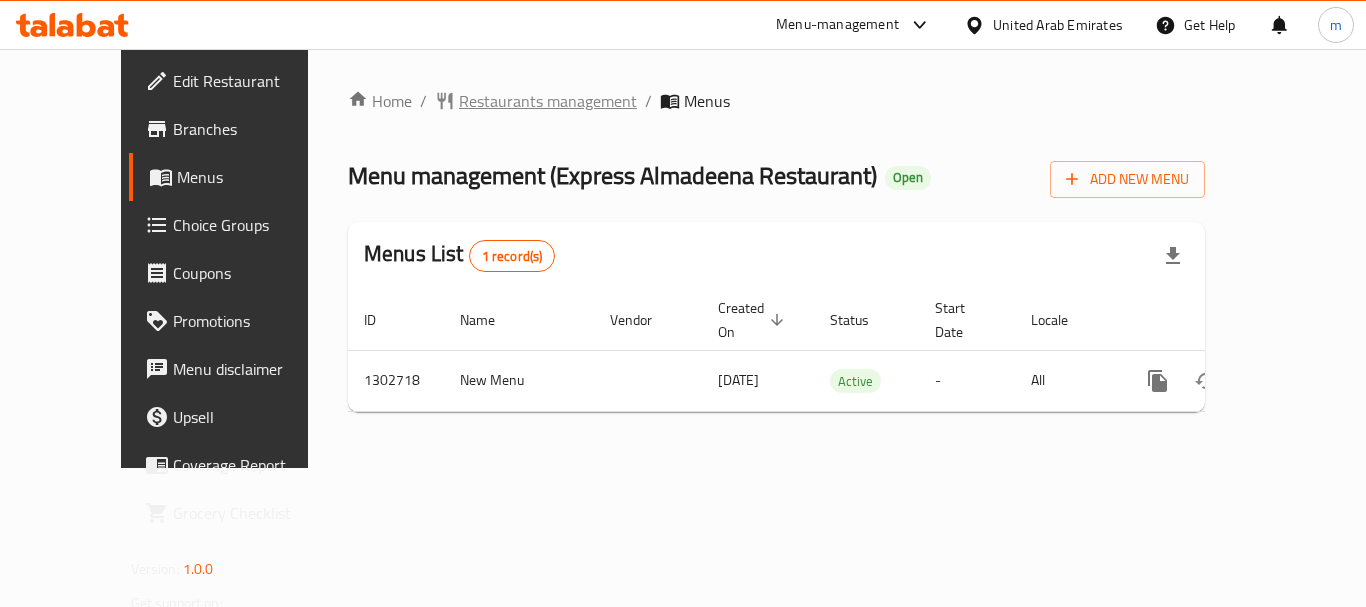 click on "Restaurants management" at bounding box center (548, 101) 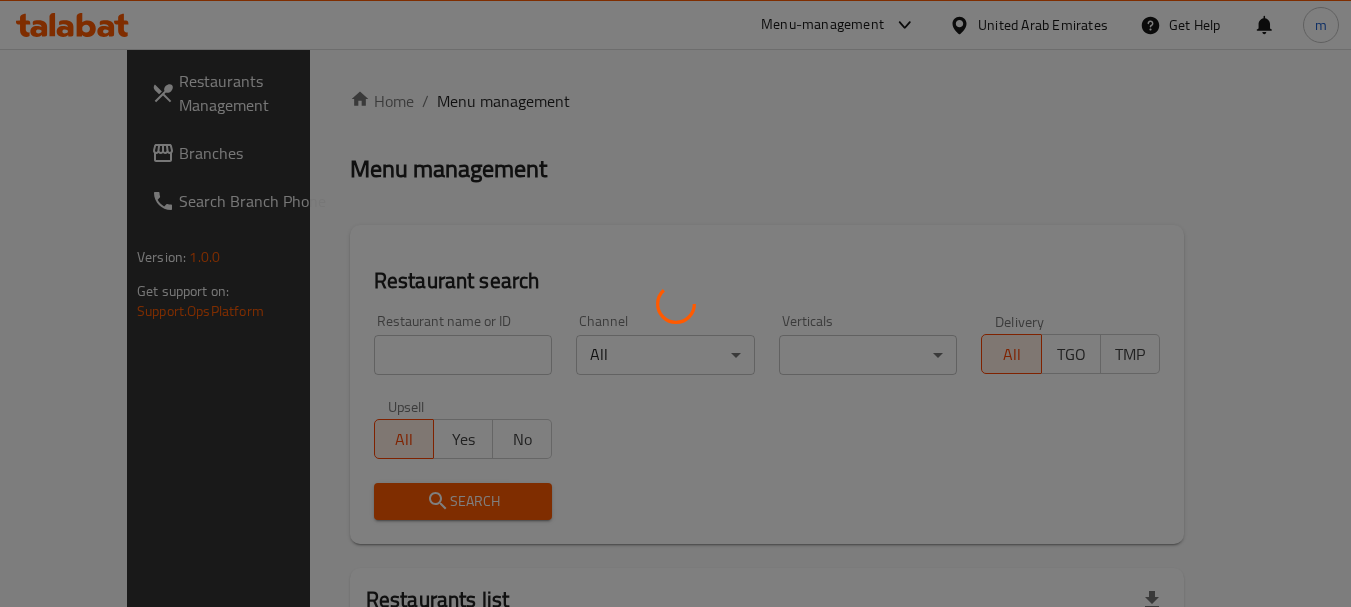 click at bounding box center (675, 303) 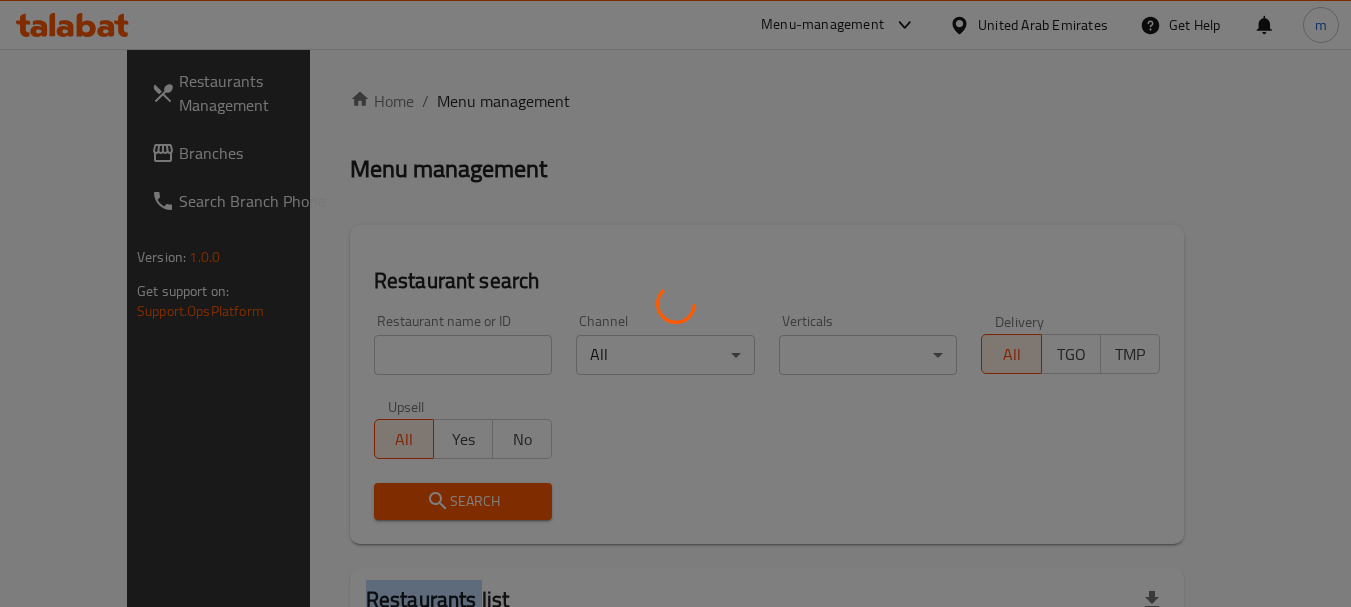 click at bounding box center [675, 303] 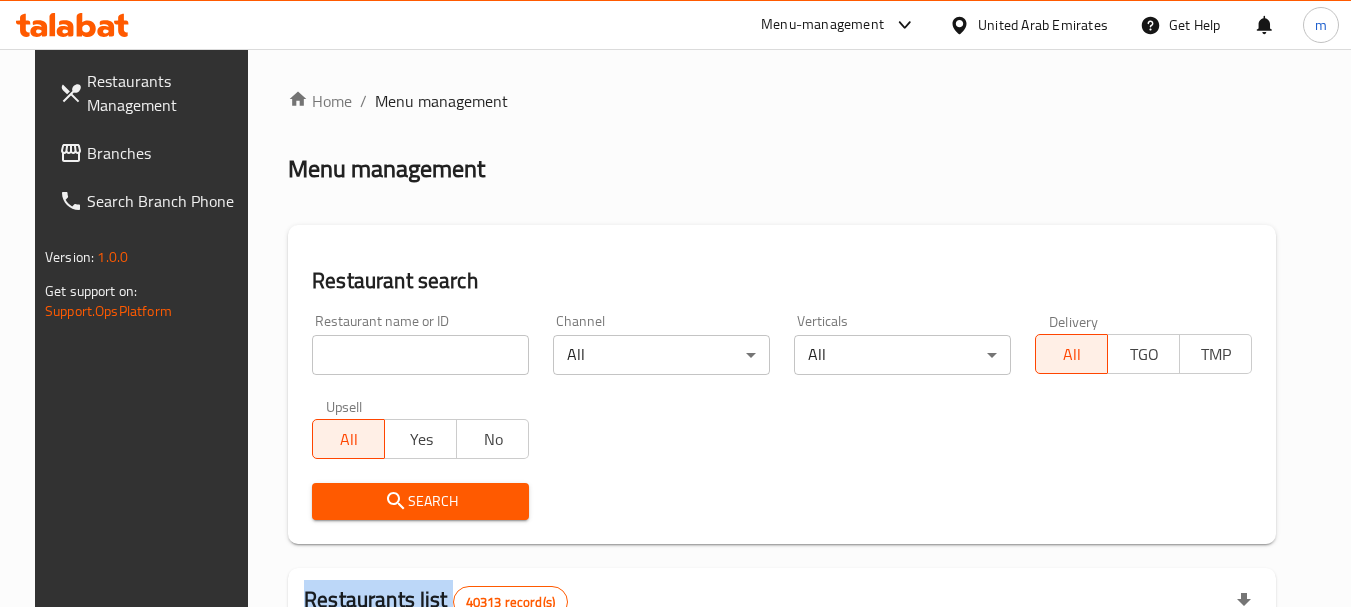 click on "Home / Menu management Menu management Restaurant search Restaurant name or ID Restaurant name or ID Channel All ​ Verticals All ​ Delivery All TGO TMP Upsell All Yes No   Search Restaurants list   40313 record(s) ID sorted ascending Name (En) Name (Ar) Ref. Name Logo Branches Open Busy Closed POS group Status Action 328 Johnny Rockets جوني روكيتس 37 0 1 0 OPEN 330 French Connection فرنش كونكشن 1 0 0 0 INACTIVE 339 Arz Lebanon أرز لبنان Al Karama,Al Barsha & Mirdif 9 1 0 2 OPEN 340 Mega Wraps ميجا رابس 3 0 0 0 INACTIVE 342 Sandella's Flatbread Cafe سانديلاز فلات براد 7 0 0 0 INACTIVE 343 Dragon Hut كوخ التنين 1 0 0 0 INACTIVE 348 Thai Kitchen المطبخ التايلندى 1 0 0 0 INACTIVE 349 Mughal  موغل 1 0 0 0 HIDDEN 350 HOT N COOL (Old) هوت و كول 1 0 0 0 INACTIVE 355 Al Habasha  الحبشة 11 1 0 0 HIDDEN Rows per page: 10 1-10 of 40313" at bounding box center [782, 717] 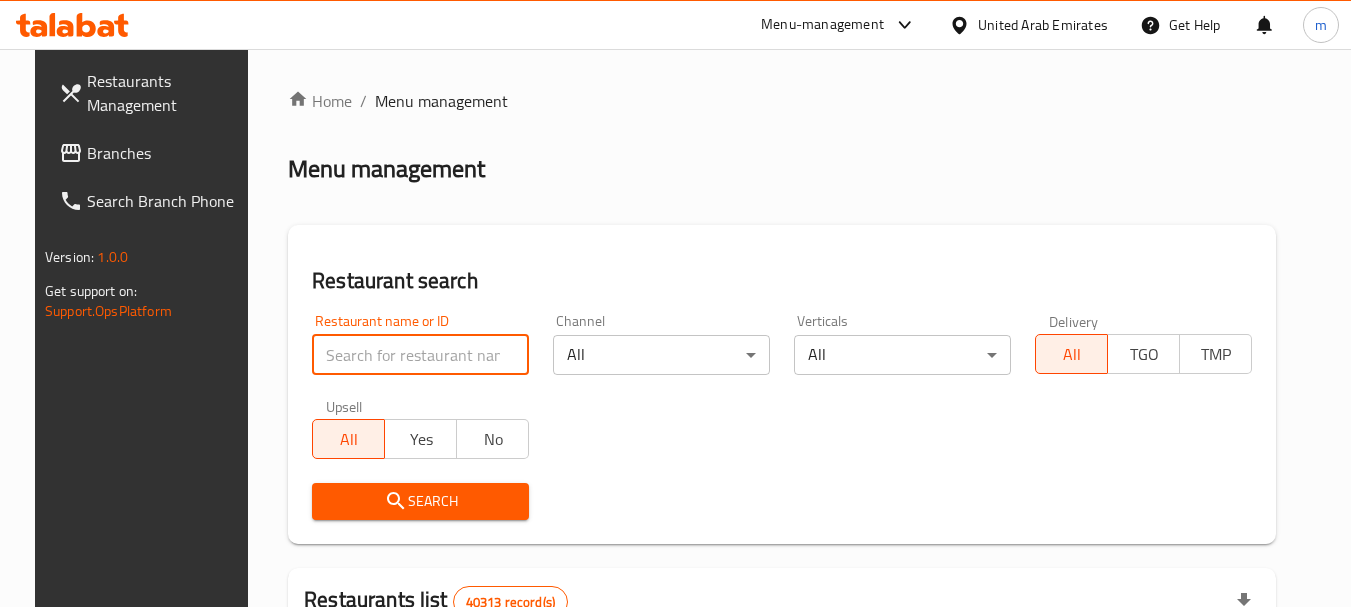 click at bounding box center [420, 355] 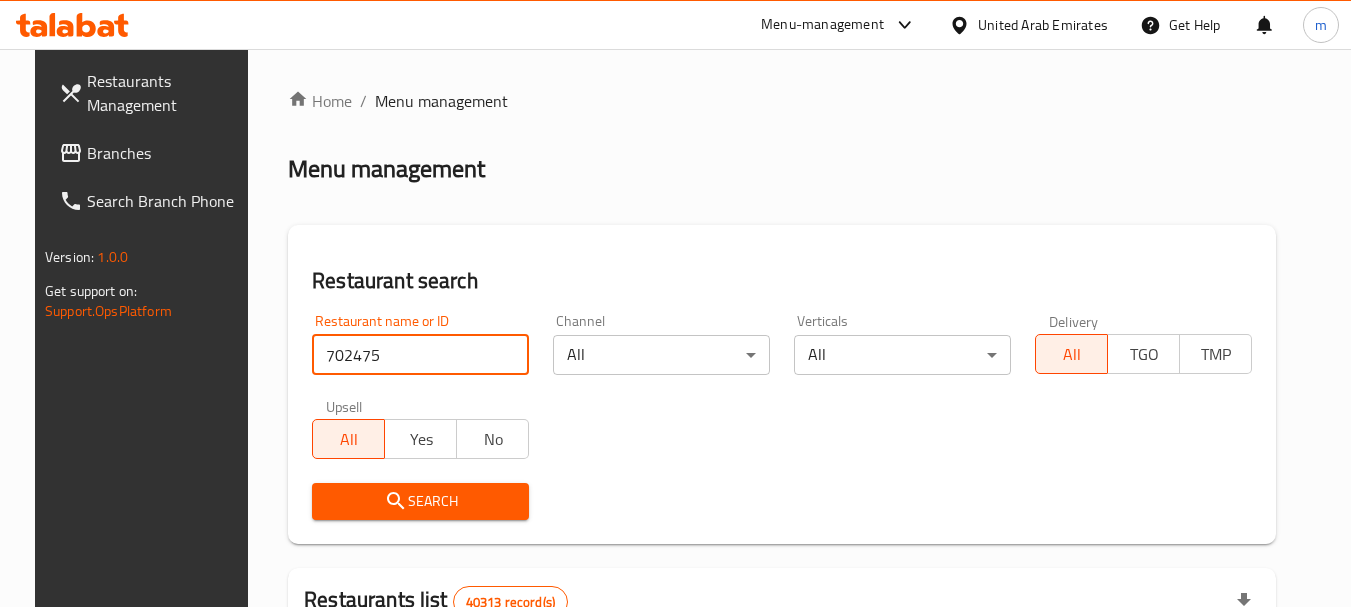 type on "702475" 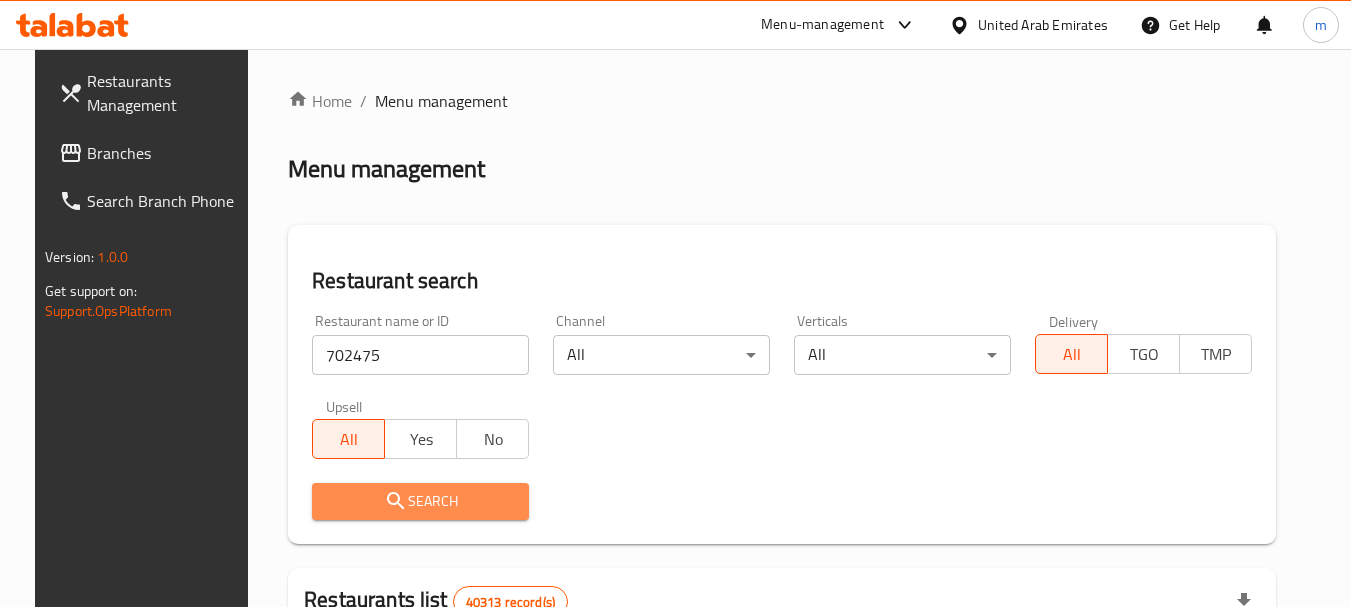 drag, startPoint x: 429, startPoint y: 509, endPoint x: 585, endPoint y: 464, distance: 162.3607 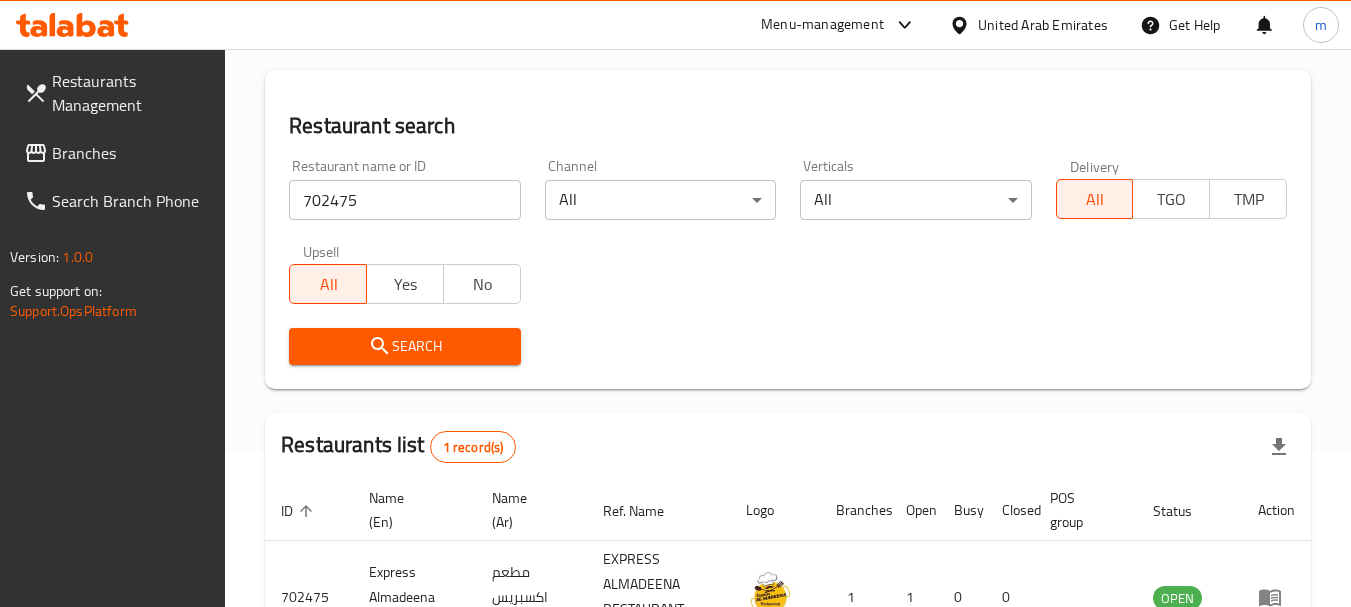 scroll, scrollTop: 310, scrollLeft: 0, axis: vertical 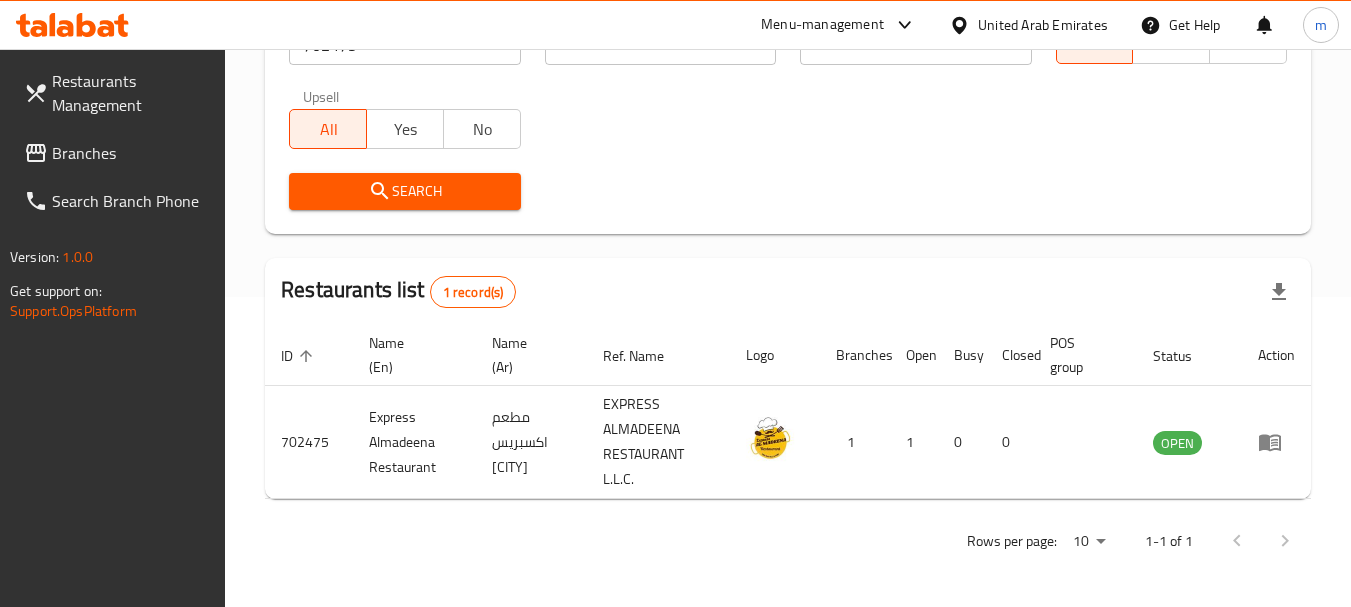 click on "Branches" at bounding box center (131, 153) 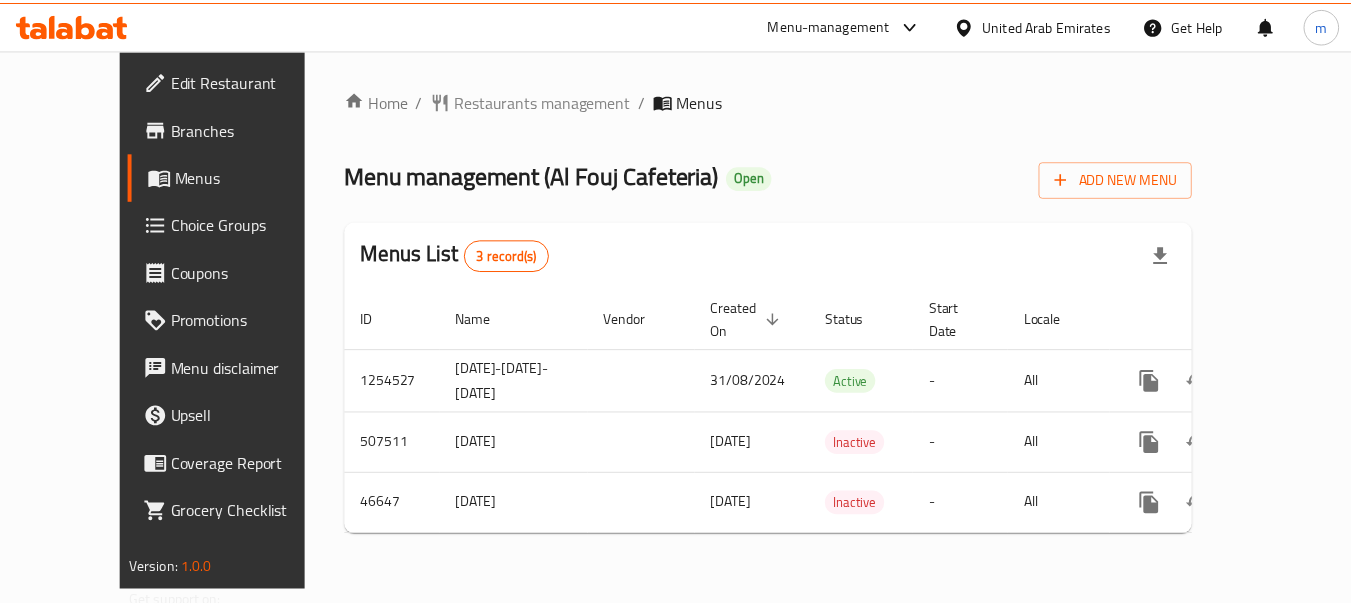 scroll, scrollTop: 0, scrollLeft: 0, axis: both 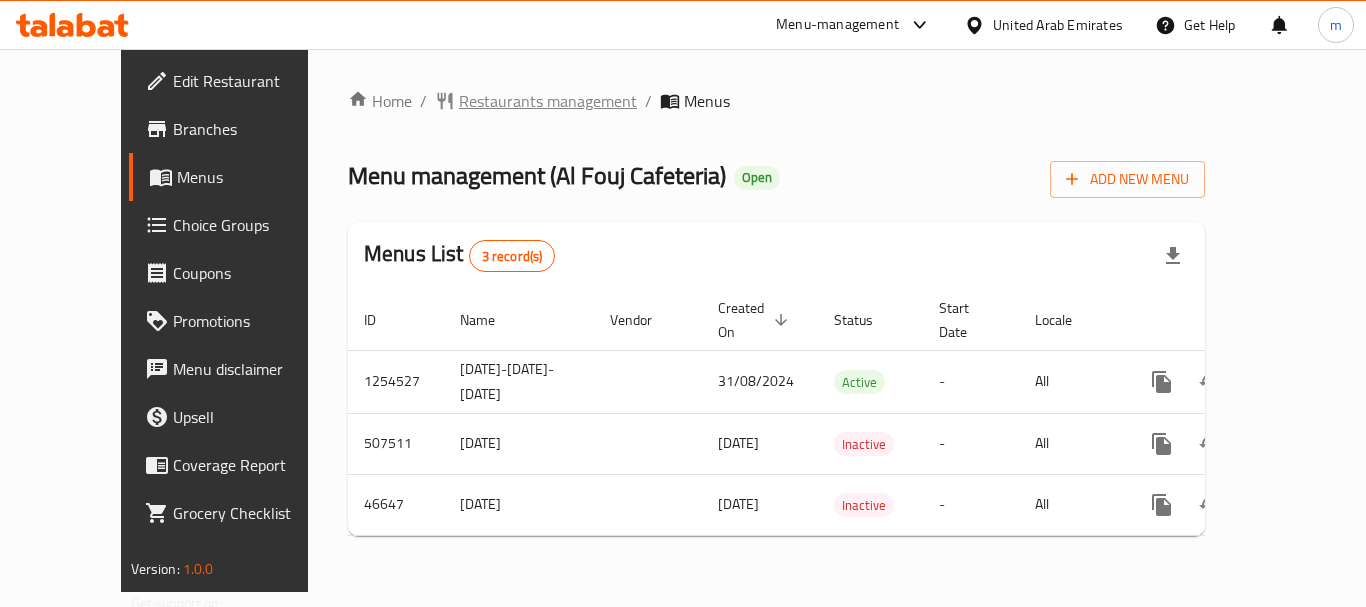 click on "Restaurants management" at bounding box center [548, 101] 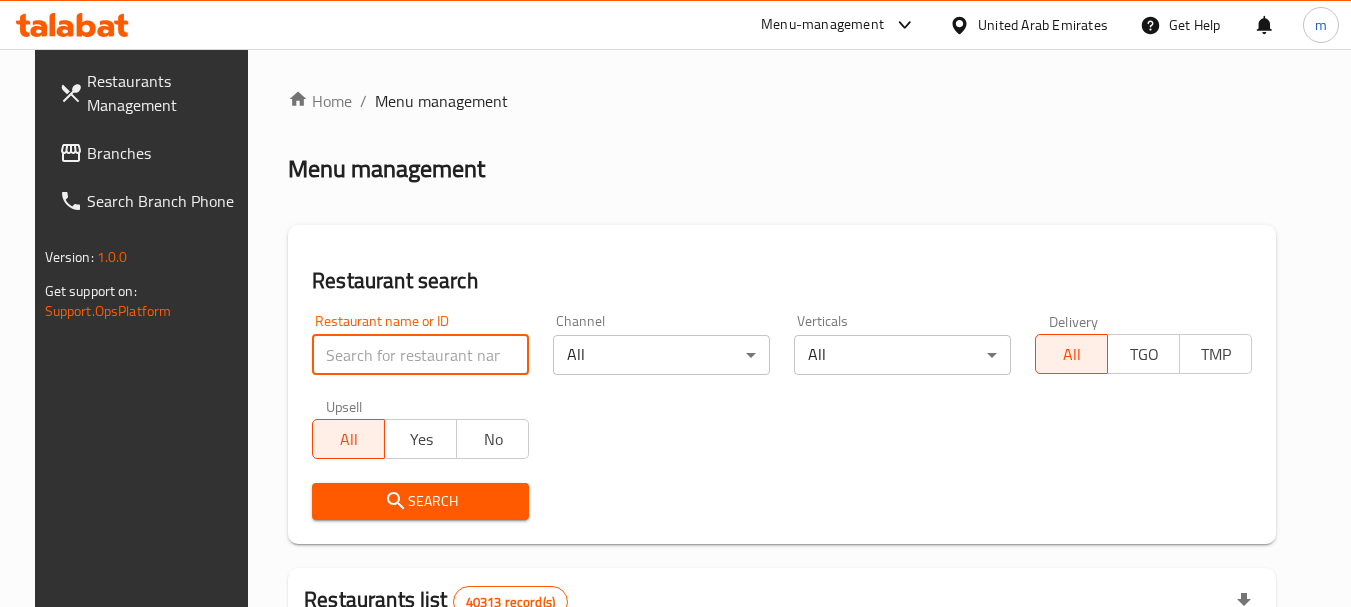 click at bounding box center [420, 355] 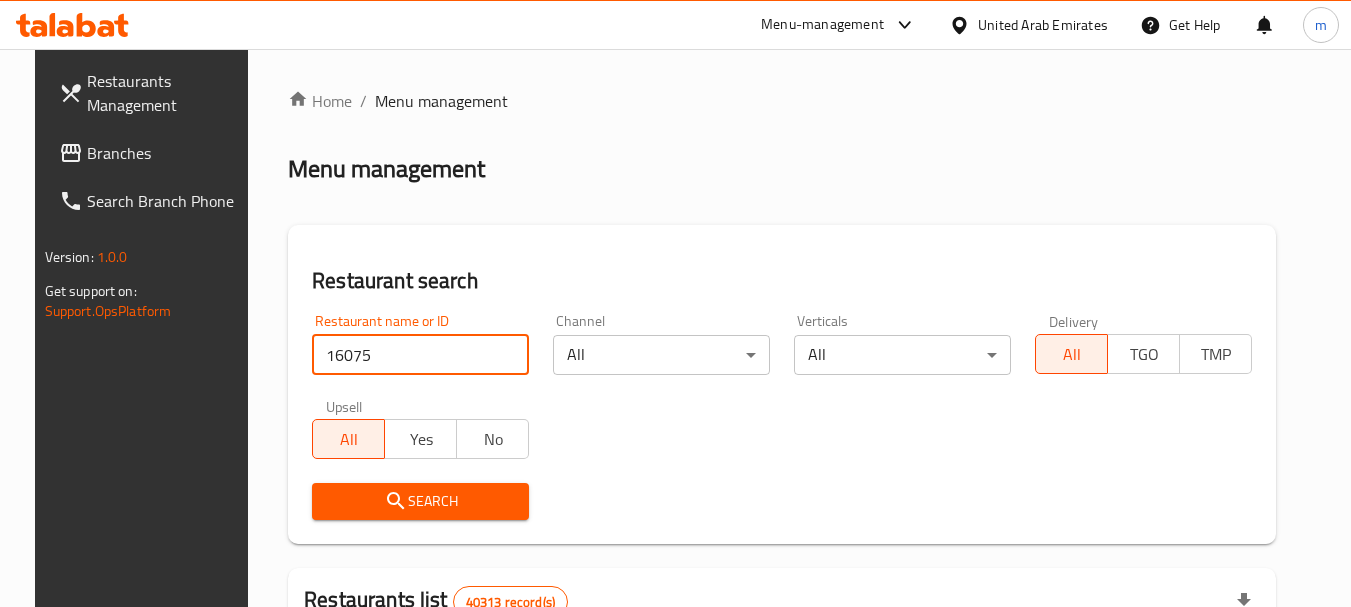 type on "16075" 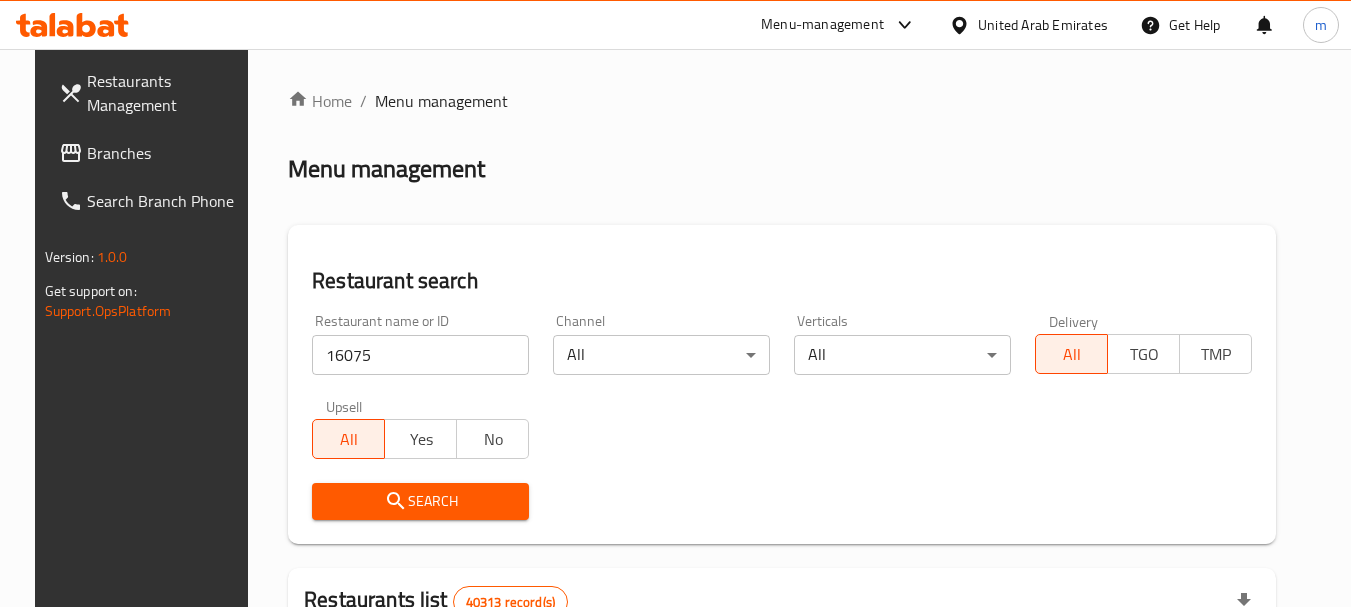 click on "Search" at bounding box center [420, 501] 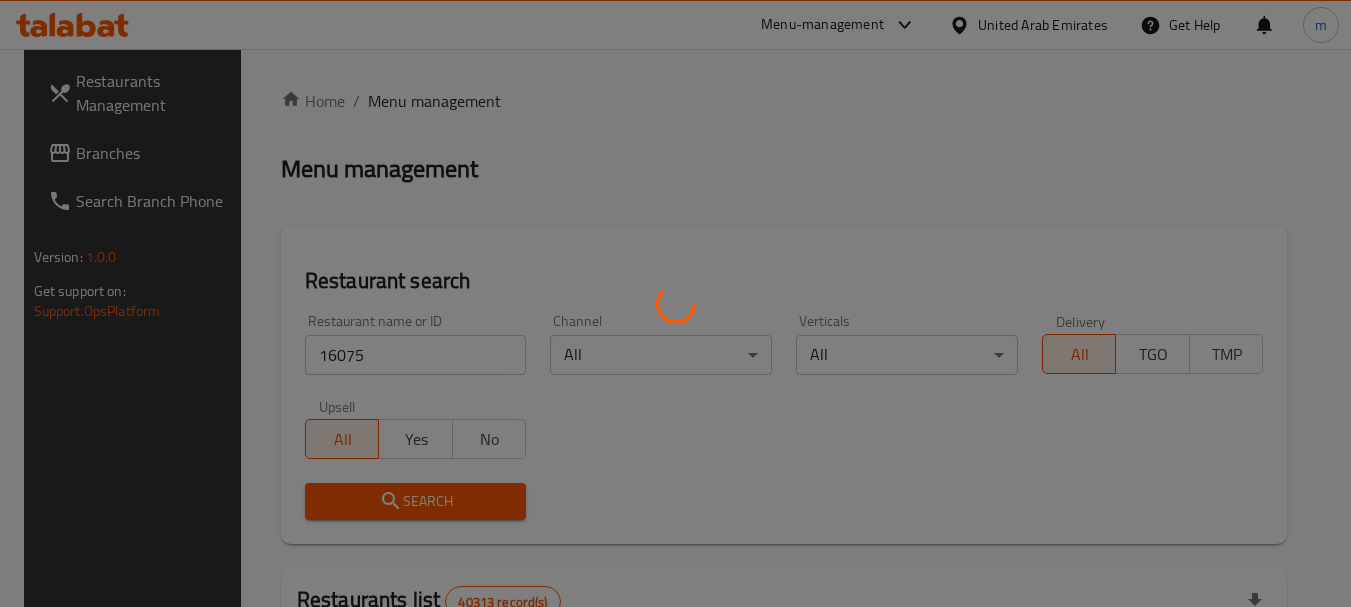 scroll, scrollTop: 268, scrollLeft: 0, axis: vertical 